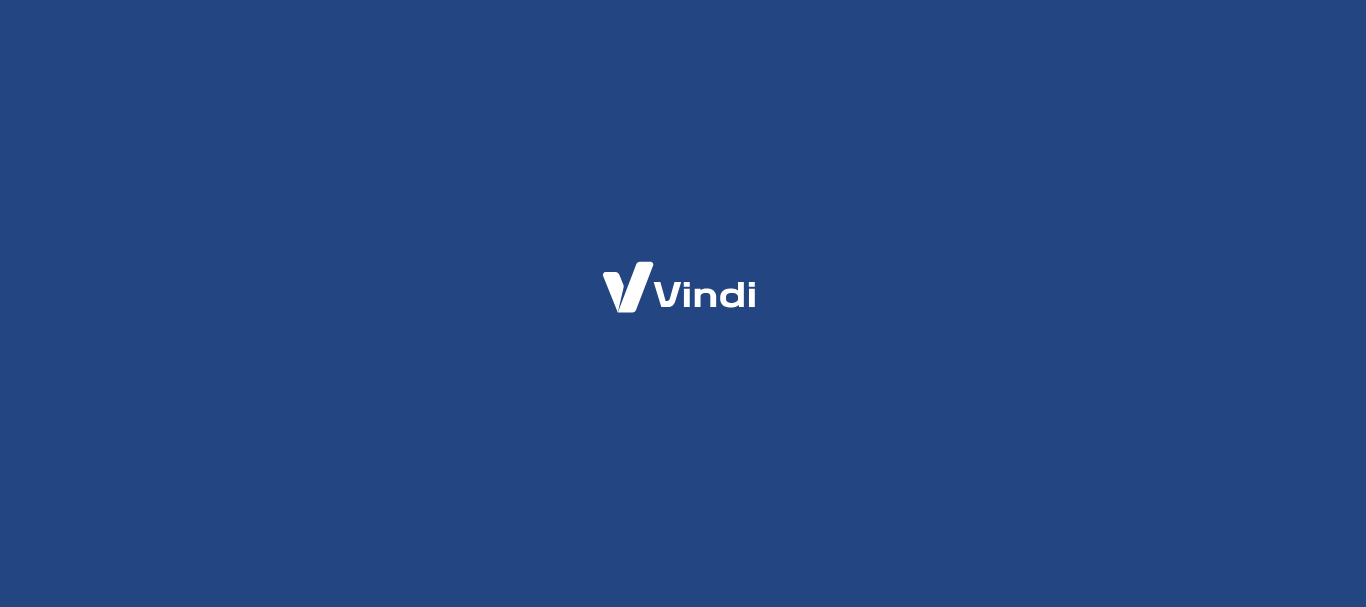 scroll, scrollTop: 0, scrollLeft: 0, axis: both 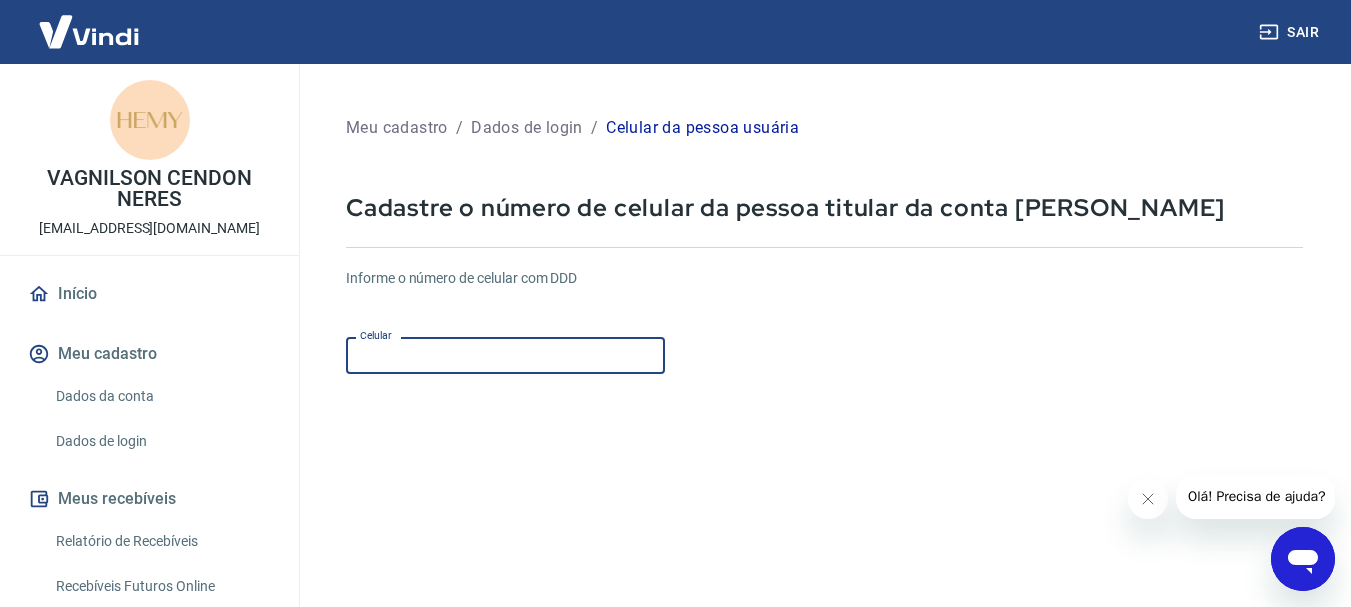 click on "Celular" at bounding box center [505, 355] 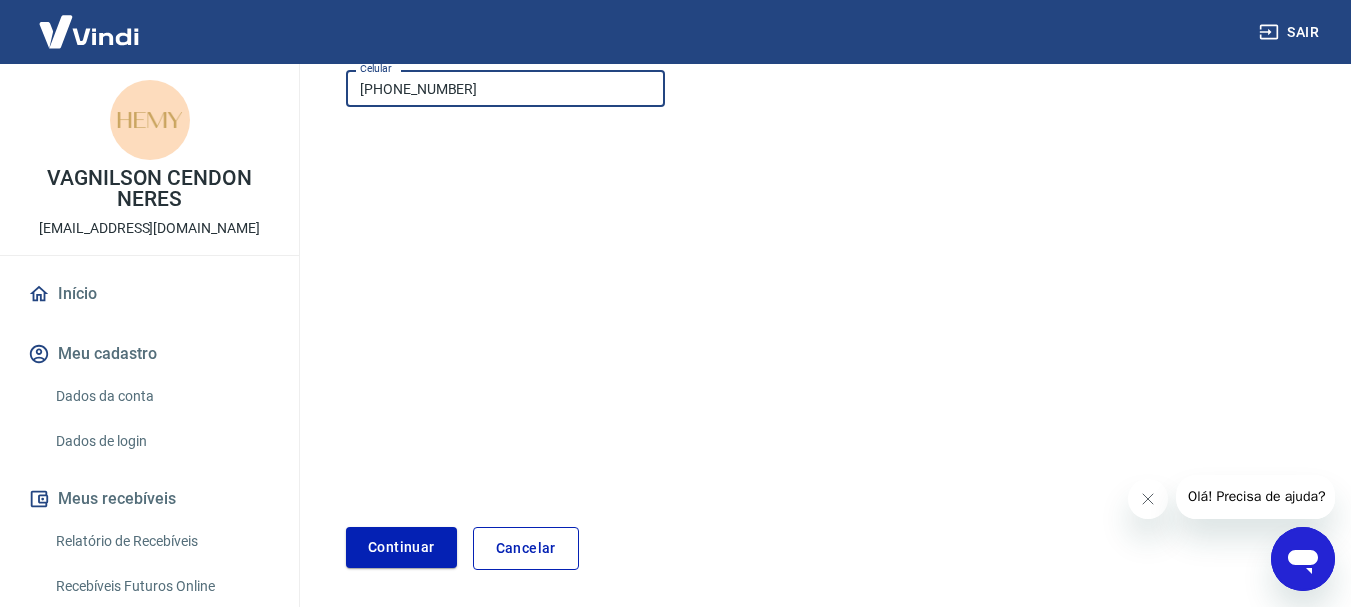 scroll, scrollTop: 340, scrollLeft: 0, axis: vertical 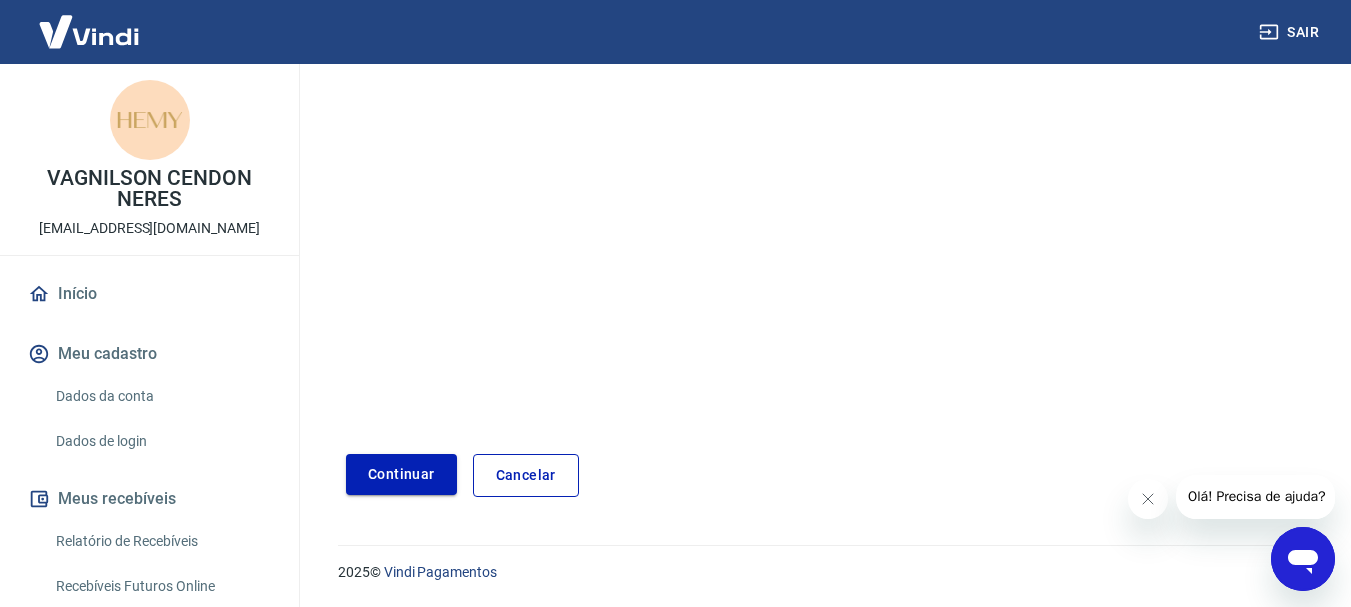 type on "[PHONE_NUMBER]" 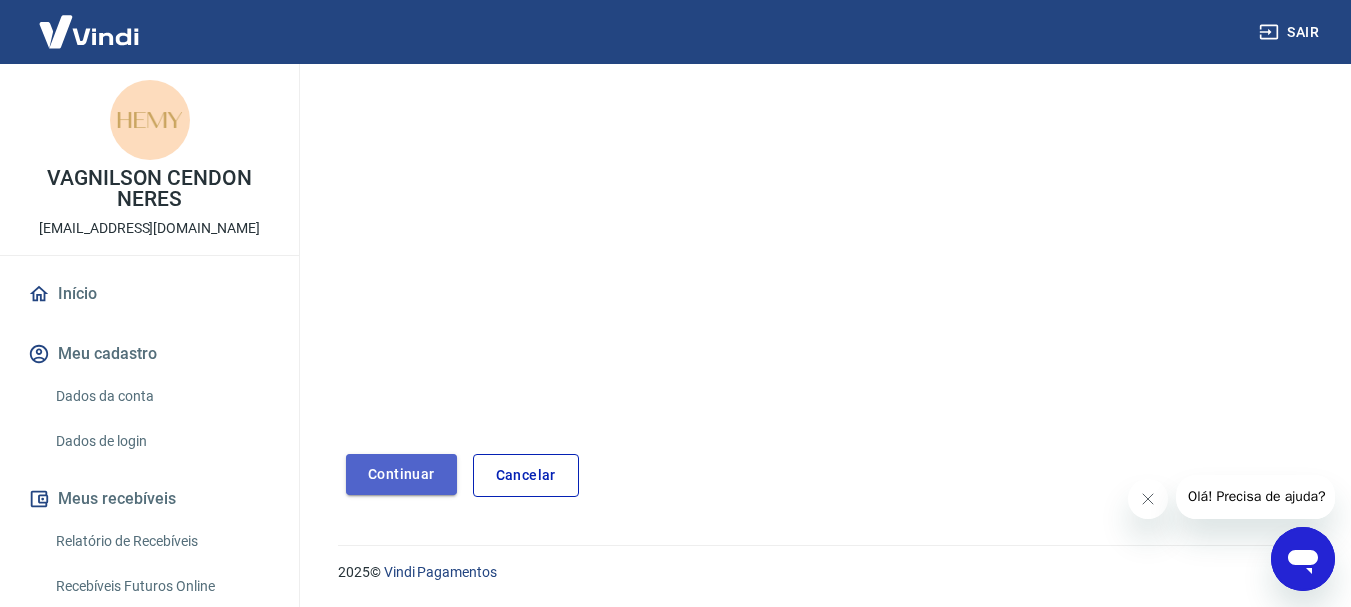 click on "Continuar" at bounding box center [401, 474] 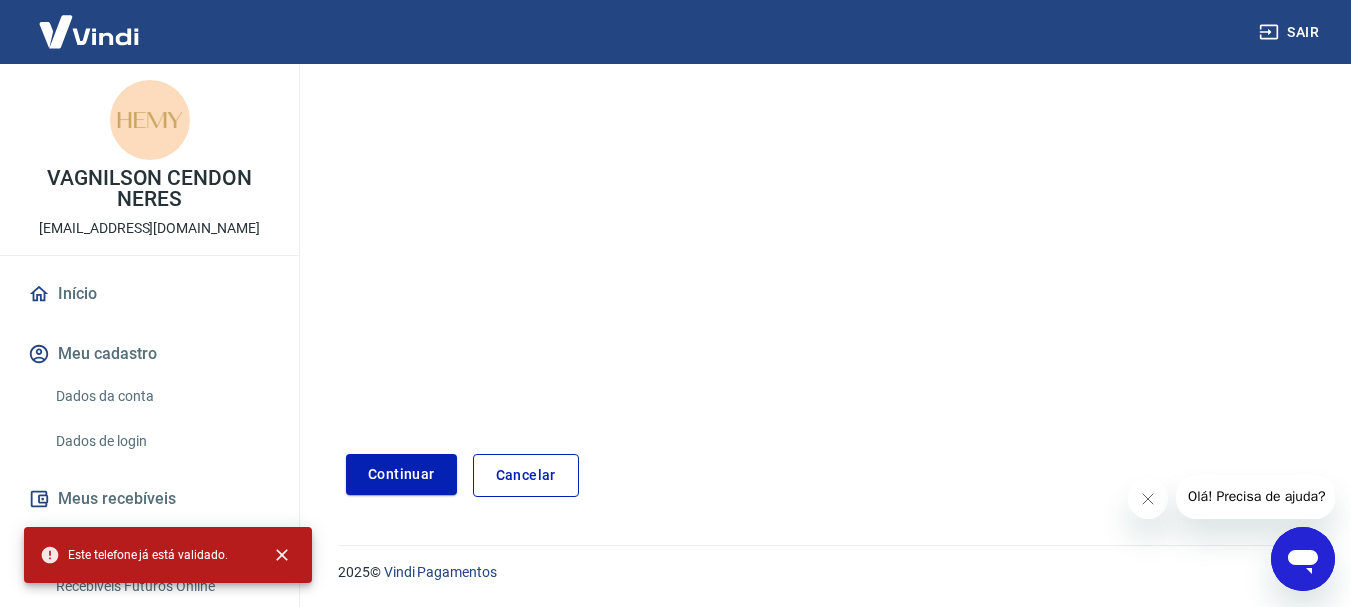 scroll, scrollTop: 0, scrollLeft: 0, axis: both 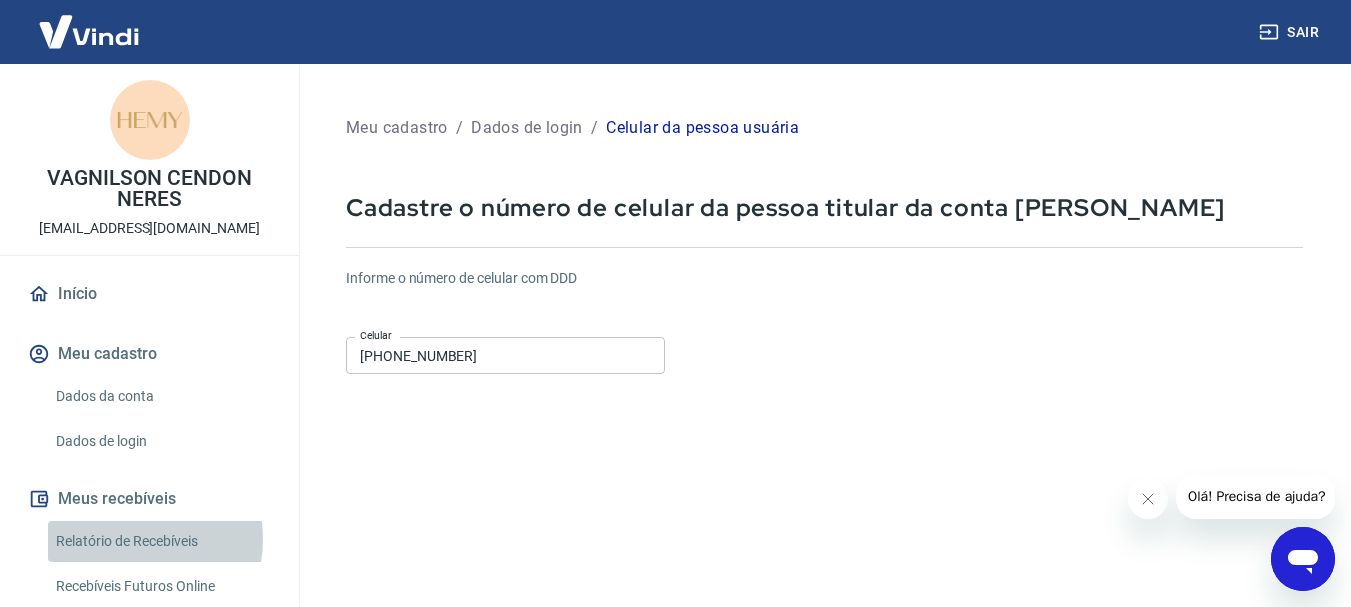 click on "Relatório de Recebíveis" at bounding box center [161, 541] 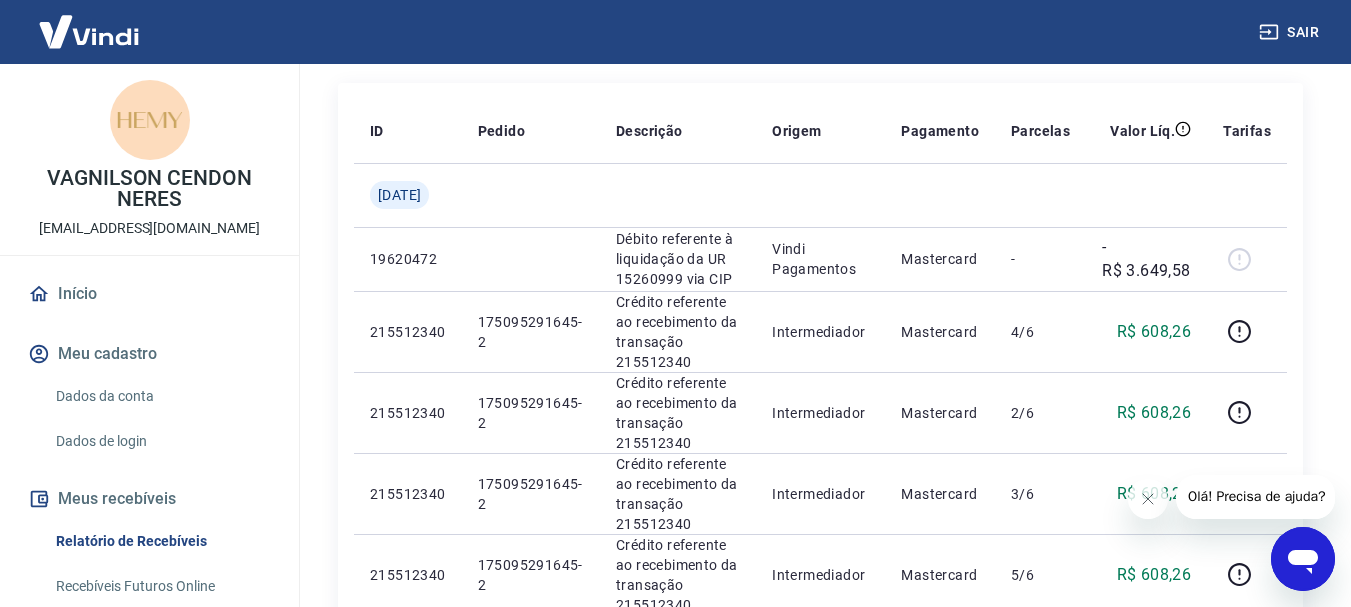 scroll, scrollTop: 280, scrollLeft: 0, axis: vertical 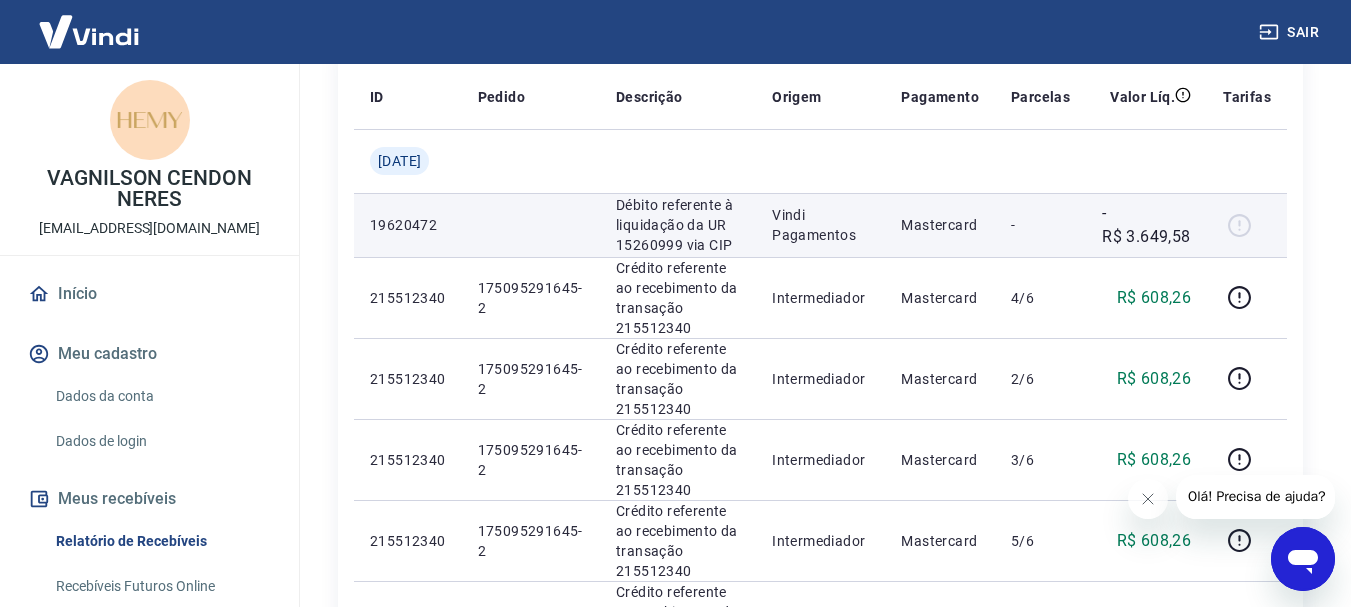 click at bounding box center [1247, 225] 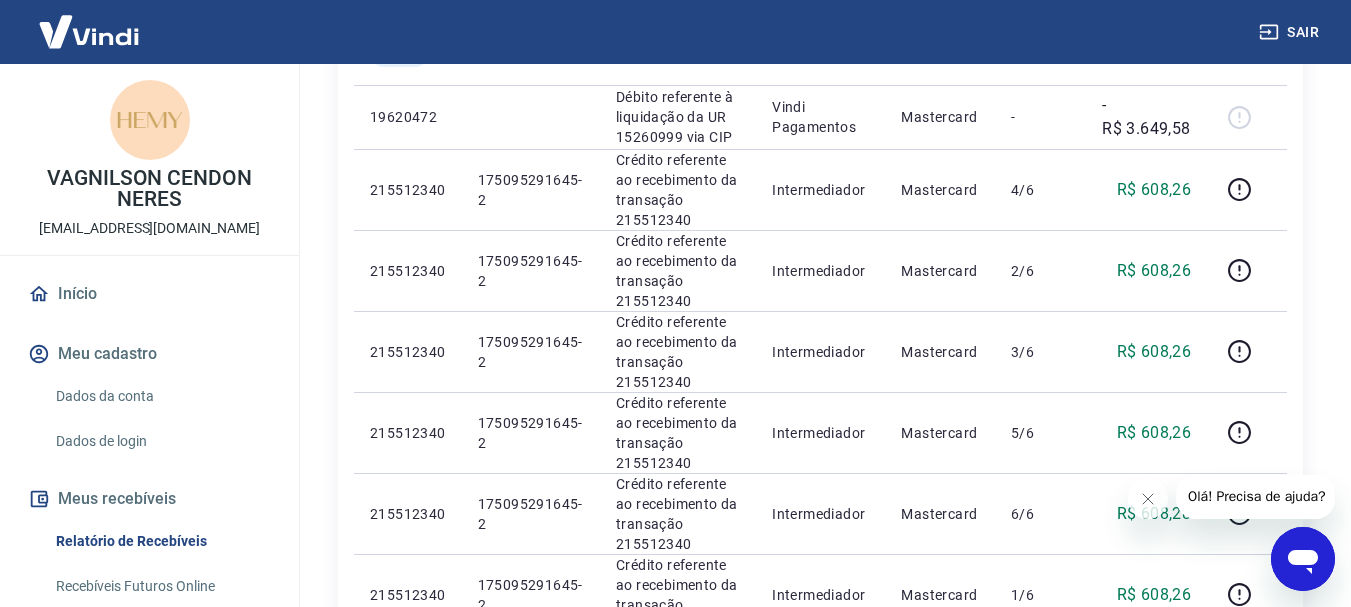 scroll, scrollTop: 400, scrollLeft: 0, axis: vertical 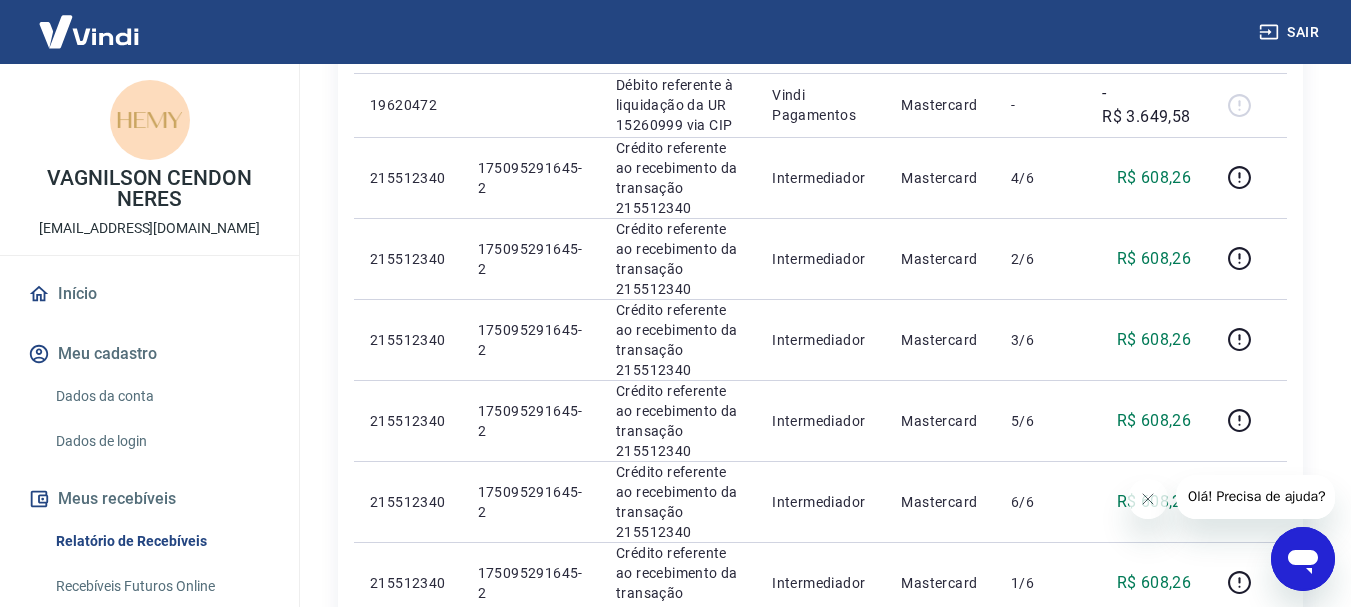click 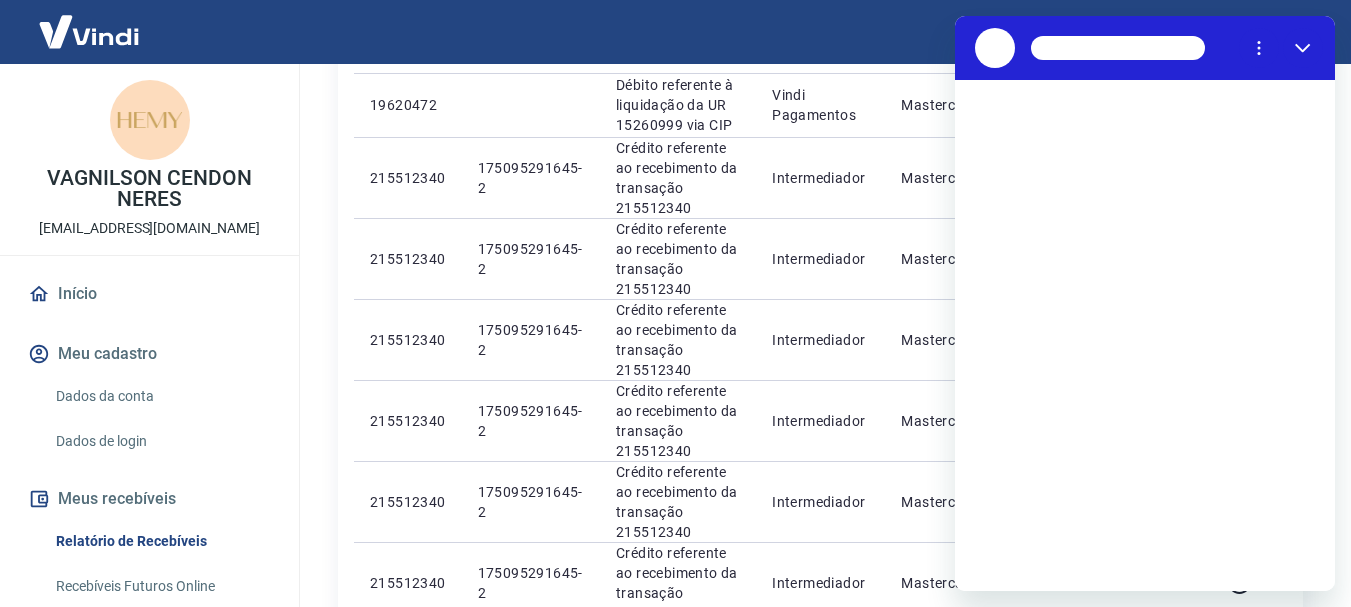 scroll, scrollTop: 0, scrollLeft: 0, axis: both 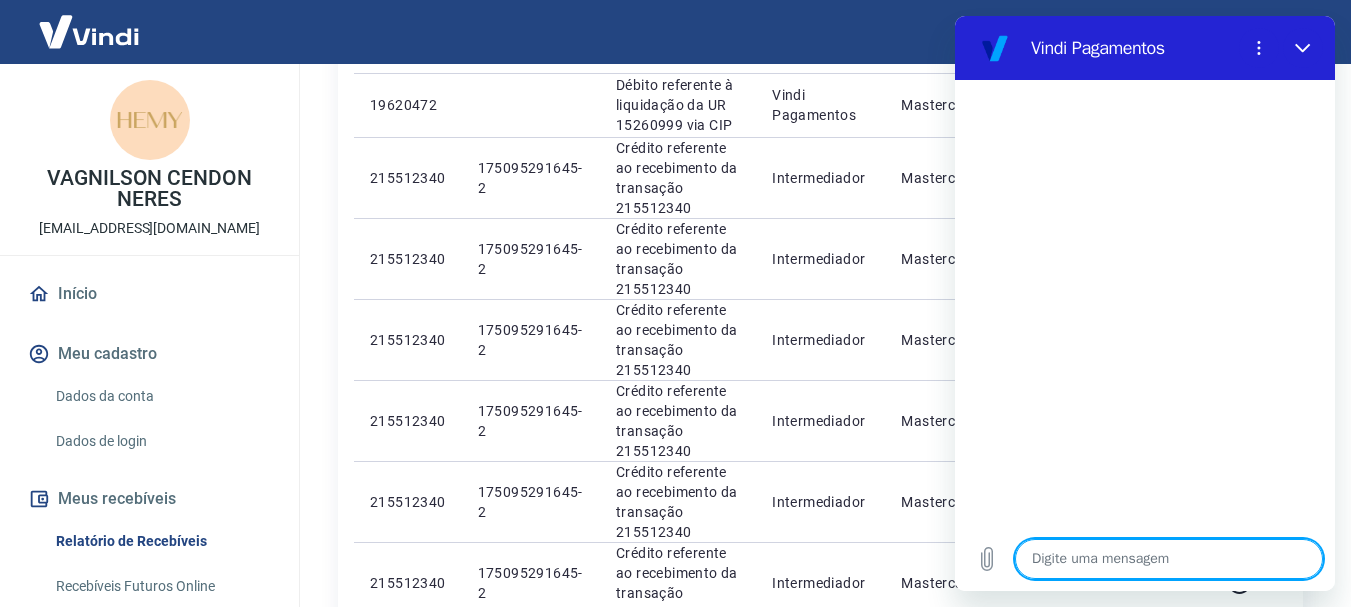 type on "o" 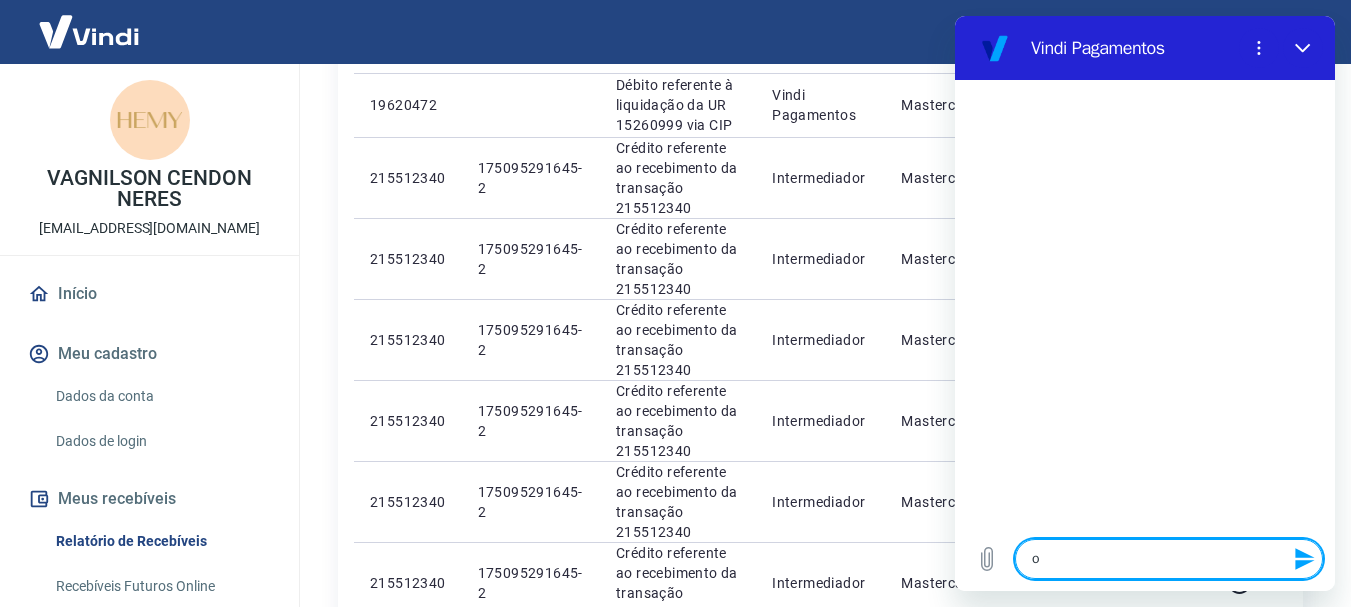type on "ol" 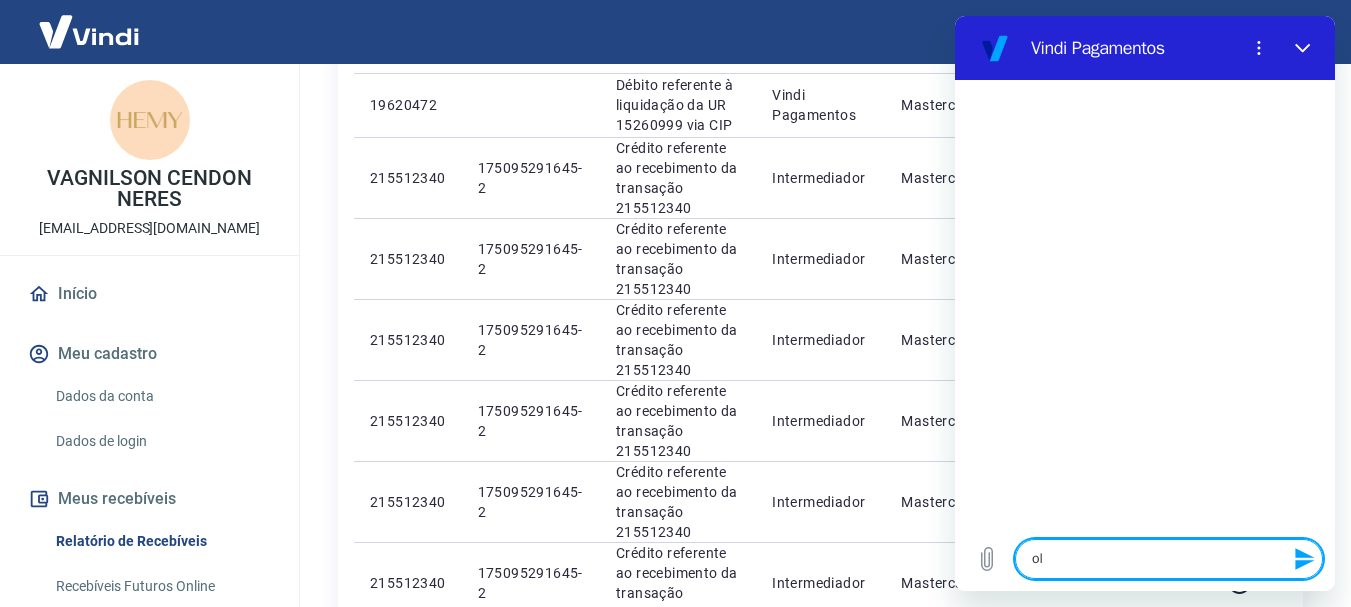 type on "ola" 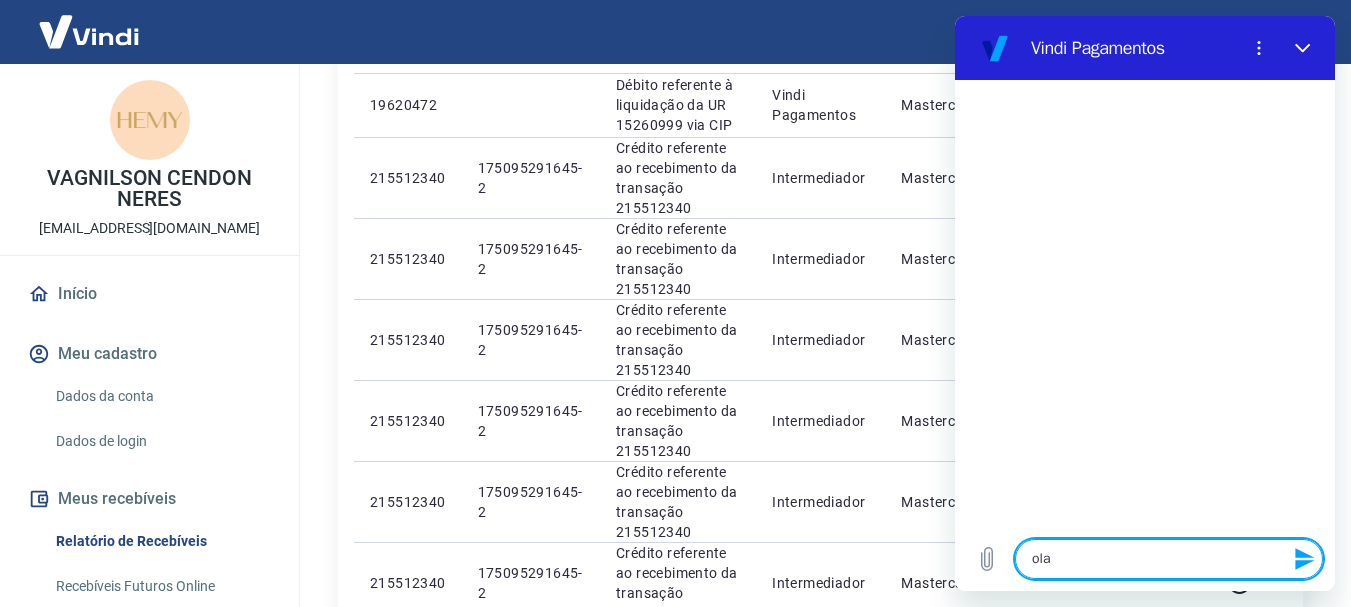 type 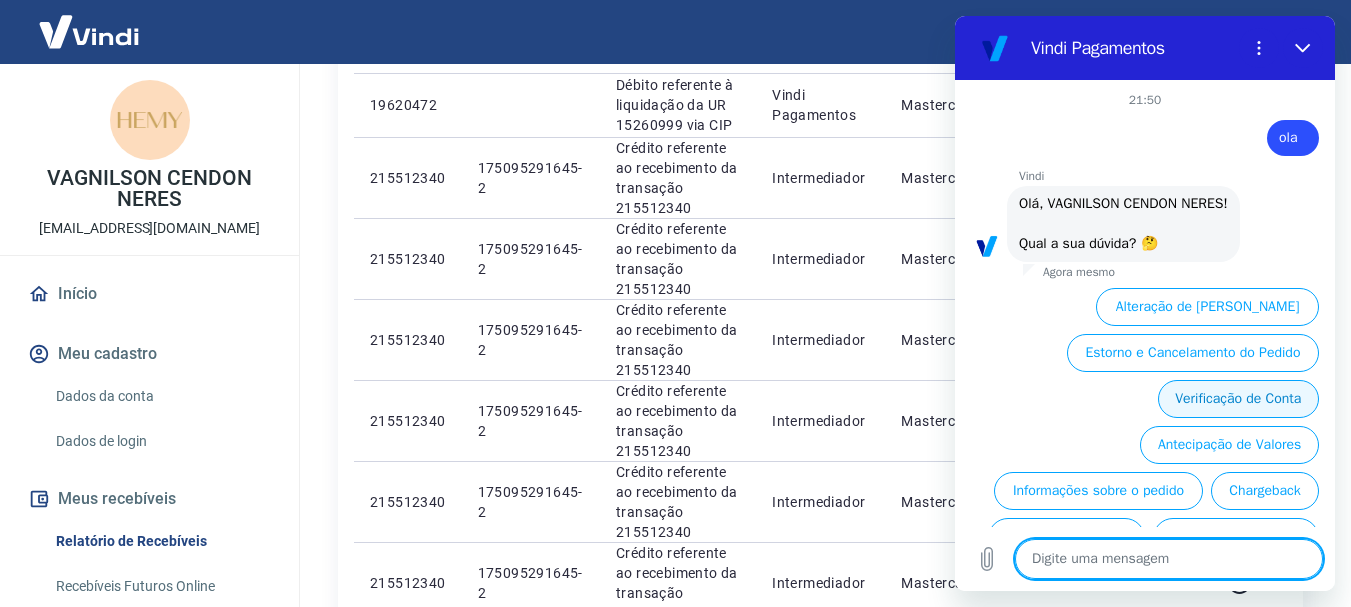 scroll, scrollTop: 80, scrollLeft: 0, axis: vertical 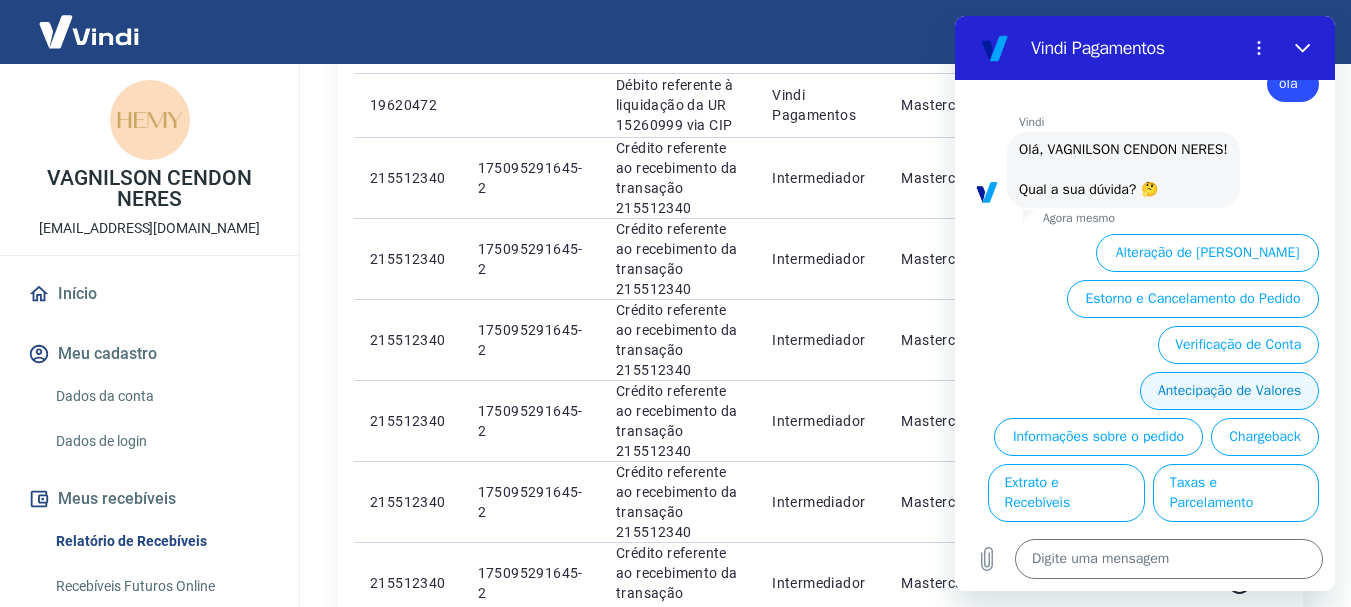 click on "Antecipação de Valores" at bounding box center [1229, 391] 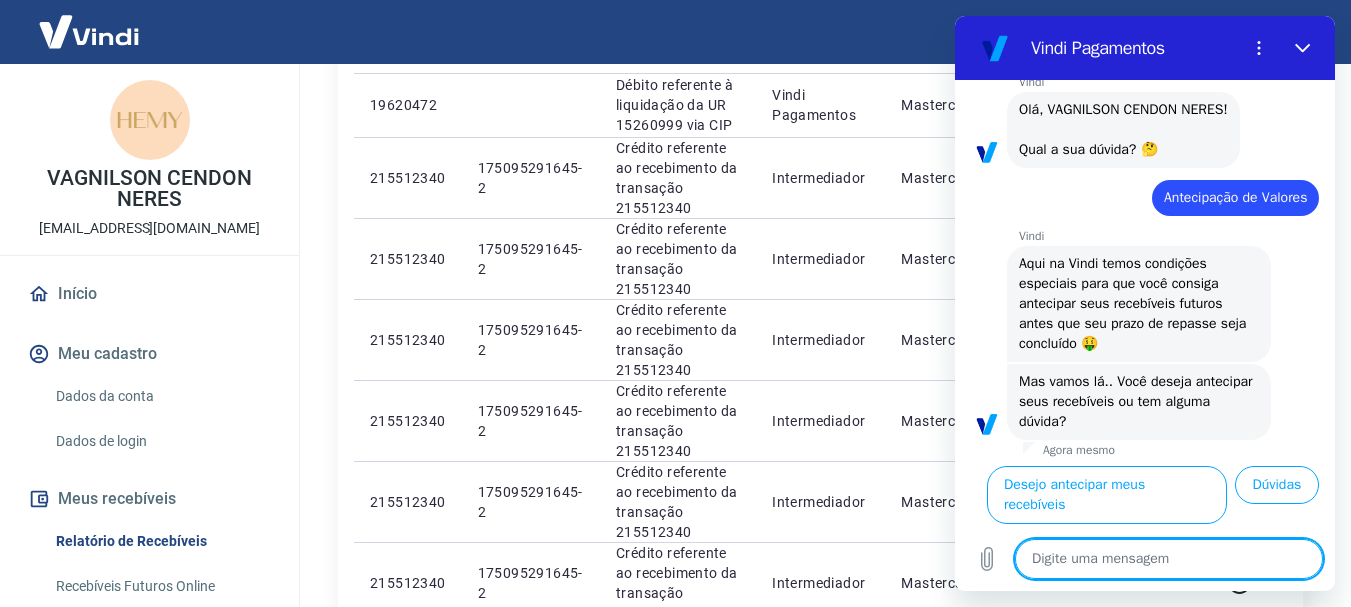 scroll, scrollTop: 122, scrollLeft: 0, axis: vertical 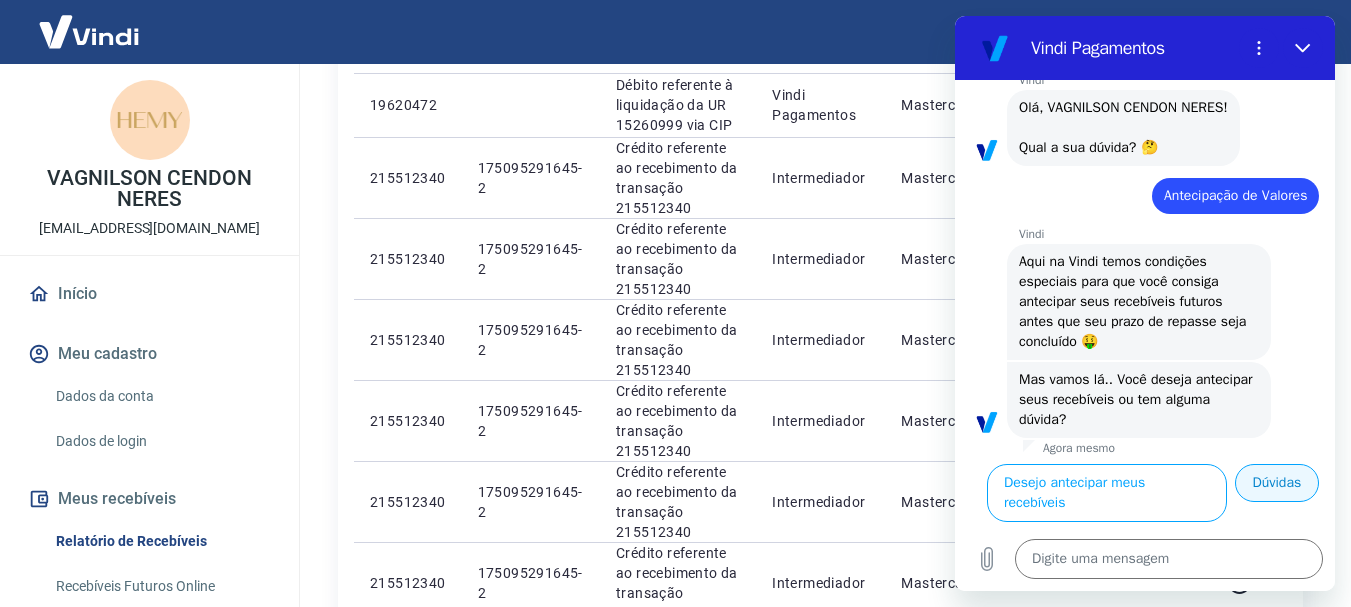 click on "Dúvidas" at bounding box center [1277, 483] 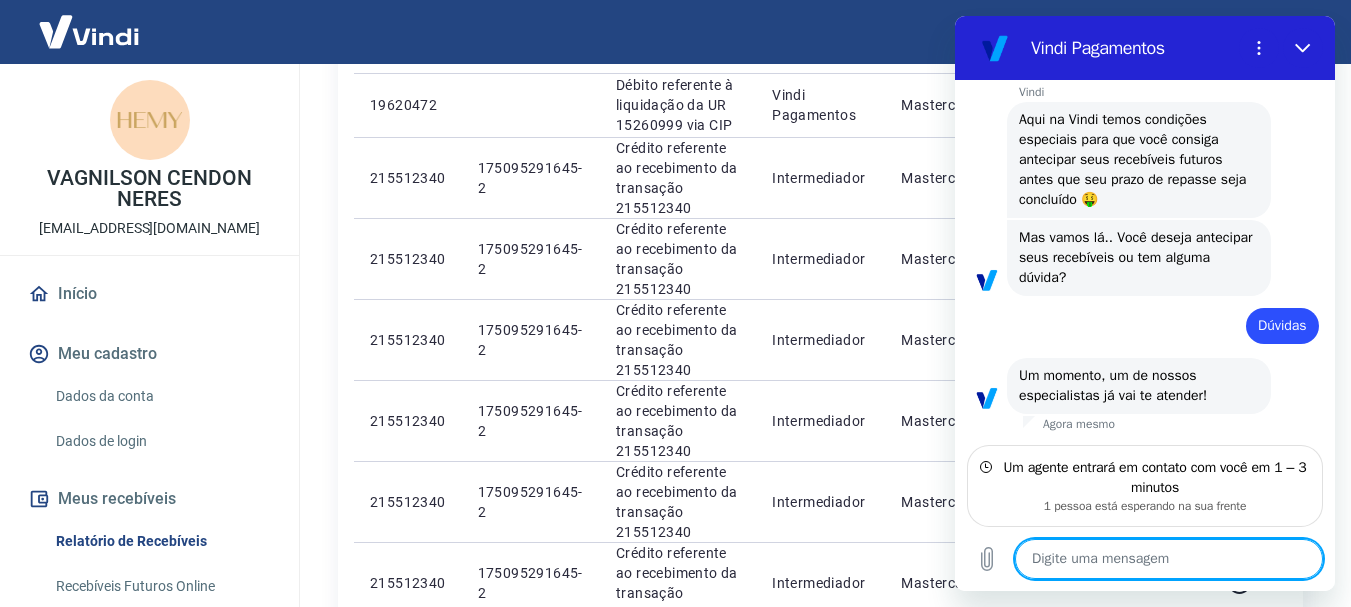 scroll, scrollTop: 218, scrollLeft: 0, axis: vertical 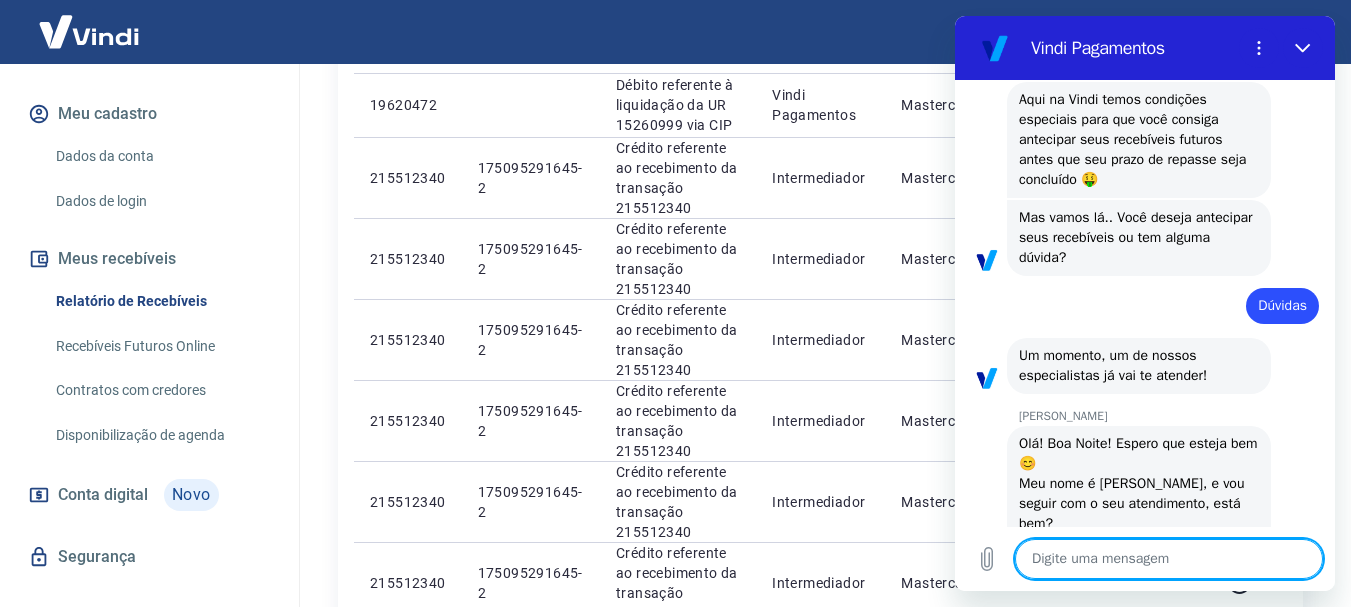 type on "x" 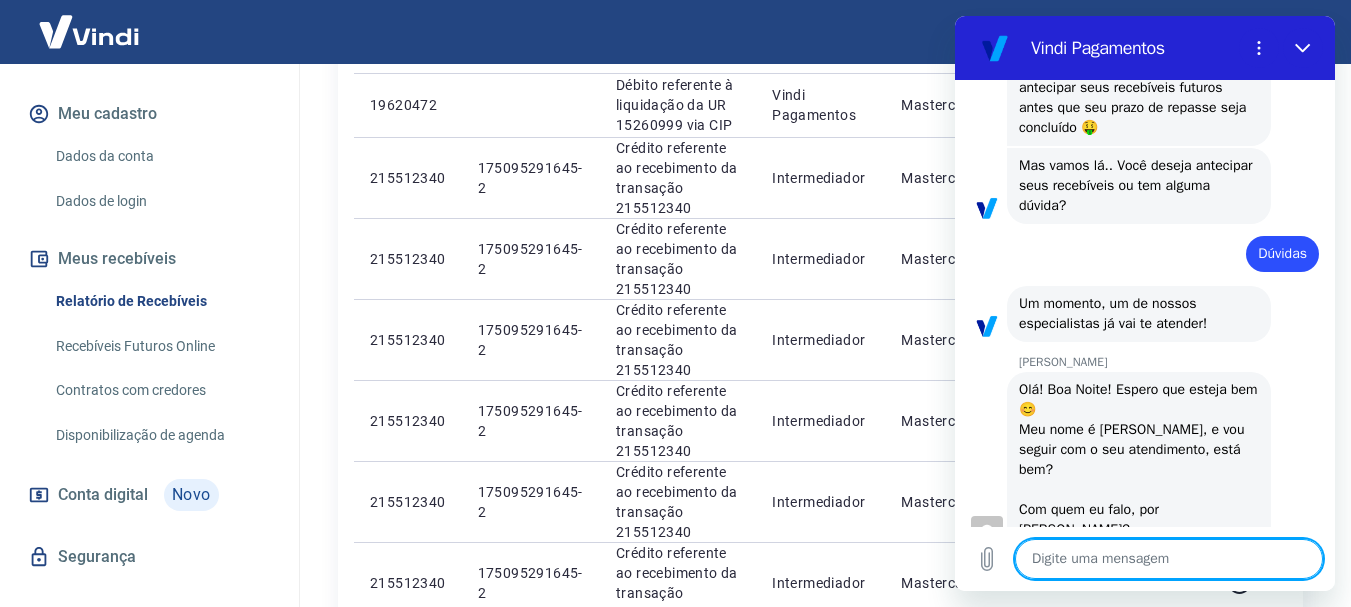 scroll, scrollTop: 314, scrollLeft: 0, axis: vertical 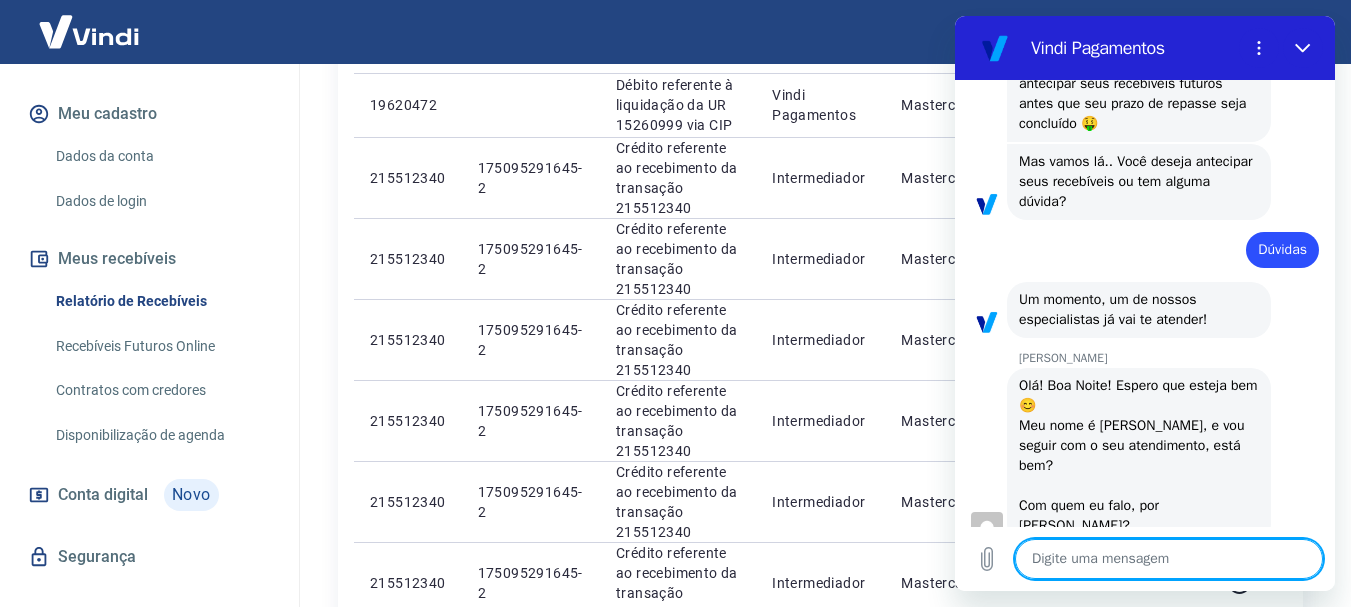 type on "V" 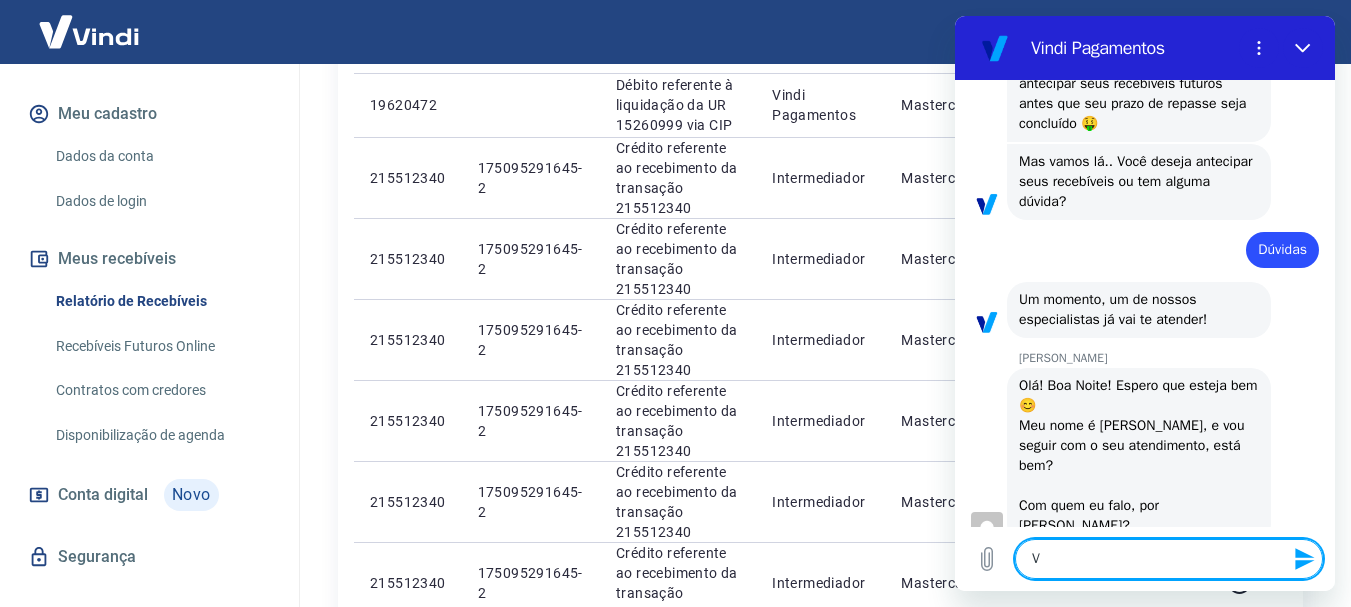 type on "Va" 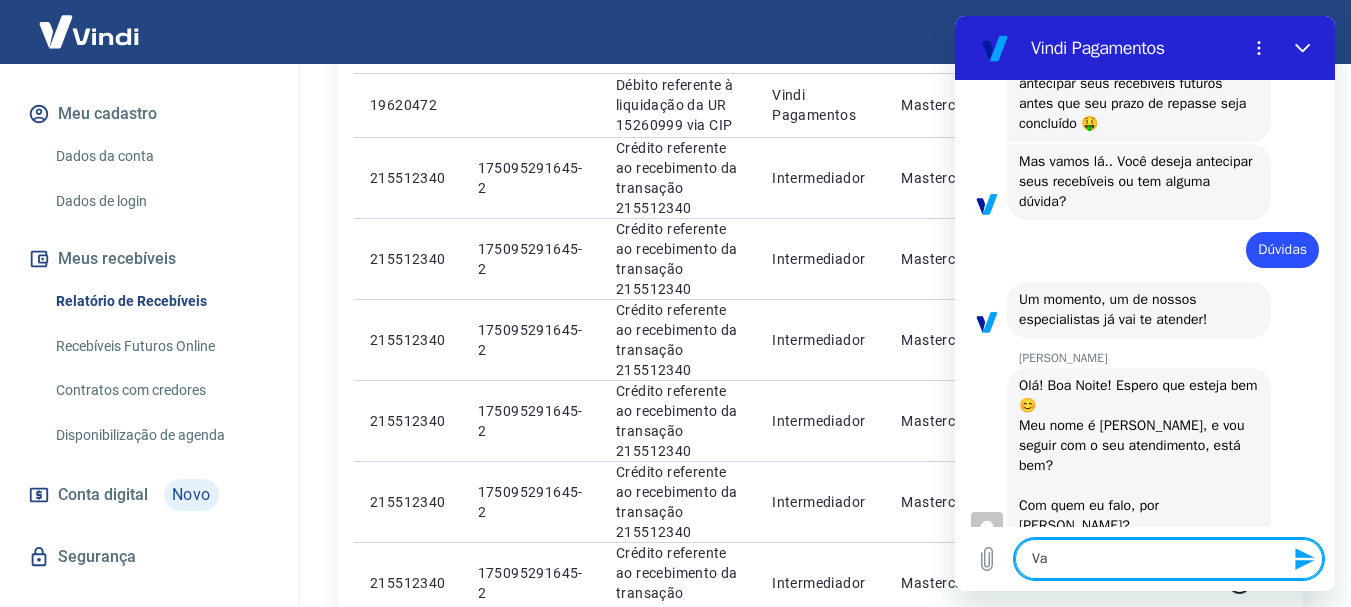 type on "Vag" 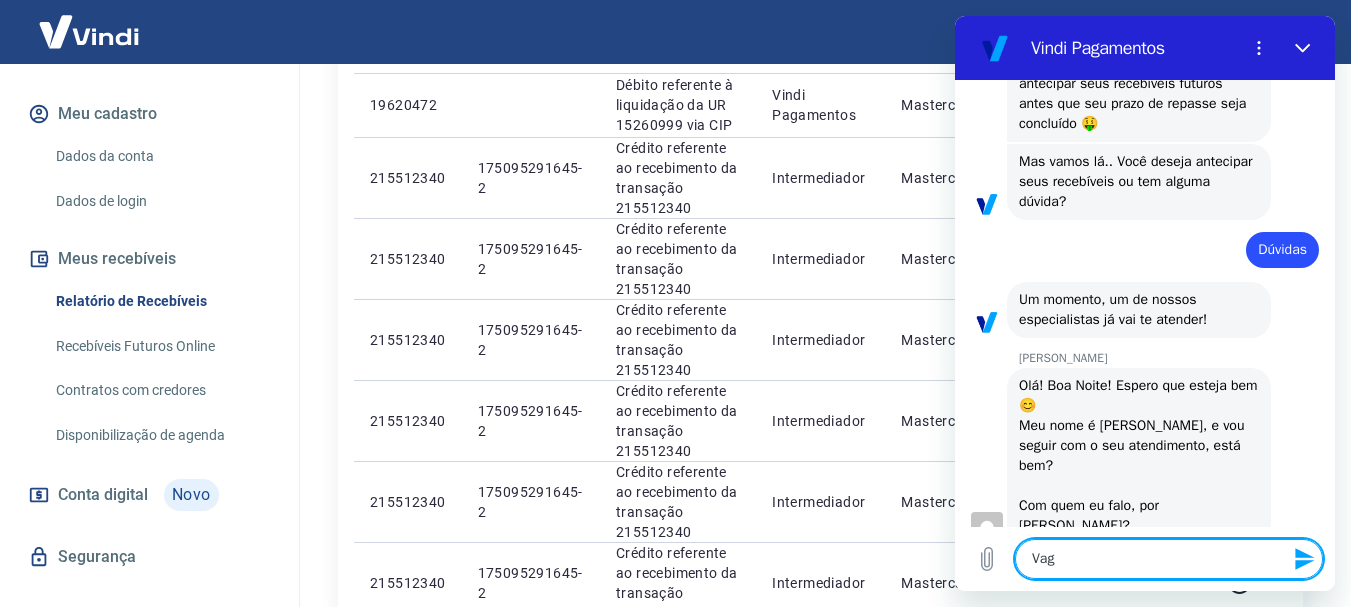 type on "Vagn" 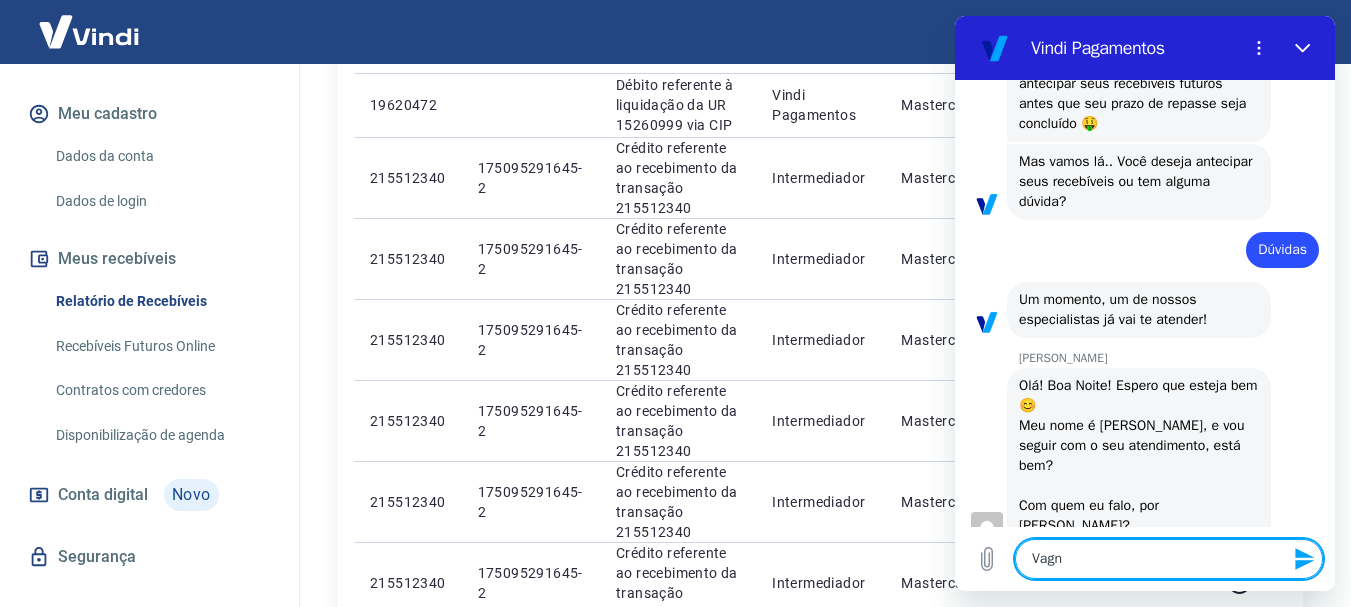 type on "x" 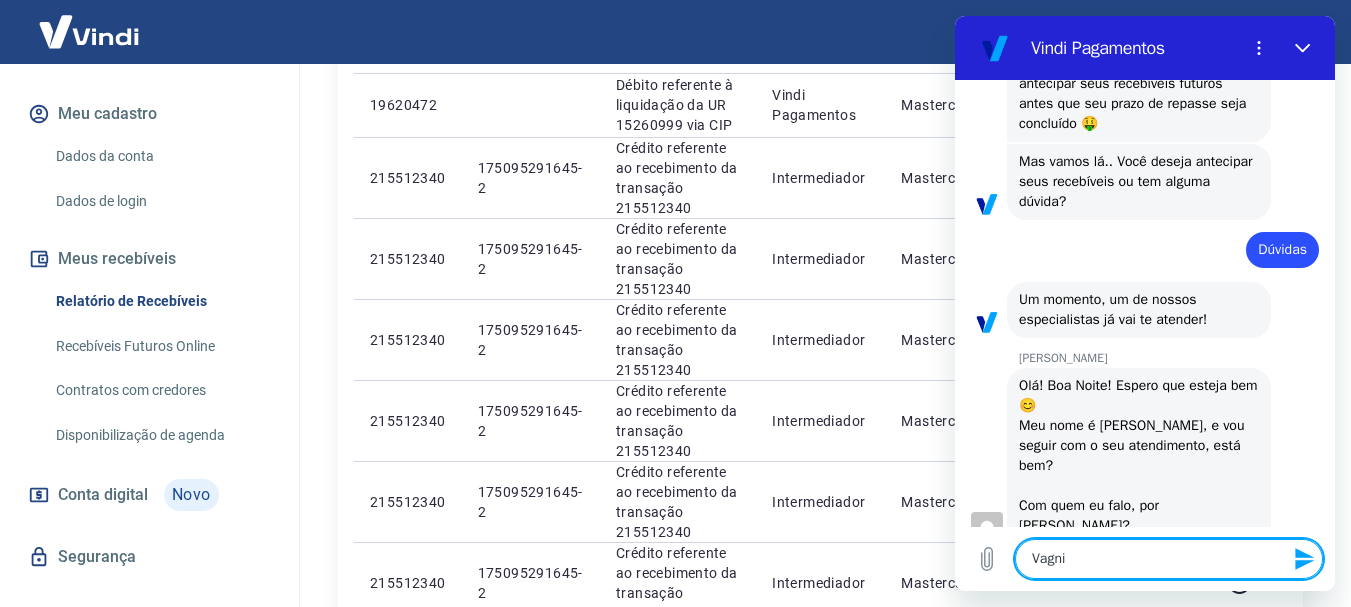 type on "Vagnil" 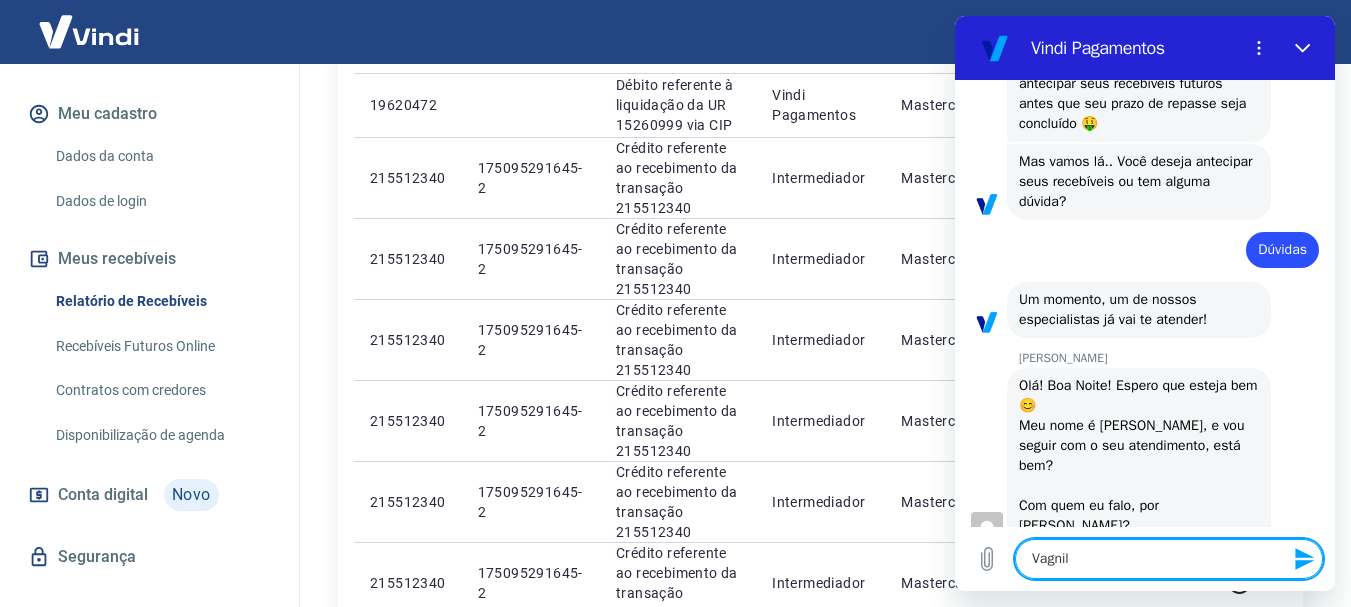 type on "Vagnils" 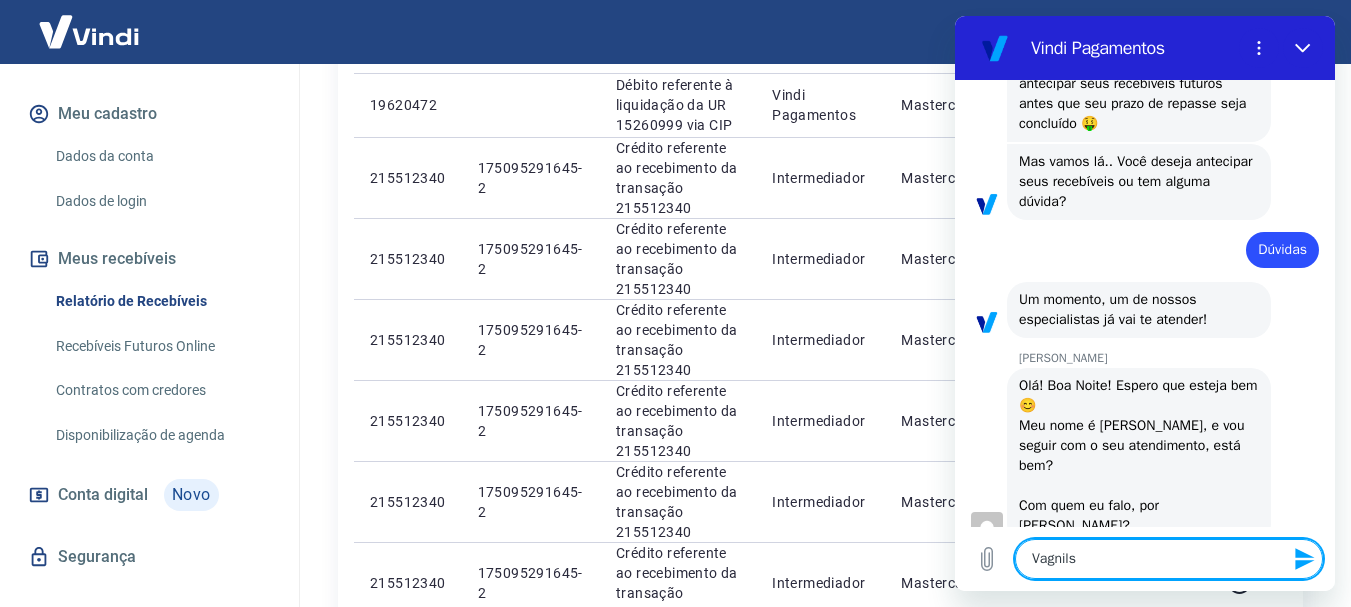 type on "Vagnilso" 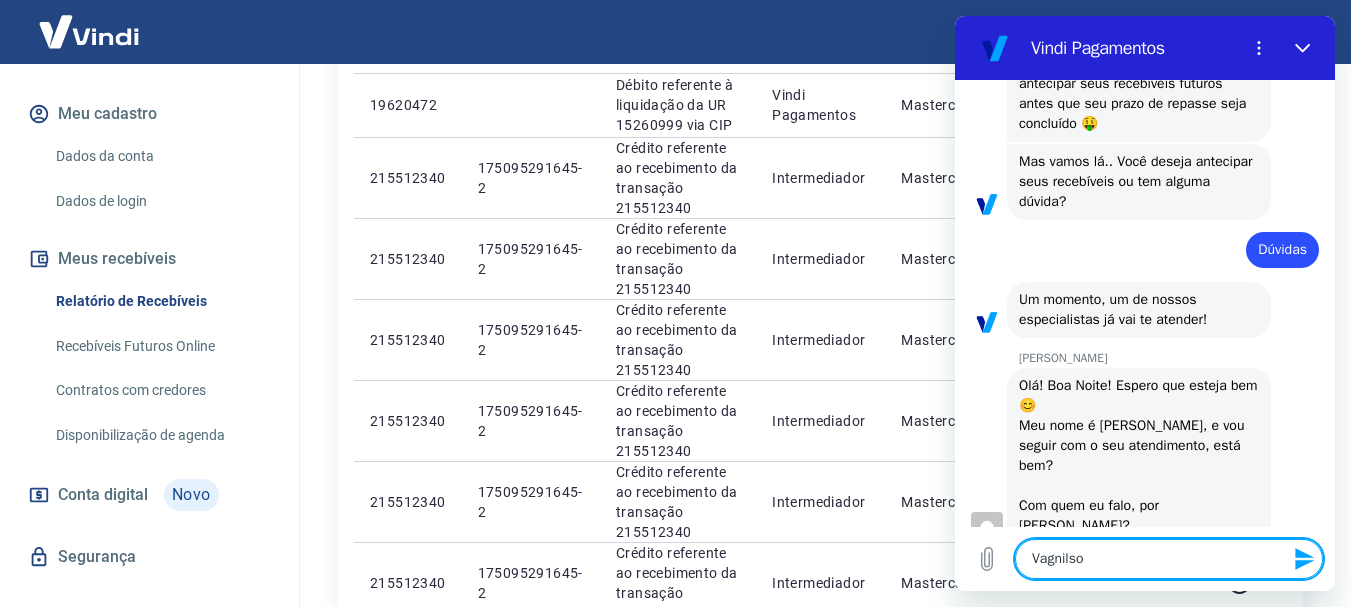 type on "Vagnilson" 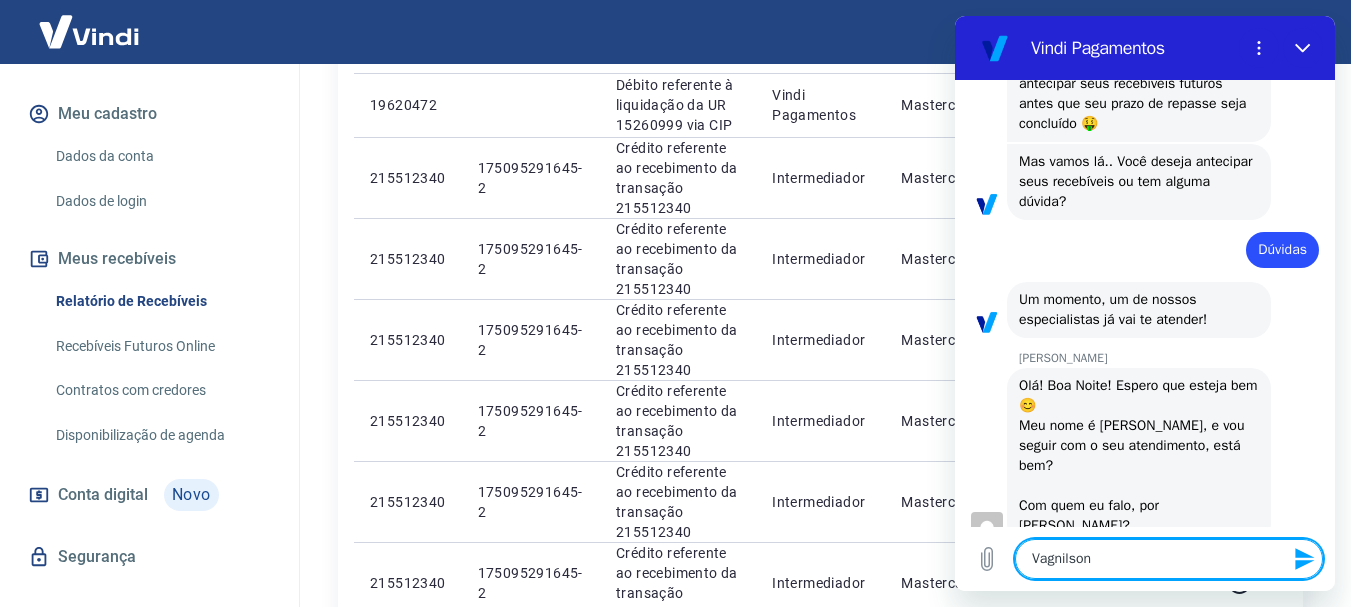 type on "Vagnilson" 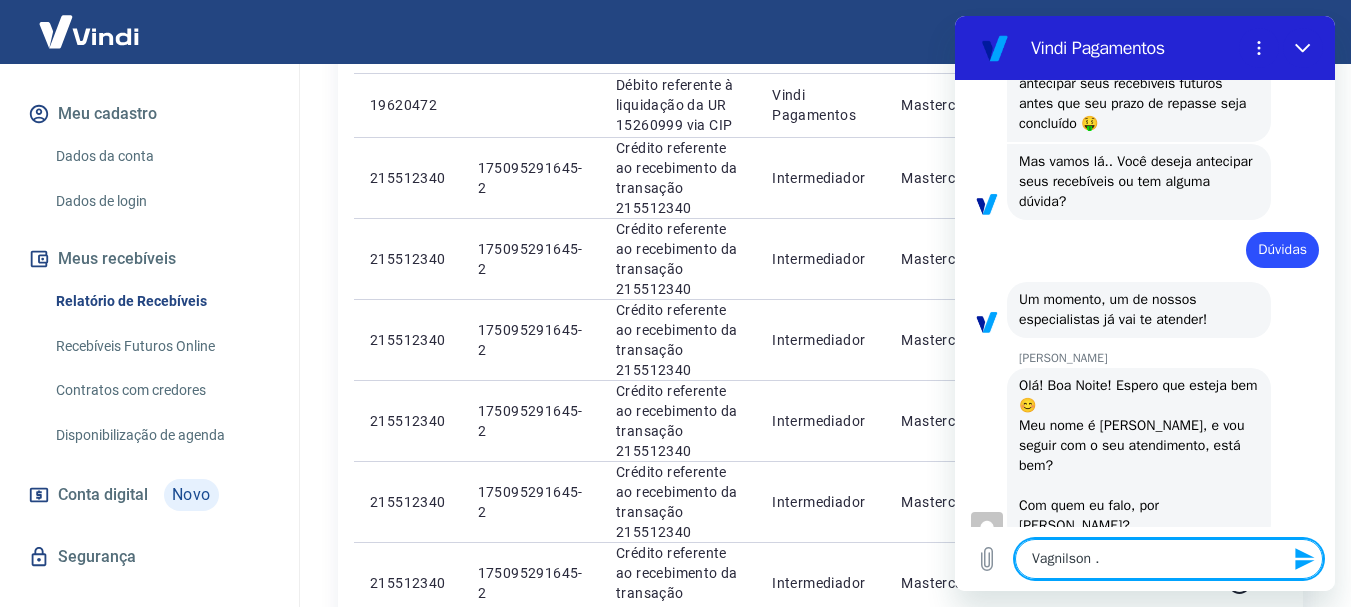 type on "Vagnilson .." 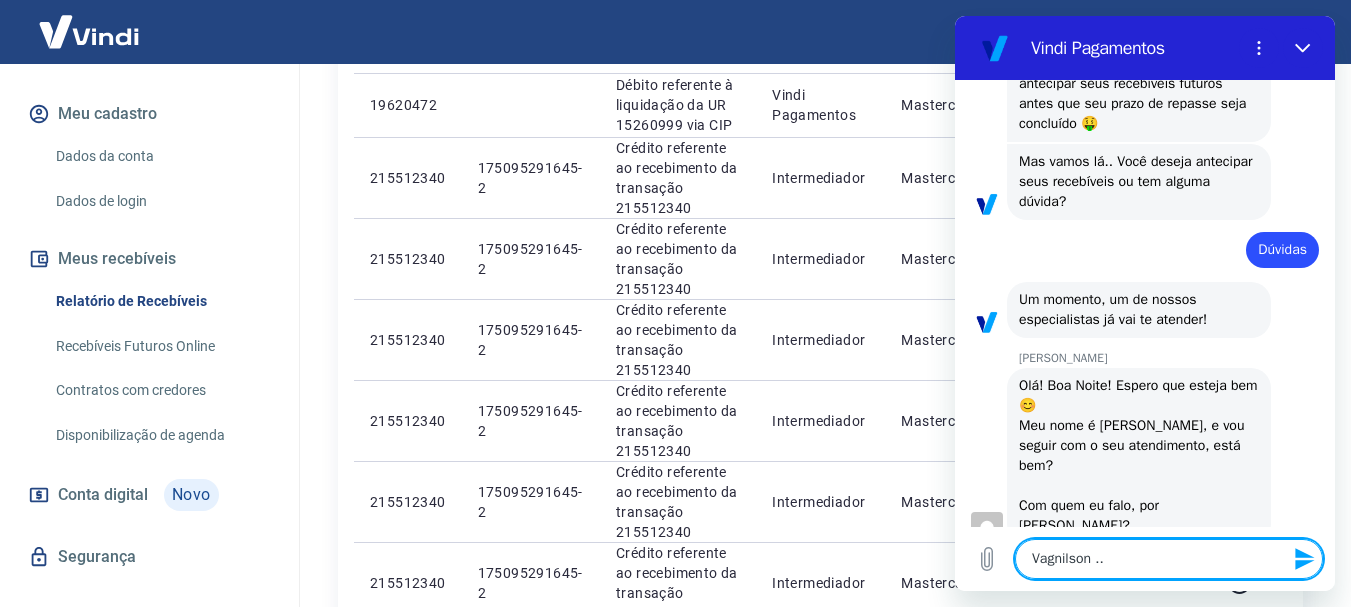 type on "x" 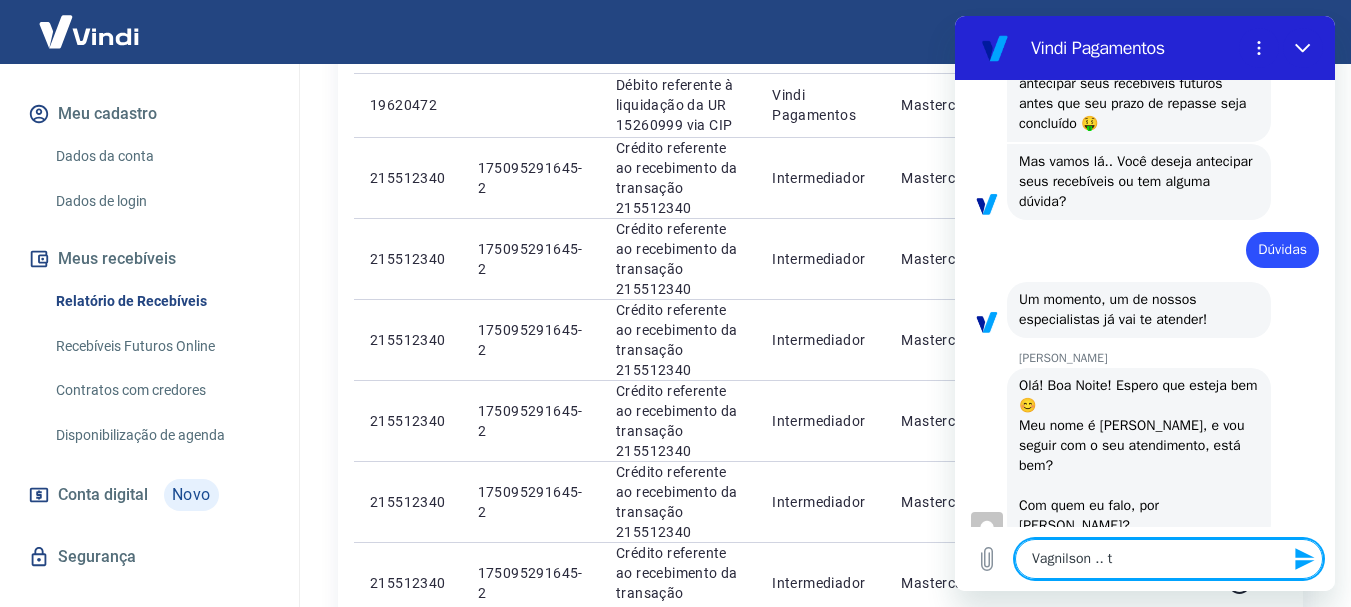 type on "Vagnilson .. td" 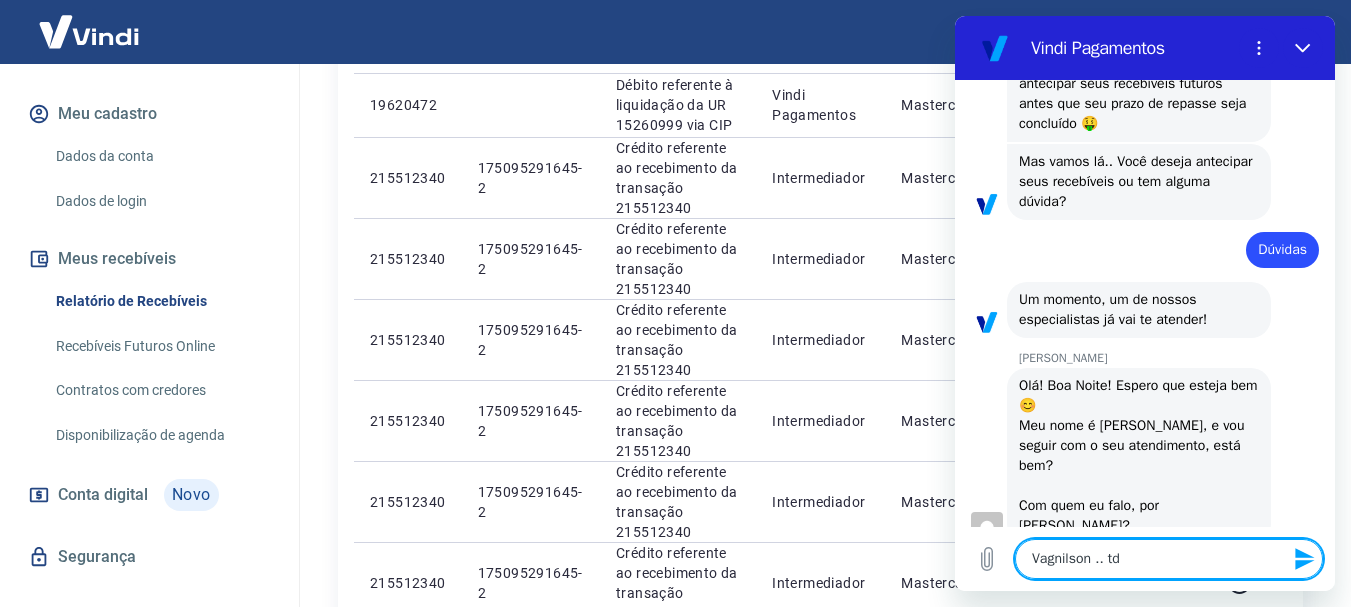 type on "Vagnilson .. tdb" 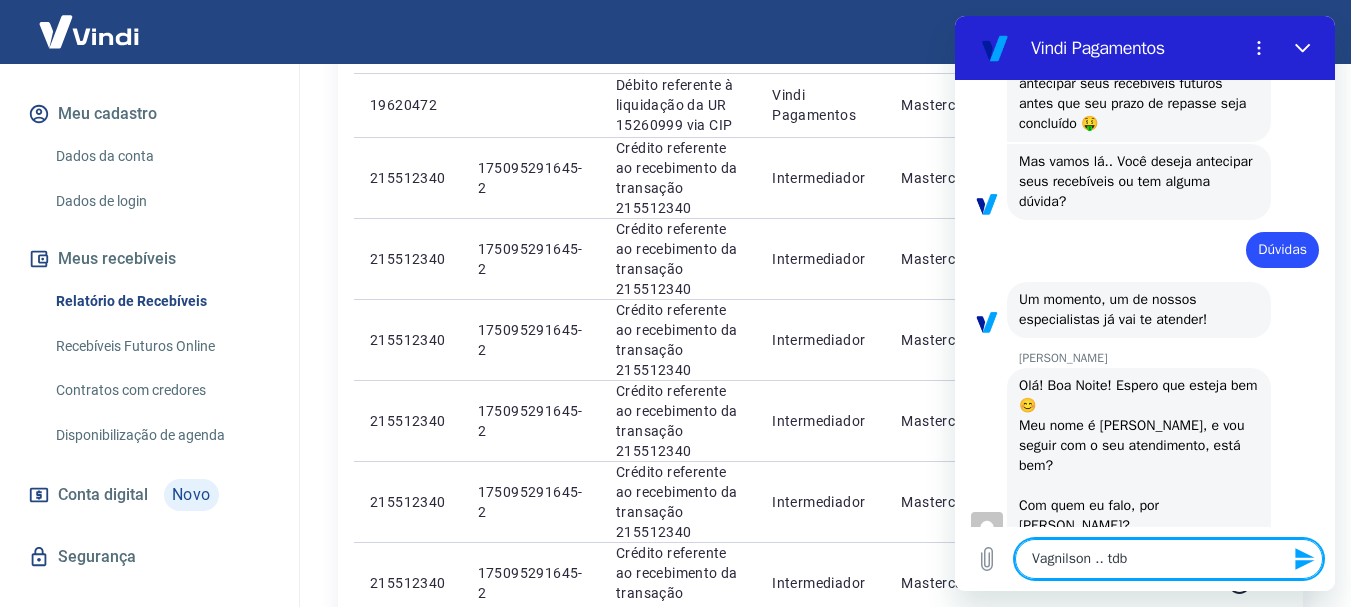 type on "Vagnilson .. tdbe" 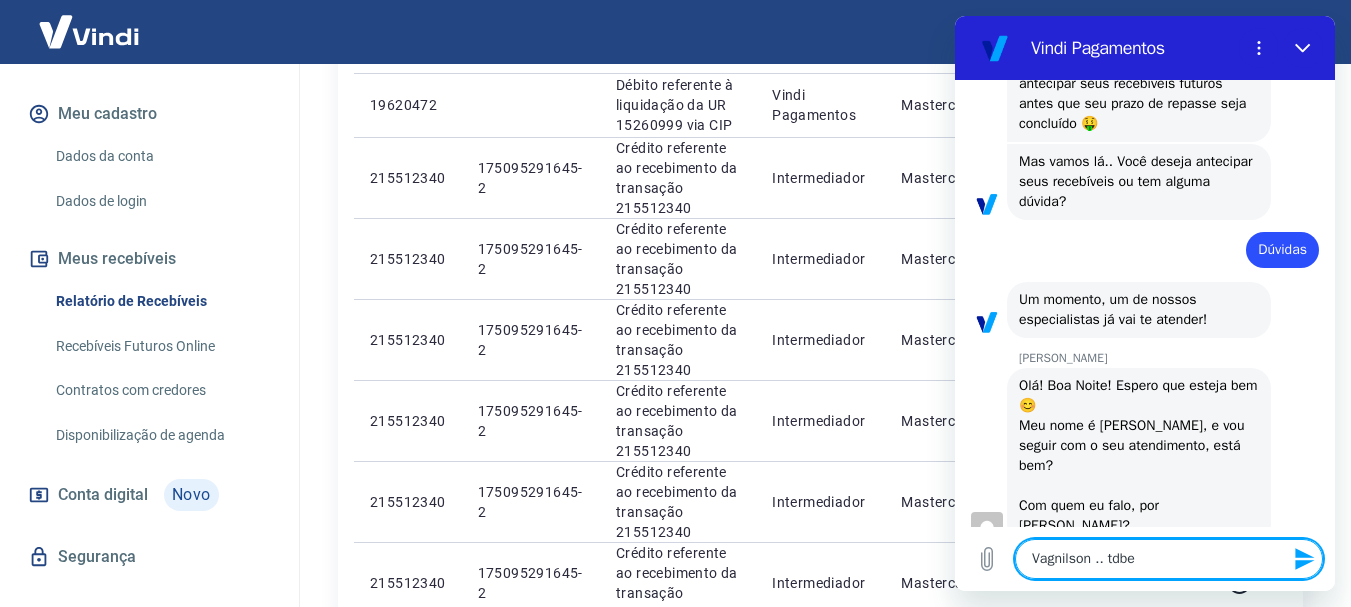 type on "Vagnilson .. tdb" 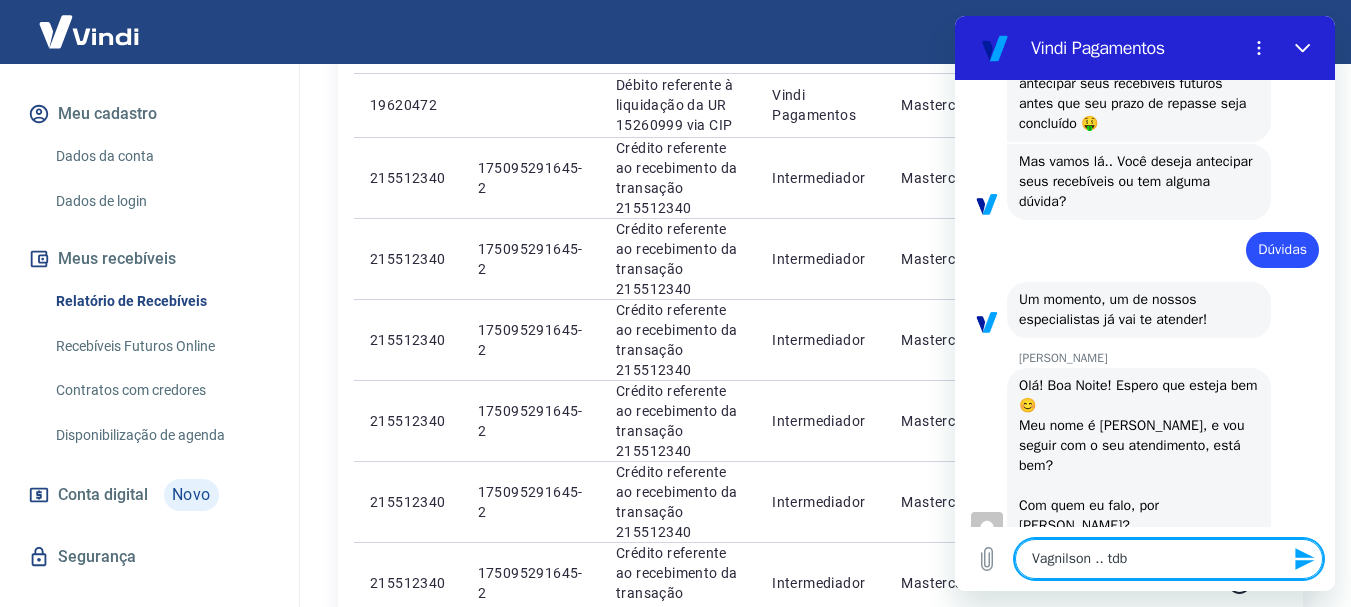 type on "Vagnilson .. td" 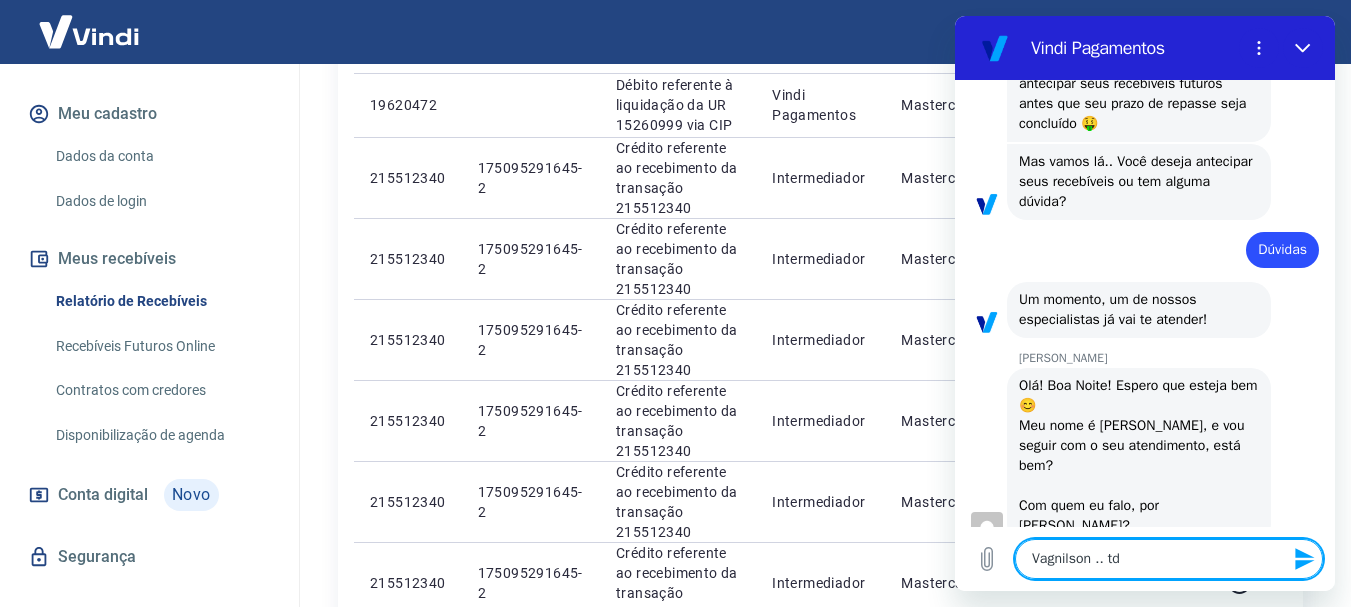 type on "Vagnilson .. td" 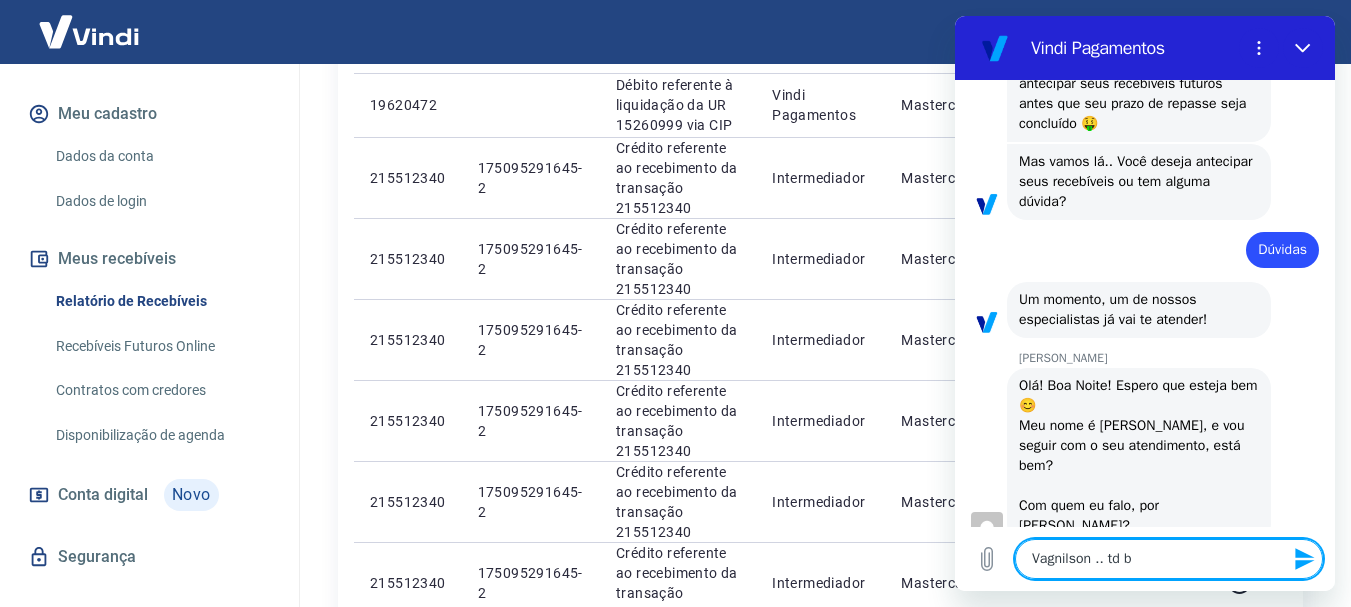 type on "Vagnilson .. td be" 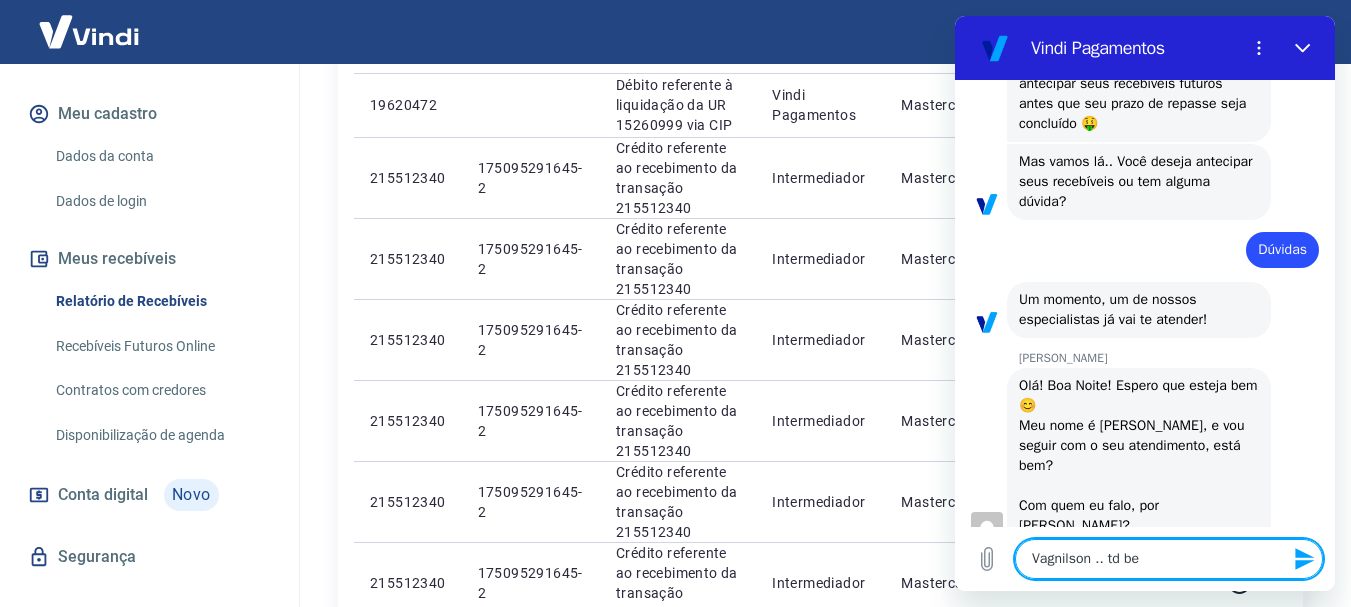 type on "Vagnilson .. td bem" 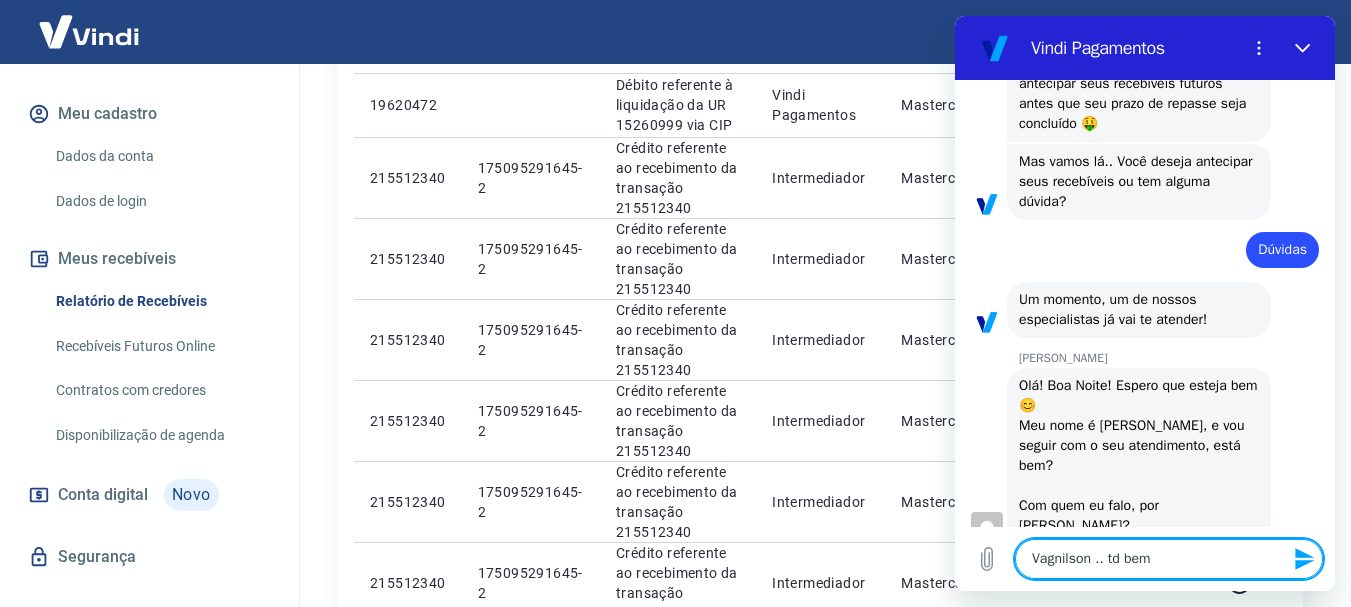 type on "Vagnilson .. td bem" 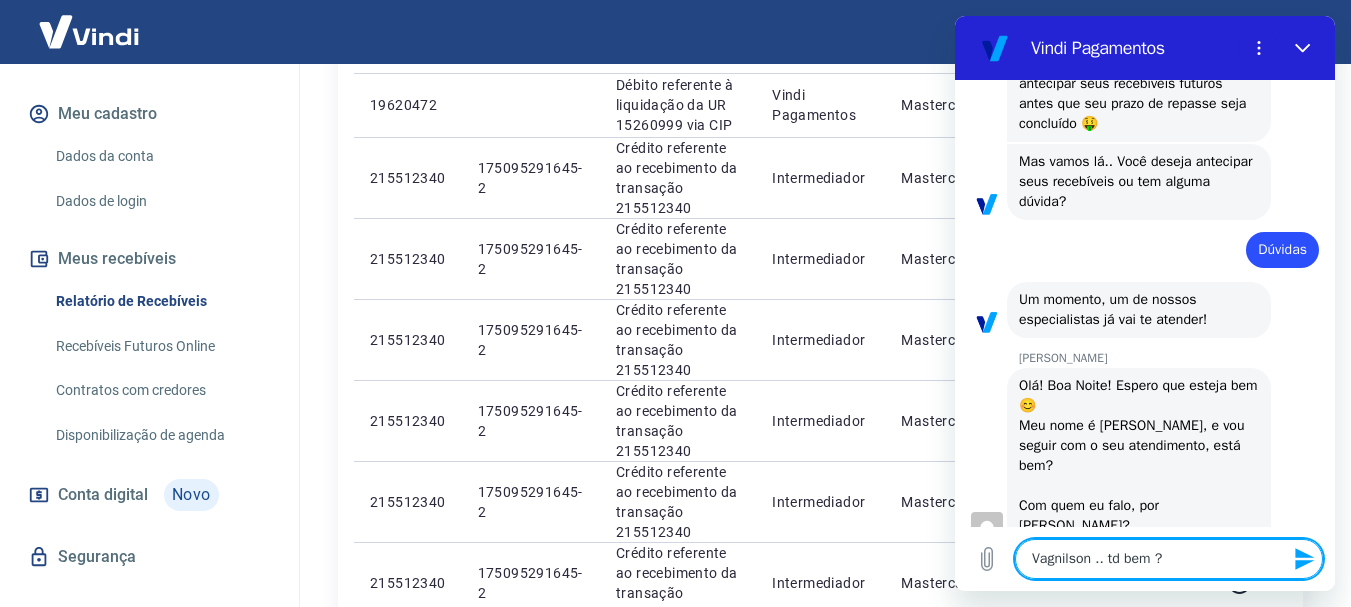 type 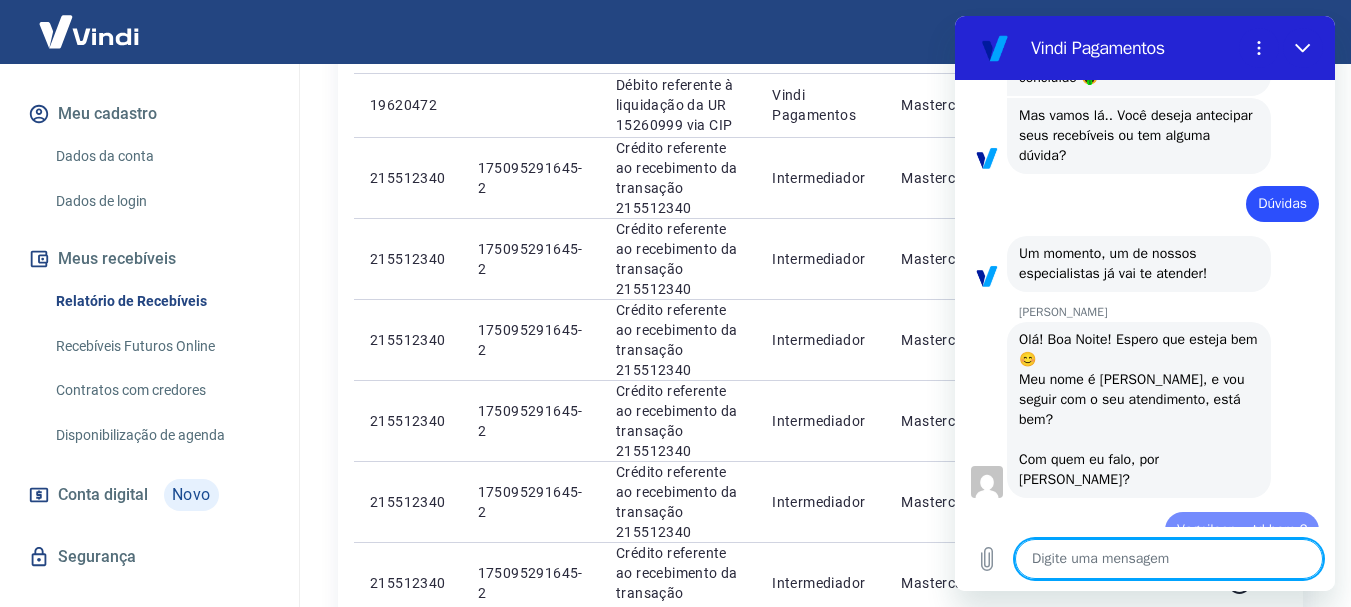 type on "x" 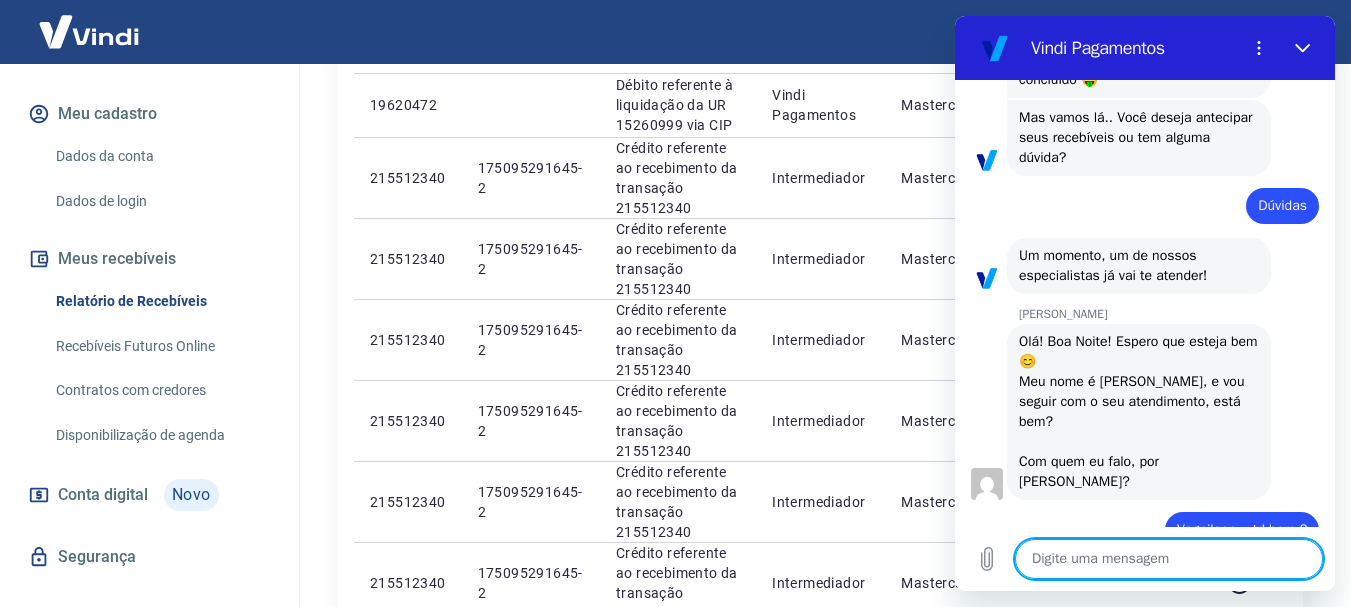 scroll, scrollTop: 362, scrollLeft: 0, axis: vertical 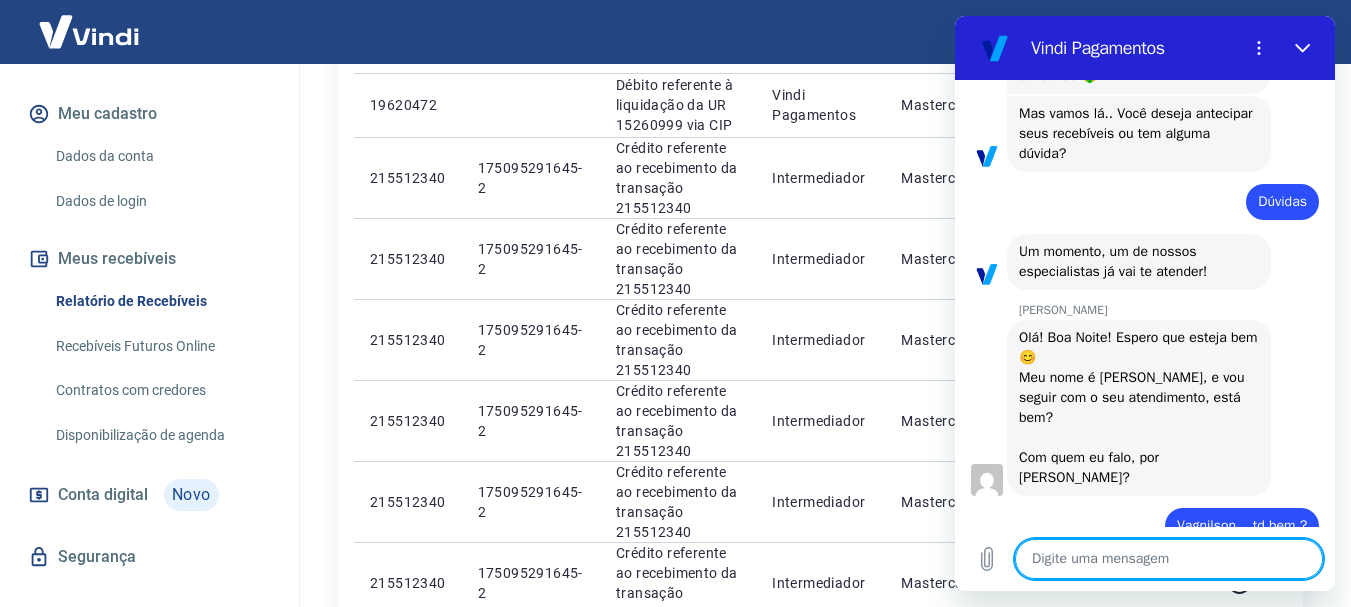 type on "e" 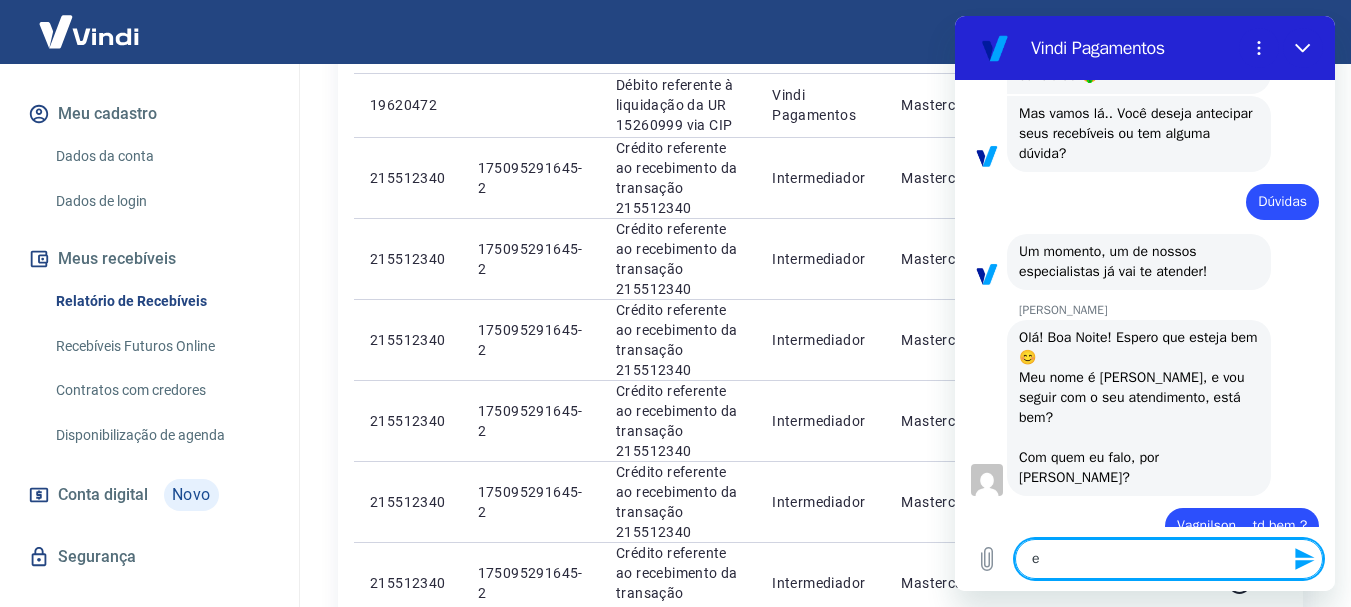 type 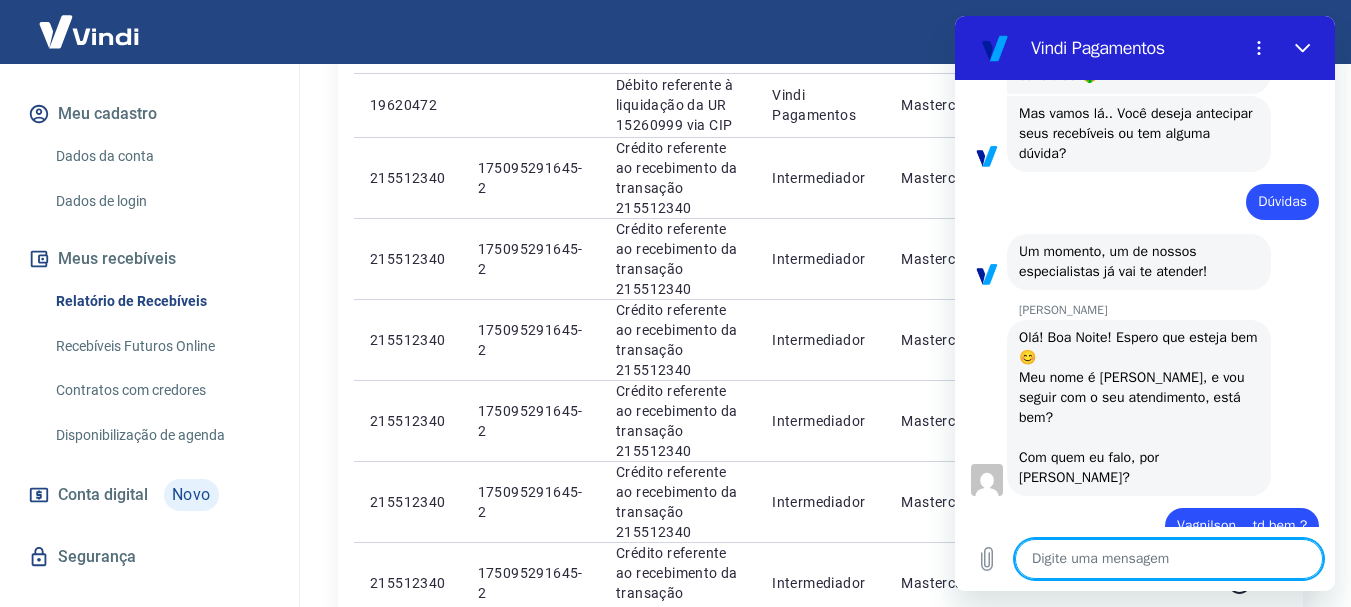 type on "M" 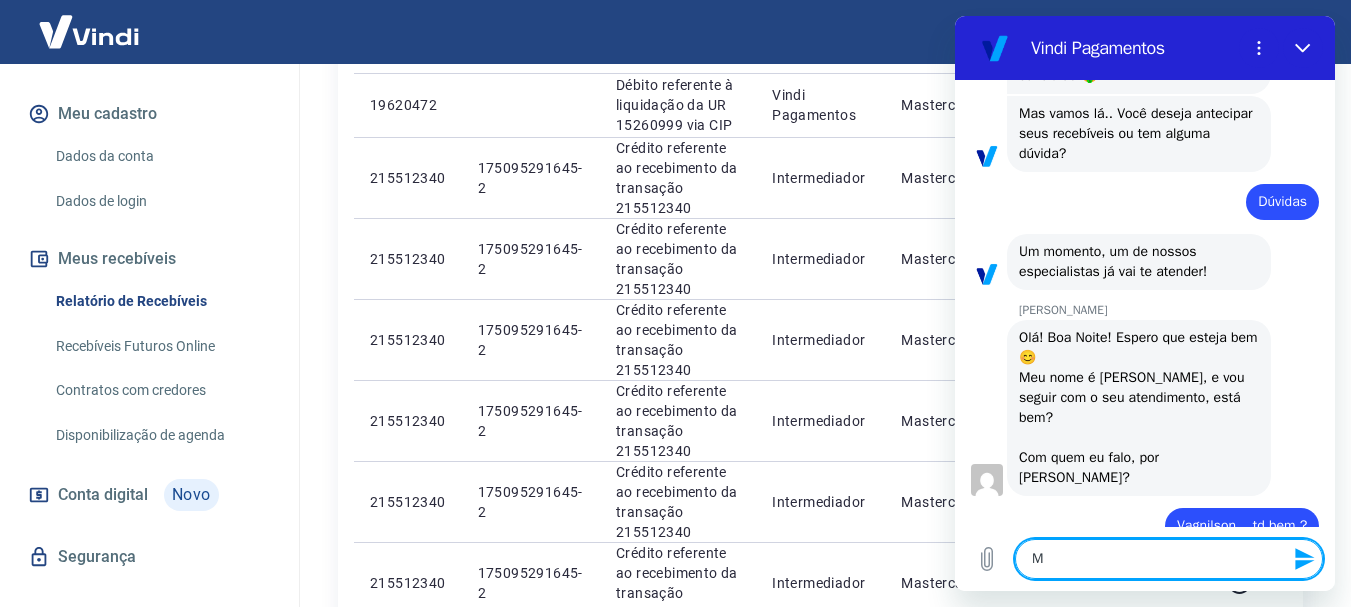 type on "Ma" 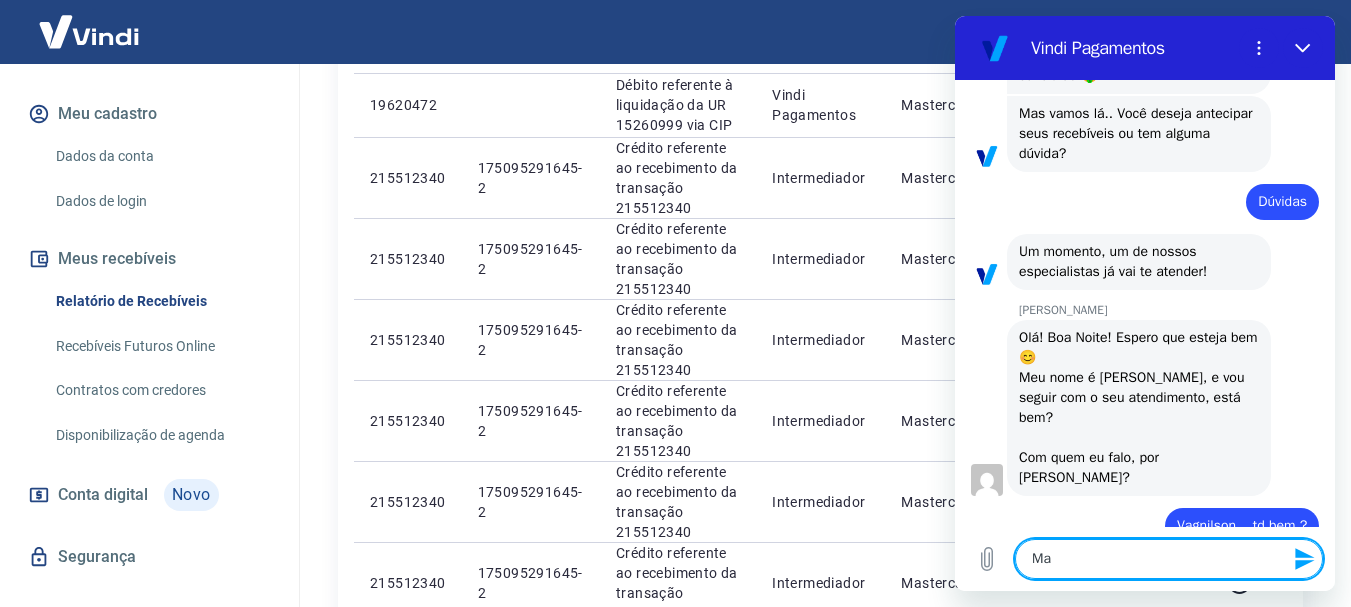 type on "x" 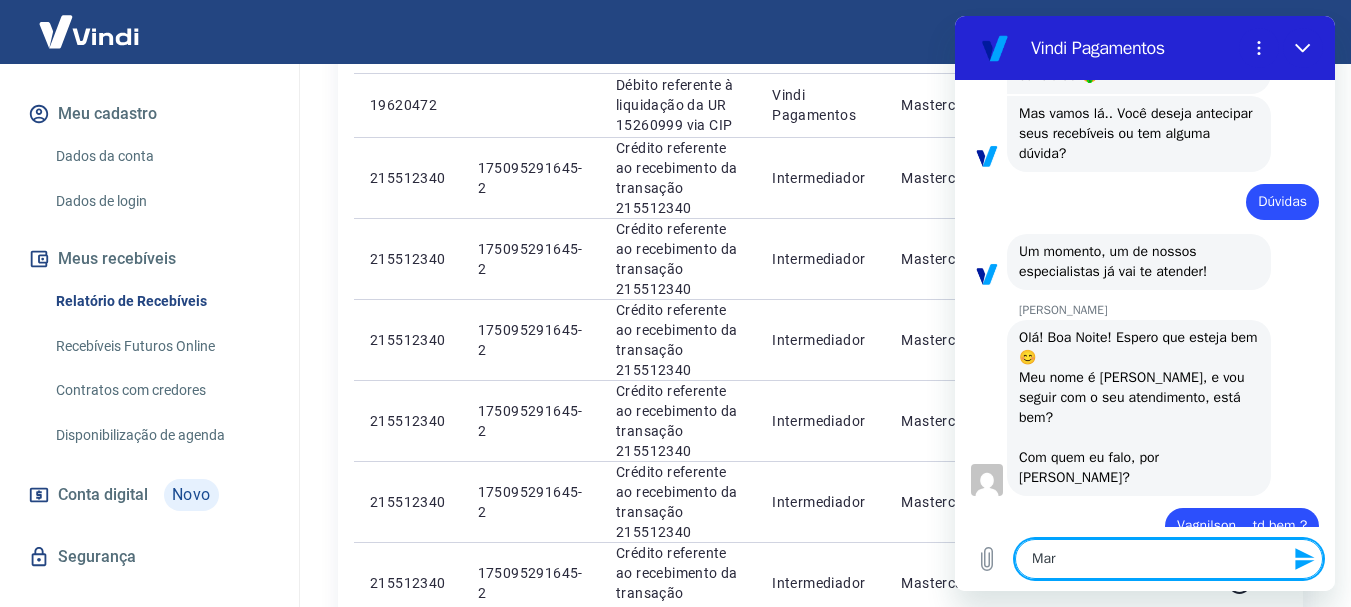type on "[PERSON_NAME]" 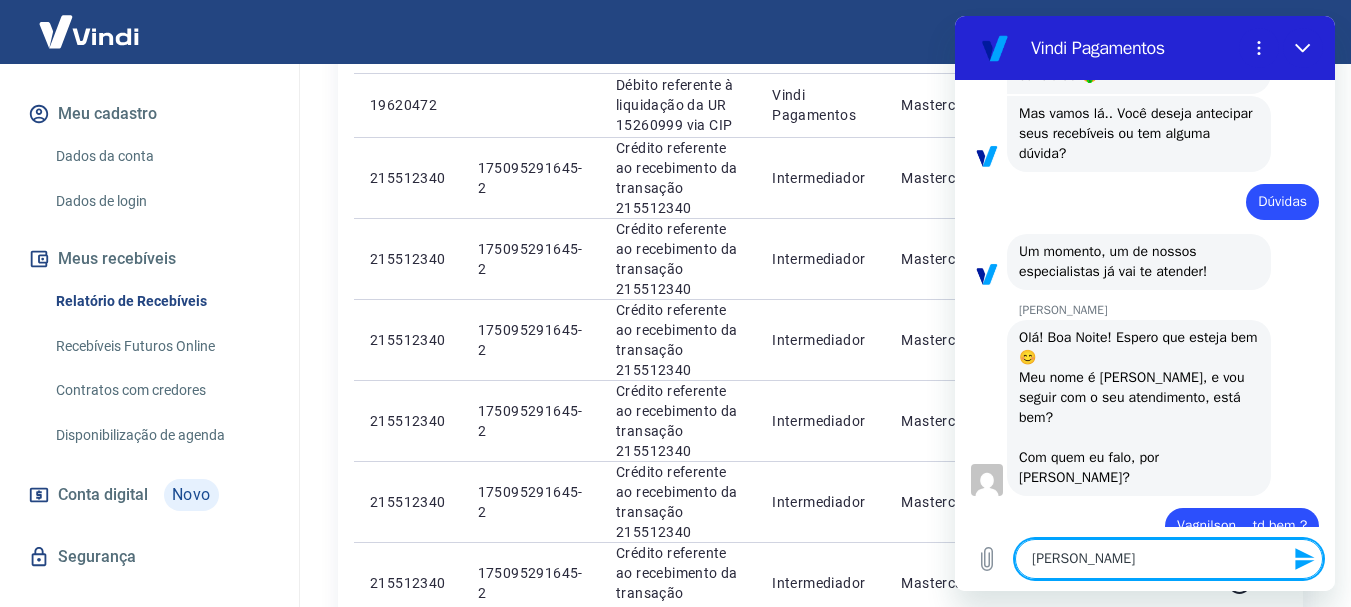 type on "Marce" 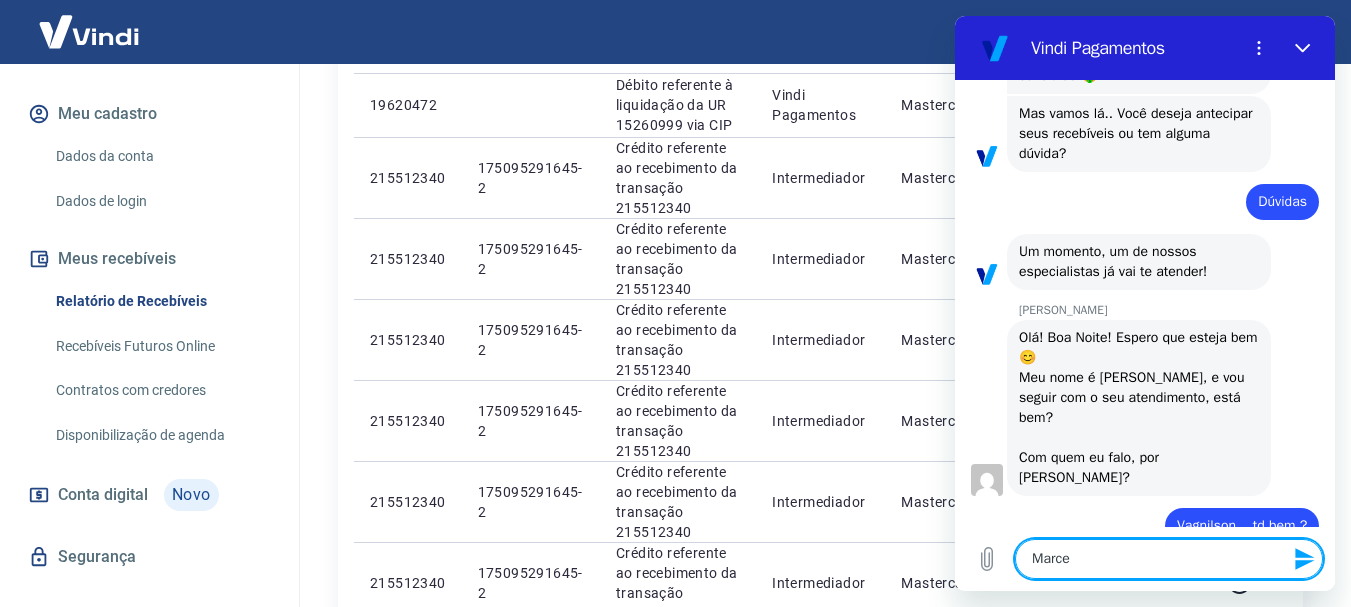 type on "[PERSON_NAME]" 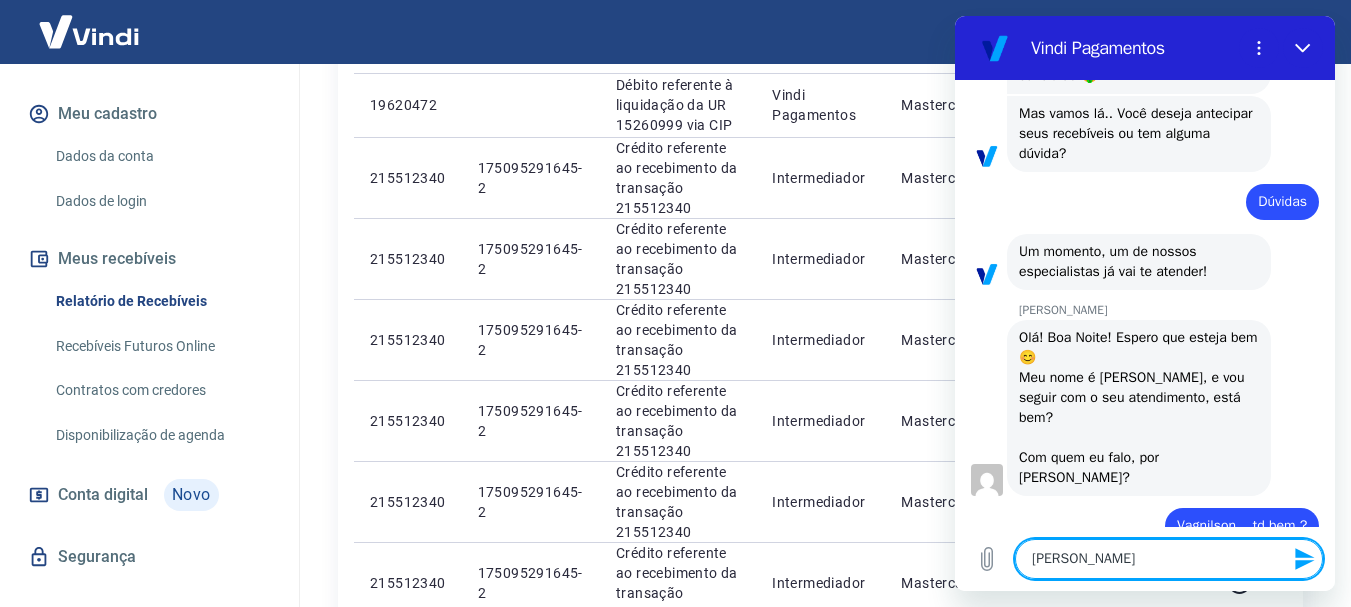 type on "Marcele" 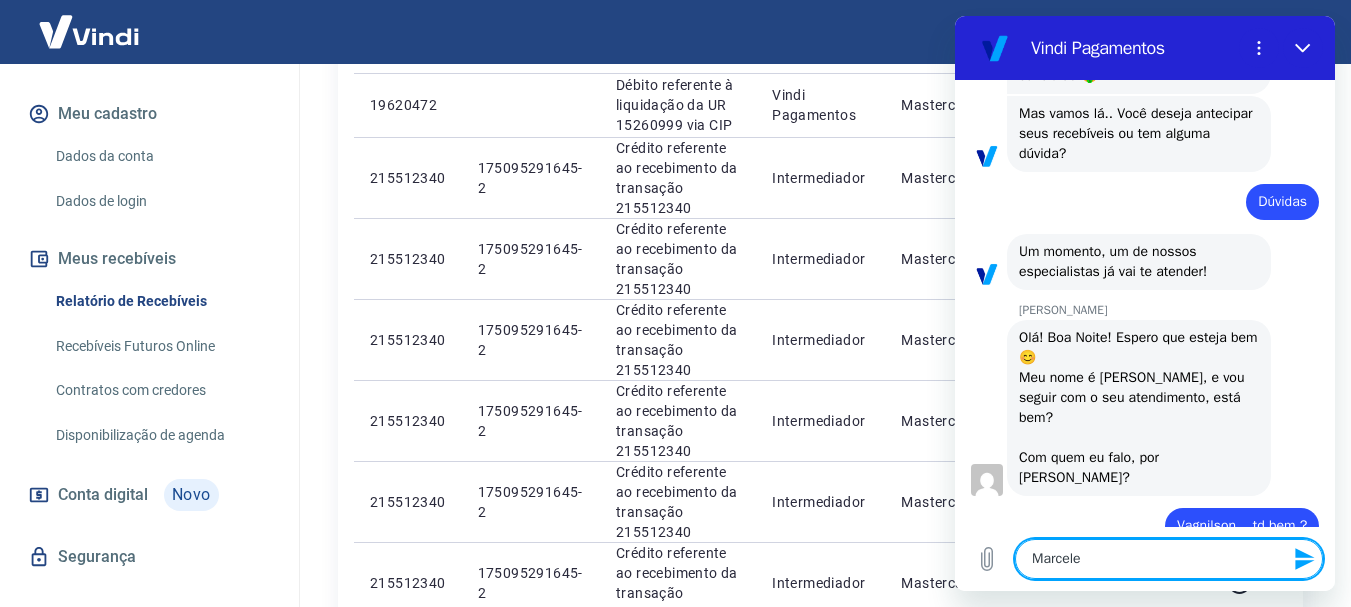 type on "Marcele" 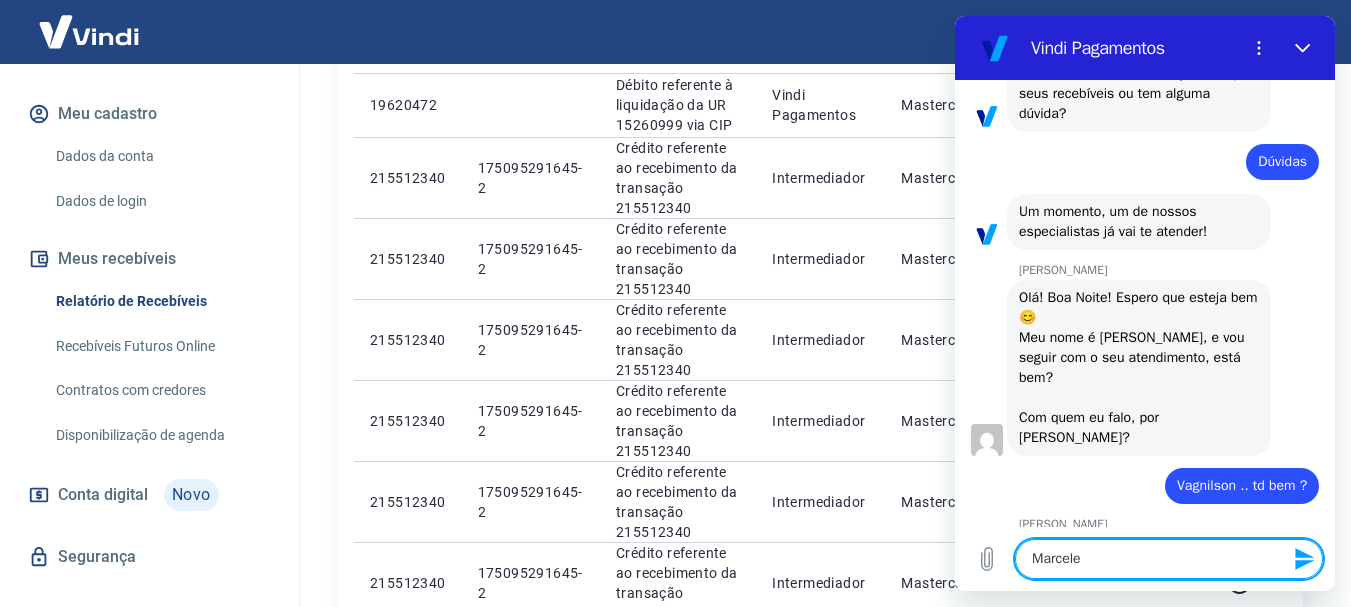 scroll, scrollTop: 400, scrollLeft: 0, axis: vertical 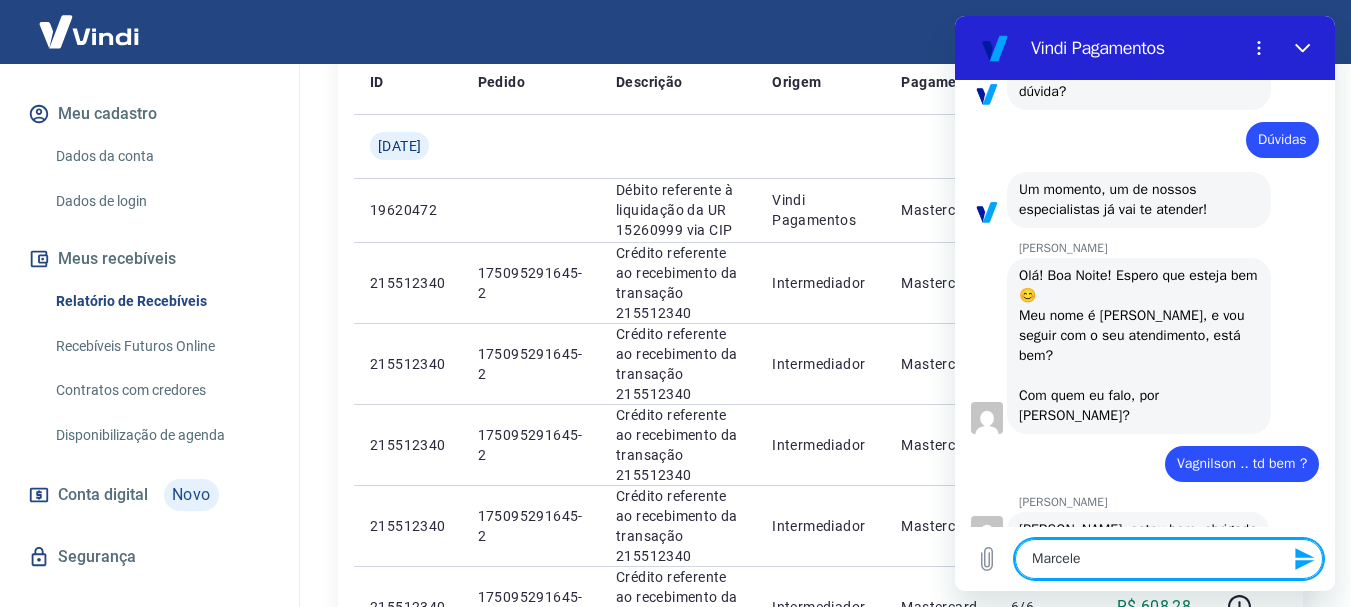 type on "x" 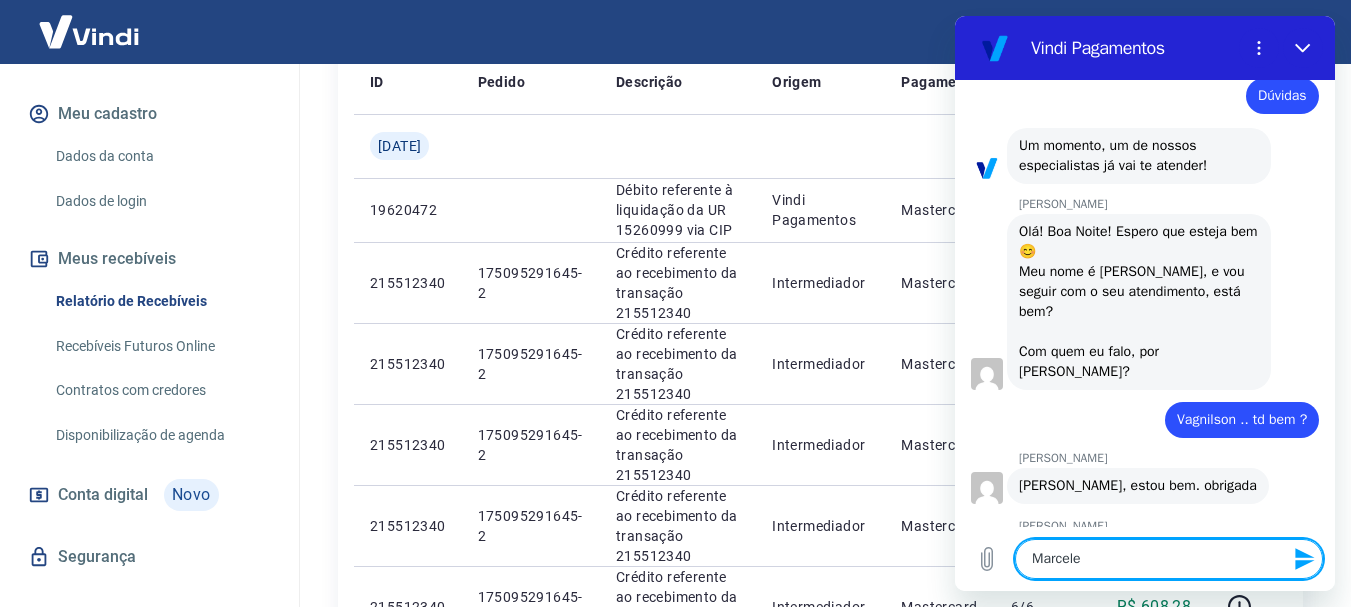 scroll, scrollTop: 466, scrollLeft: 0, axis: vertical 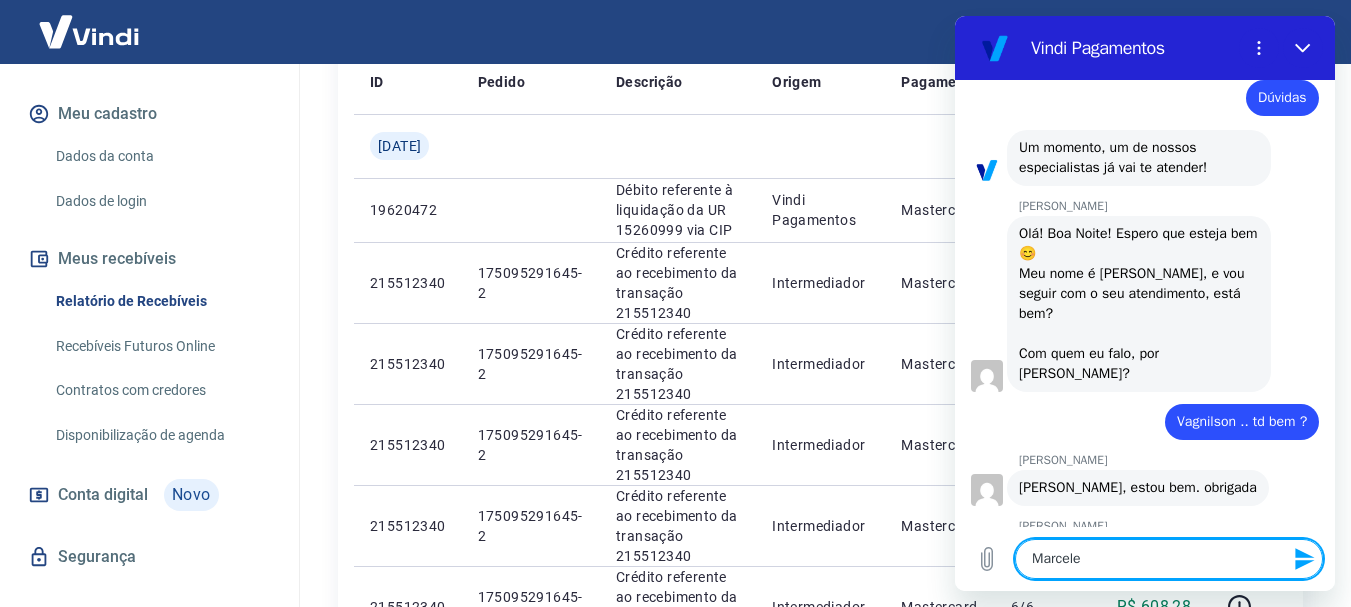 type on "Marcele" 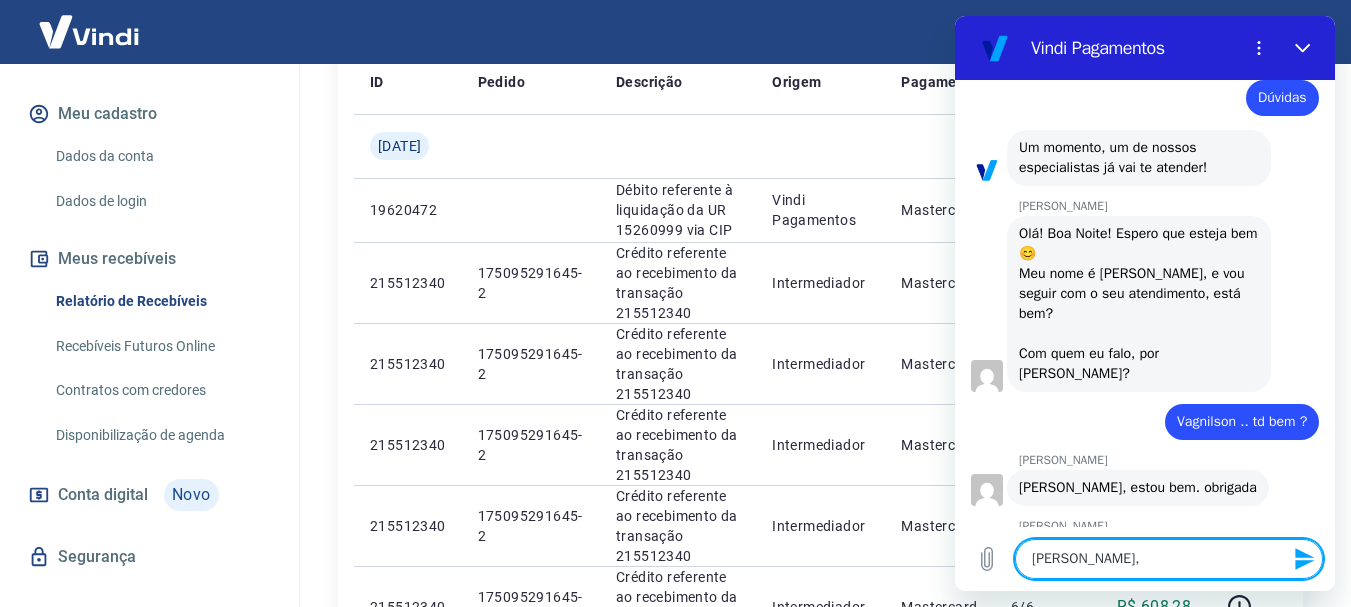 type on "[PERSON_NAME]," 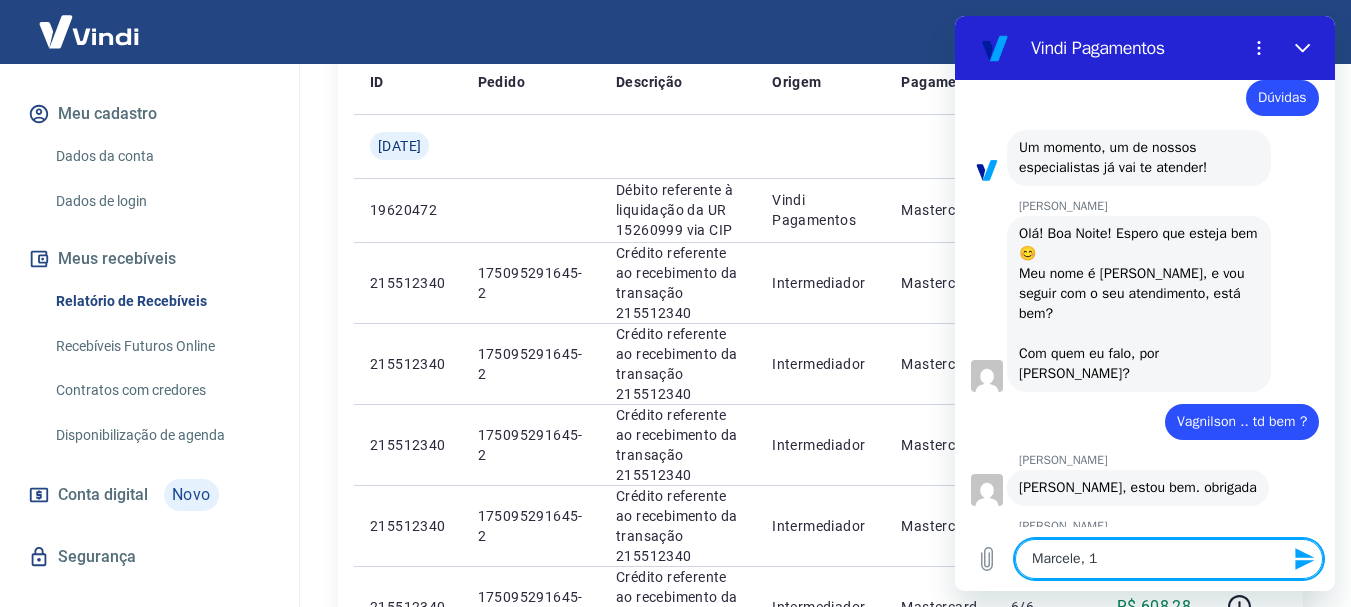 type on "Marcele, 19" 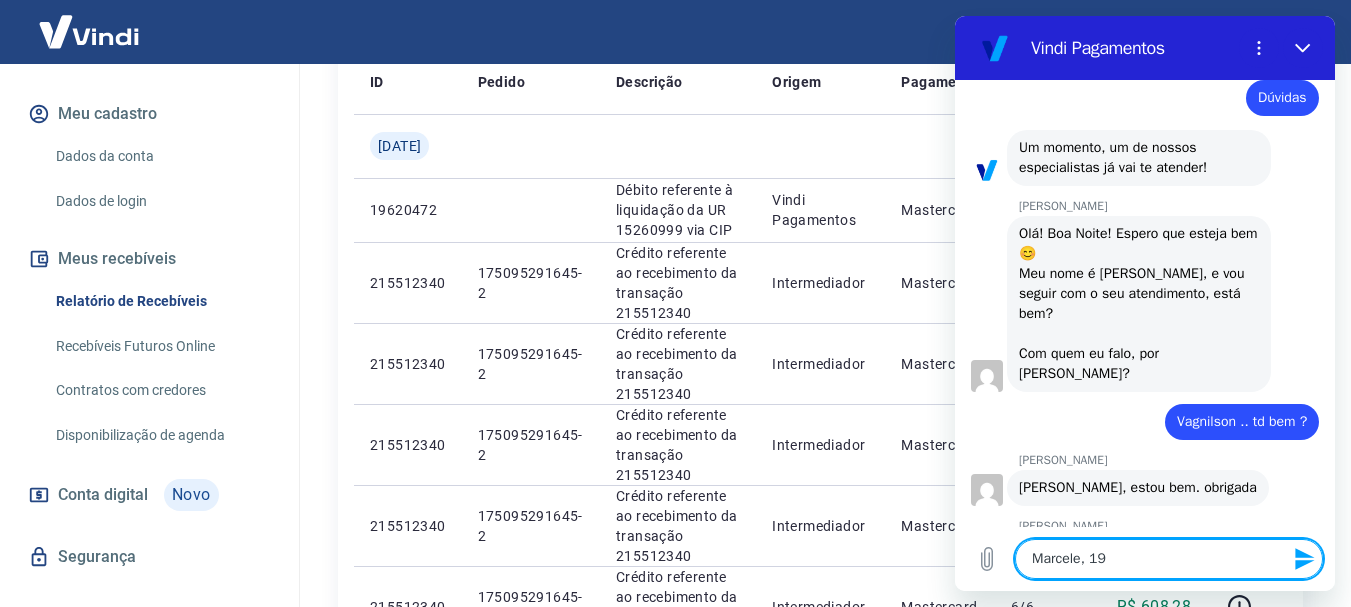 type on "x" 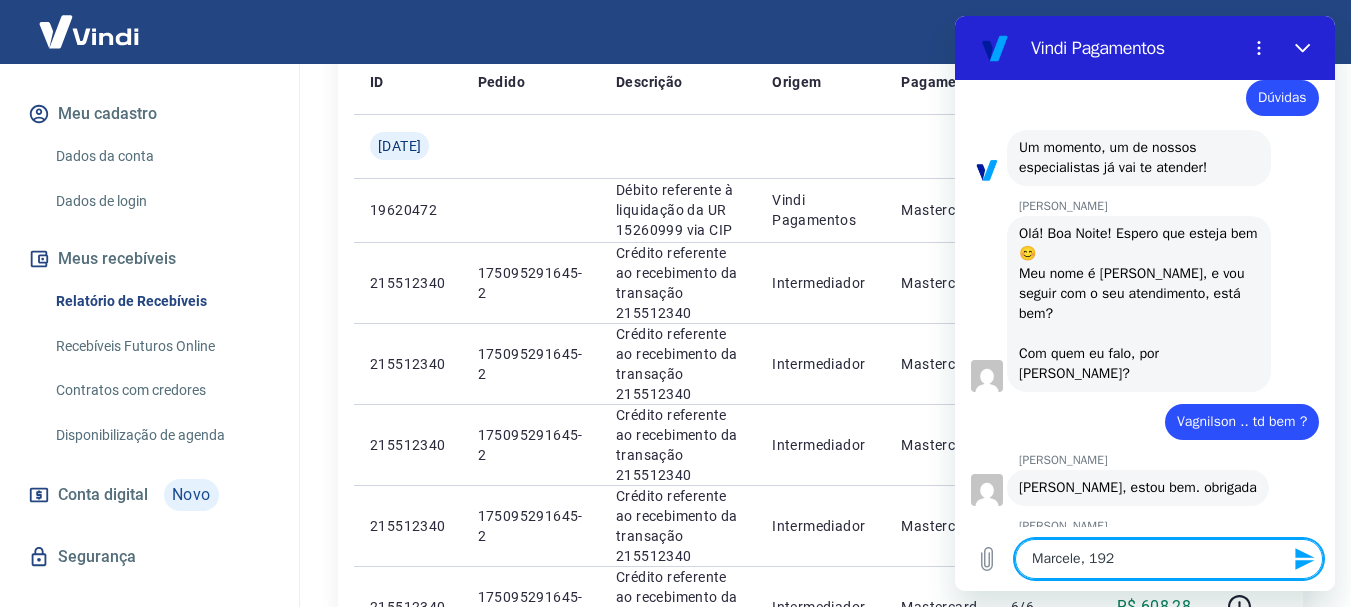 type on "x" 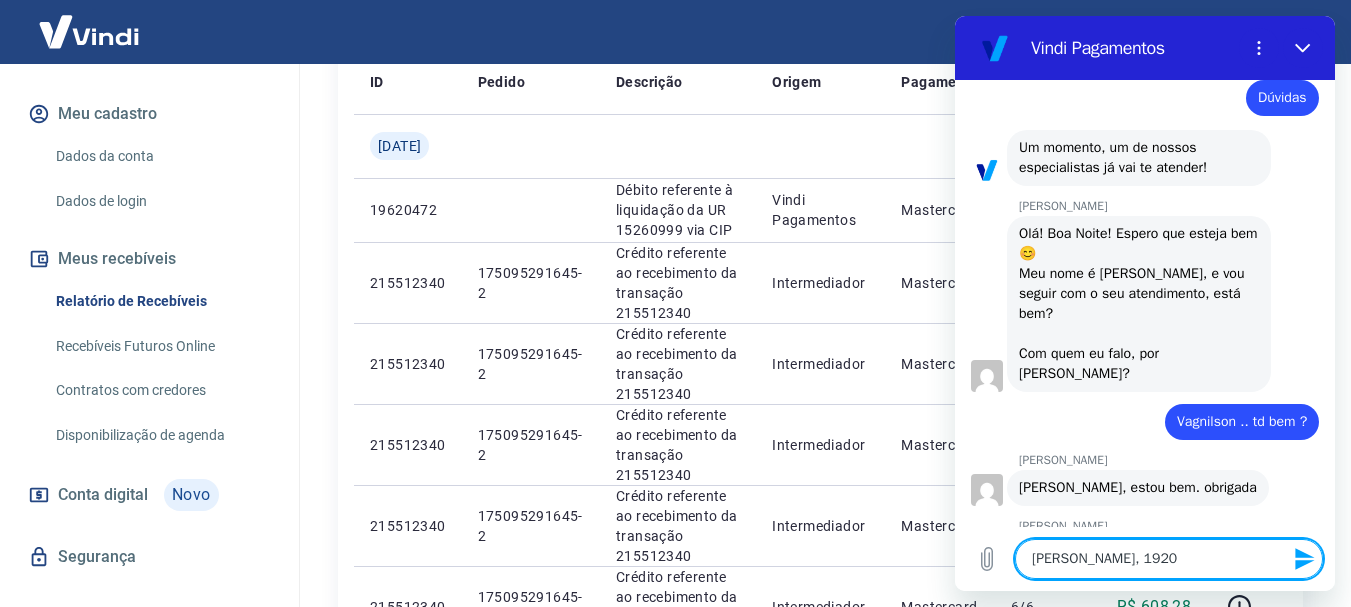 type on "Marcele, 19204" 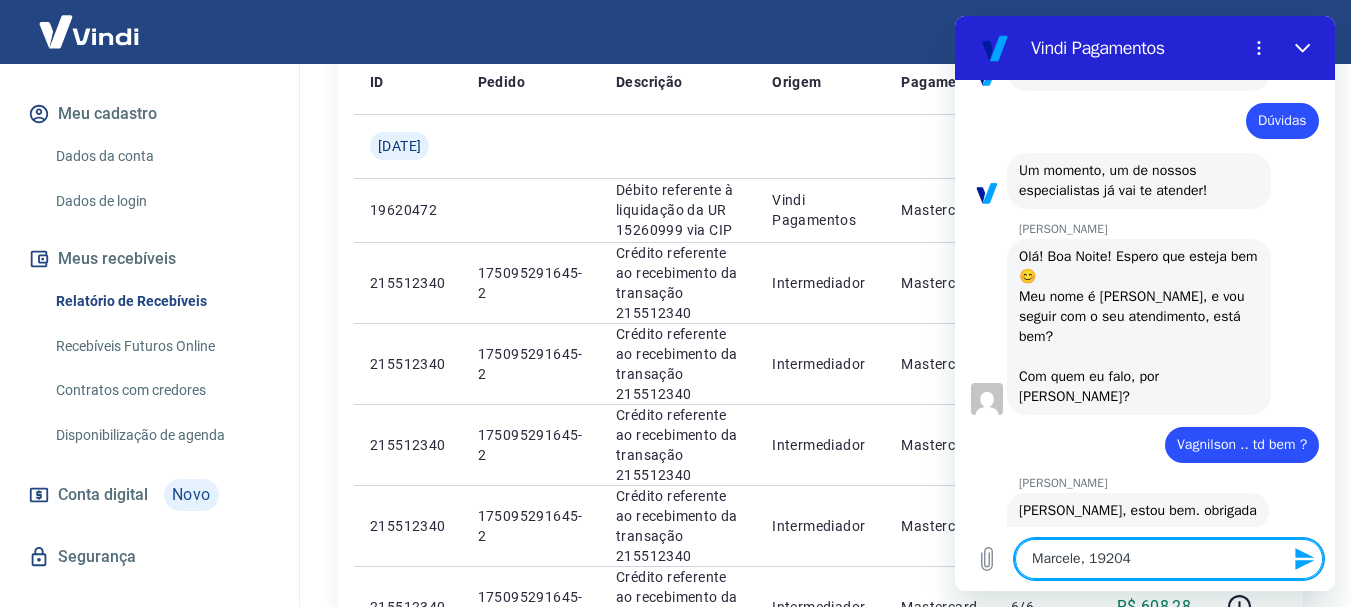 type on "x" 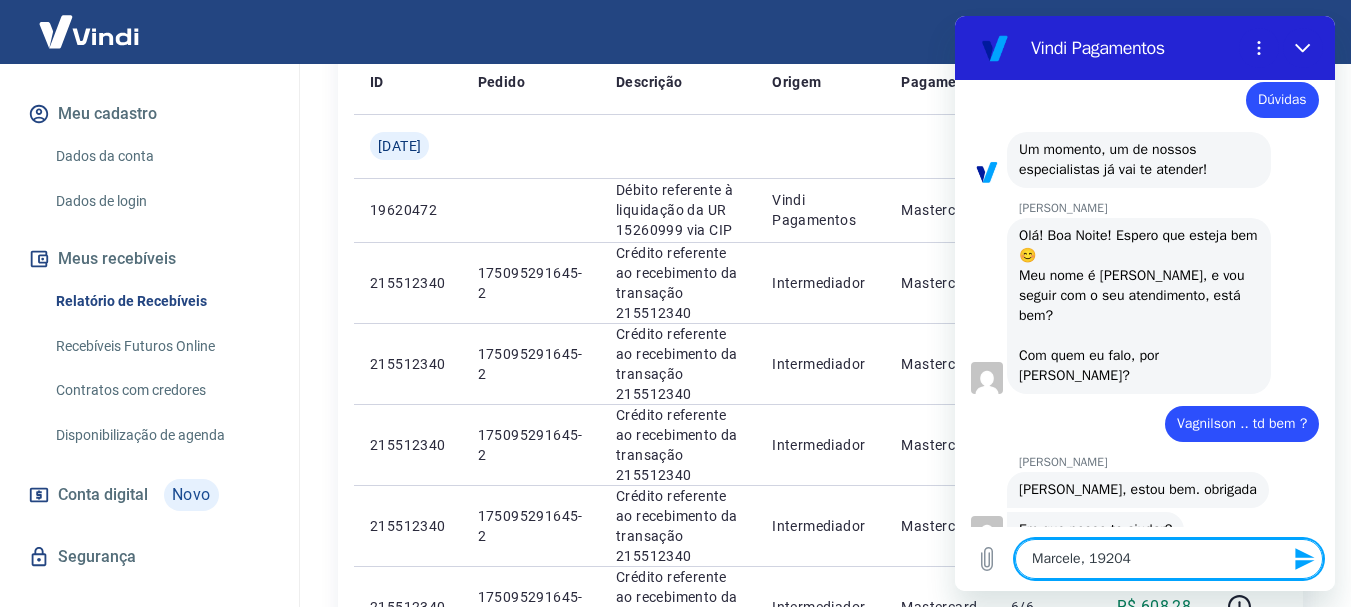 type on "Marcele, 192047" 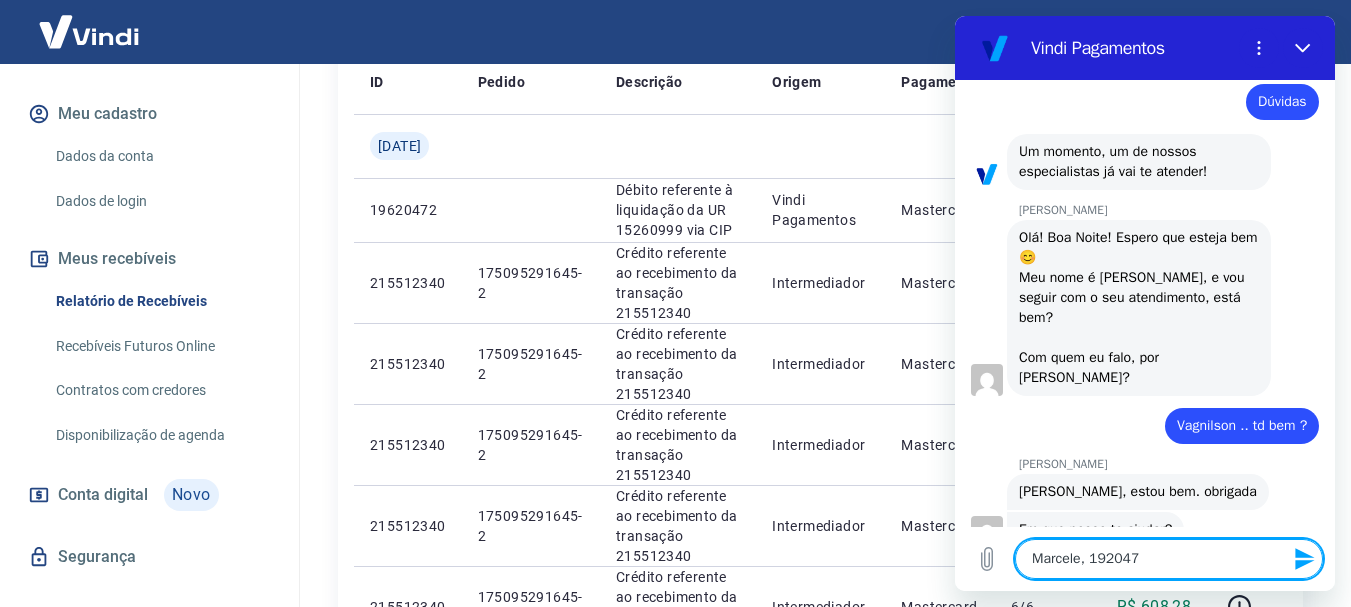 type on "Marcele, 1920472" 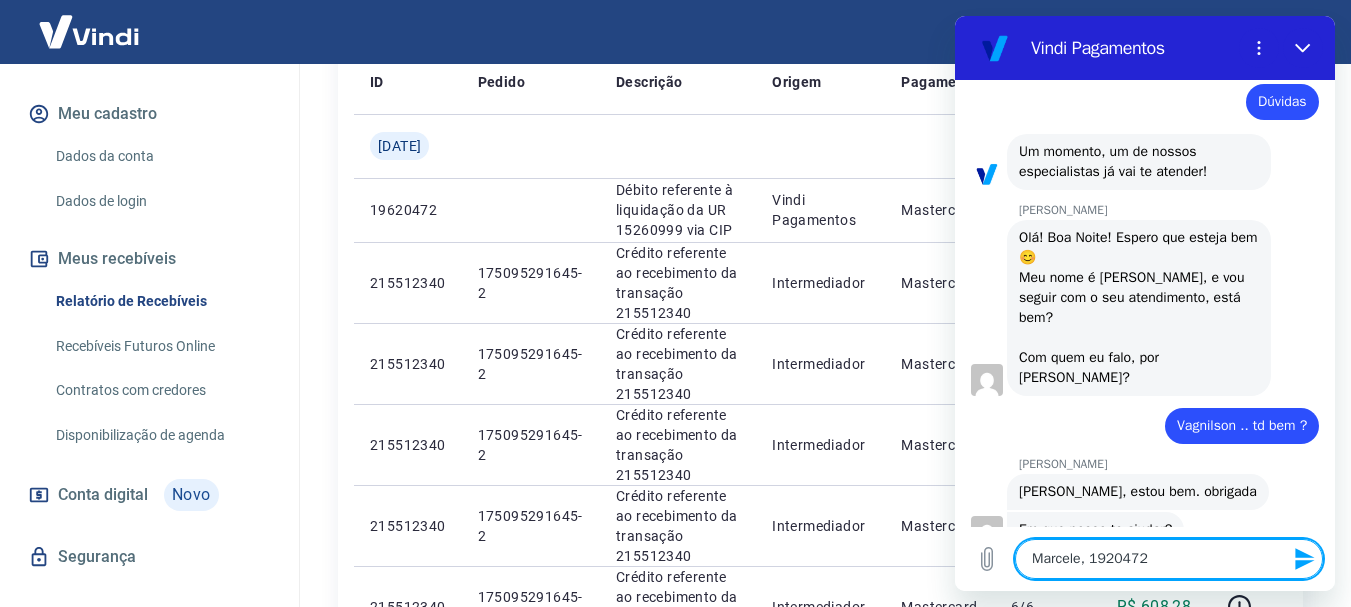 scroll, scrollTop: 466, scrollLeft: 0, axis: vertical 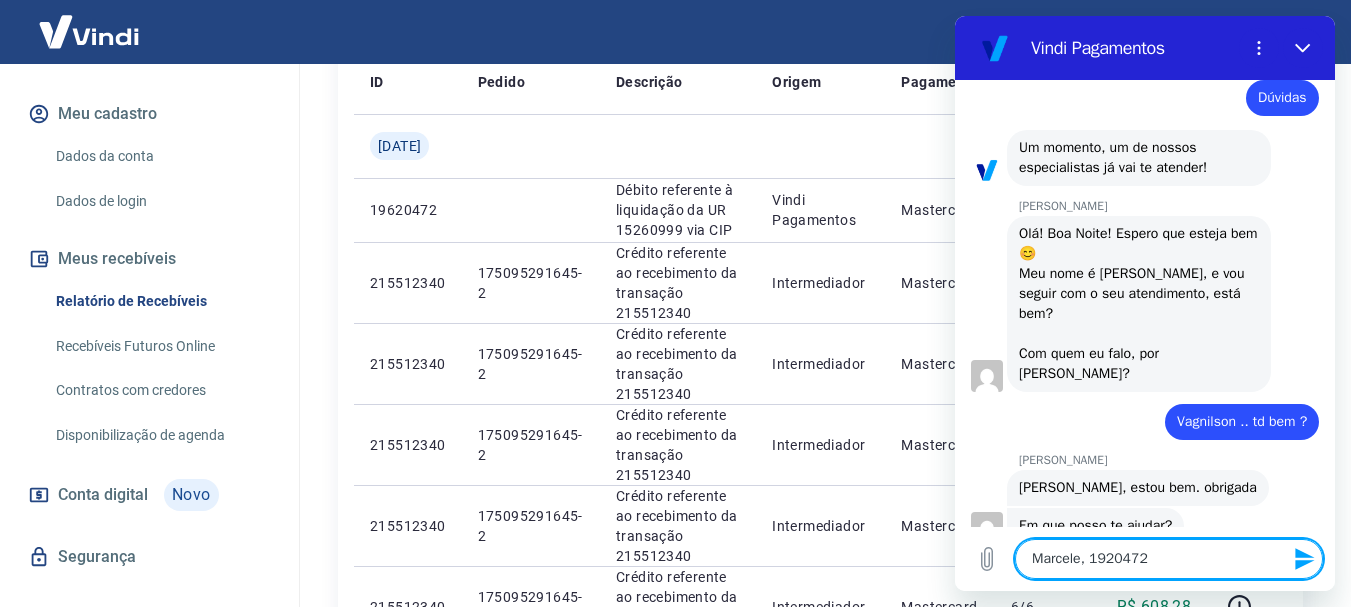 type on "Marcele, 1920472" 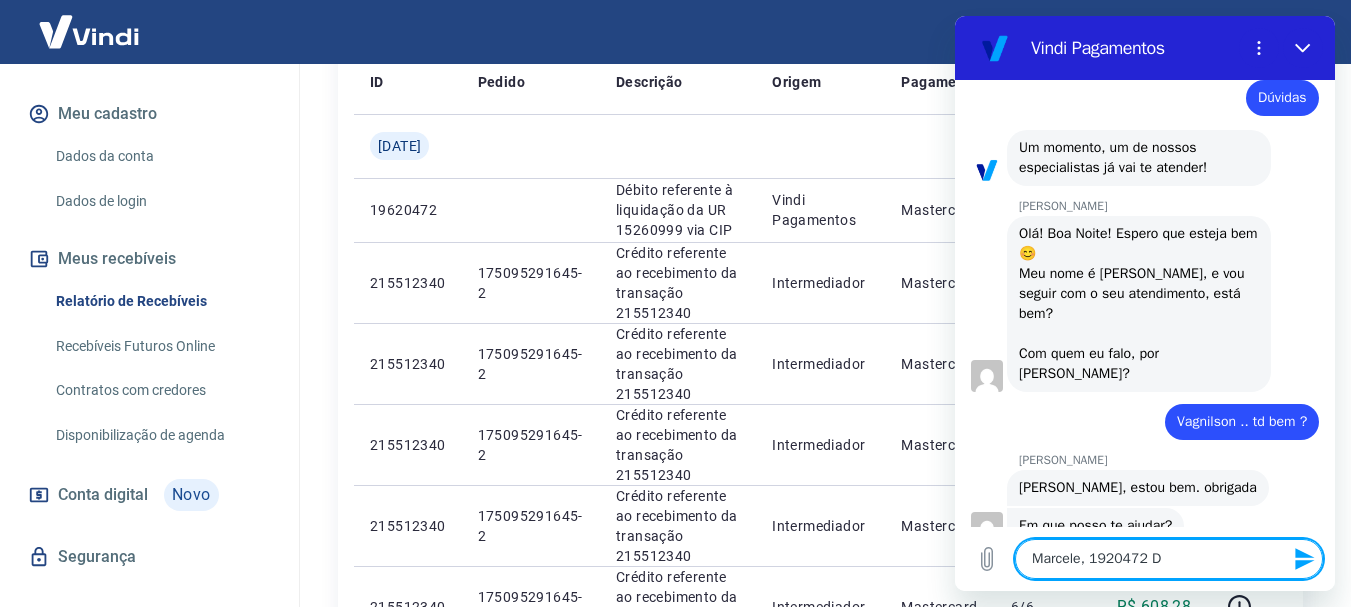 type on "[PERSON_NAME], 1920472 De" 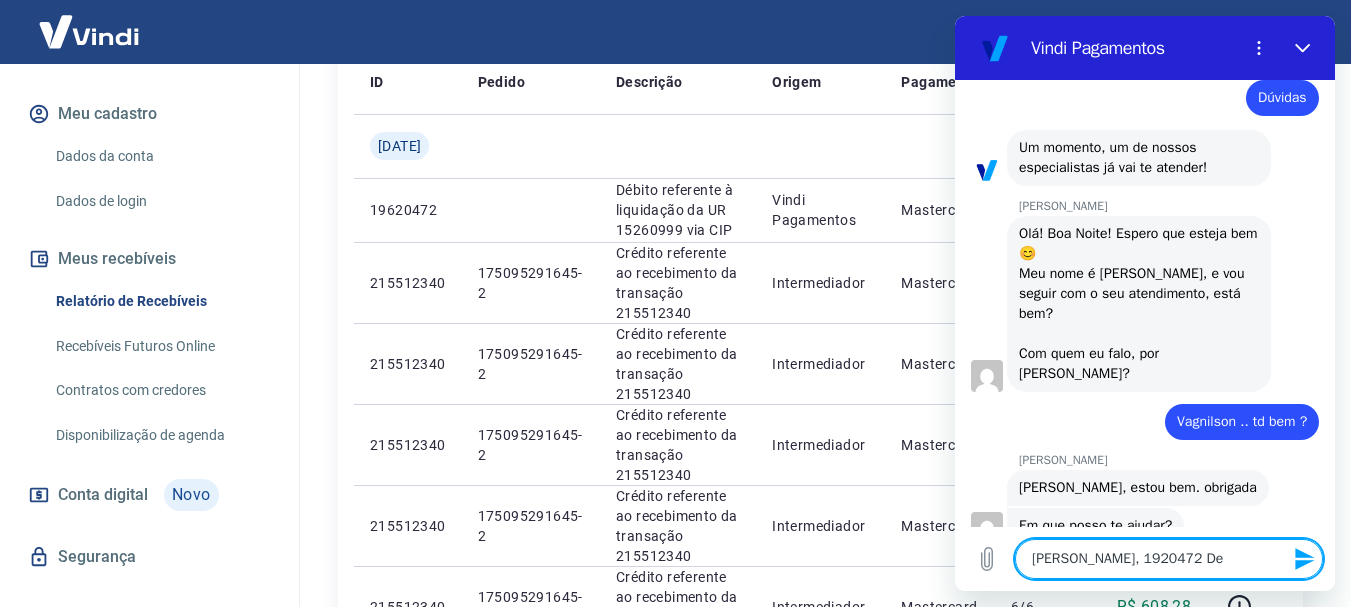 type on "Marcele, 1920472 D" 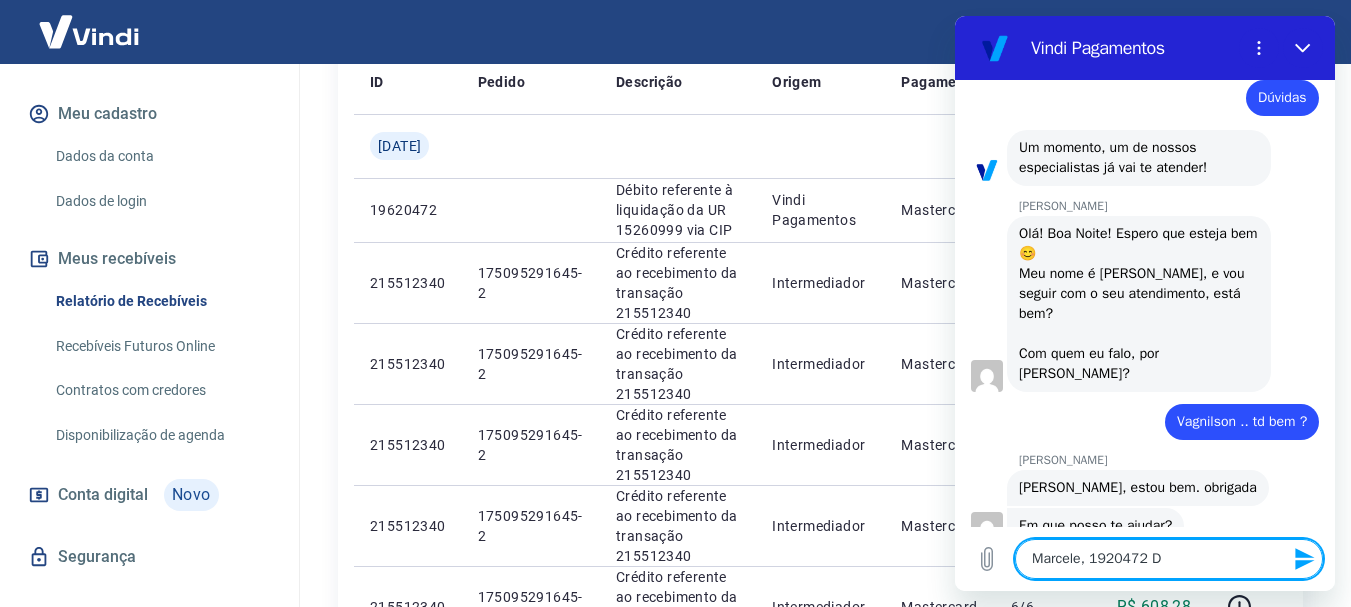 type on "Marcele, 1920472" 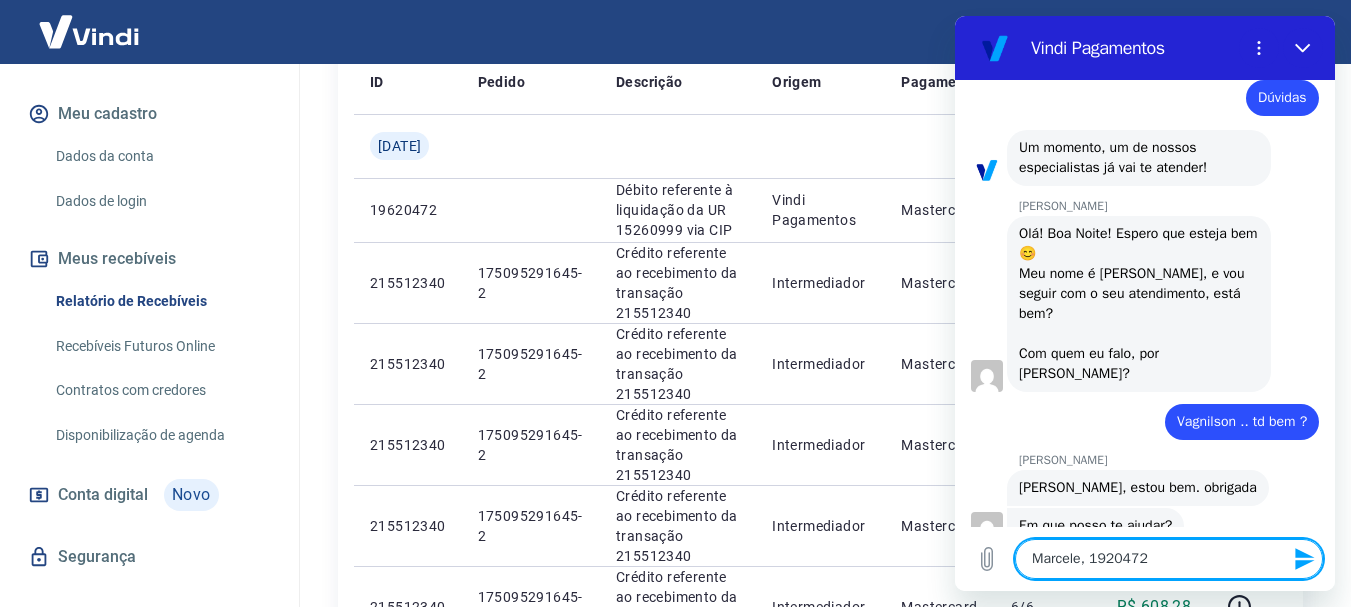 type on "[PERSON_NAME], 1920472 o" 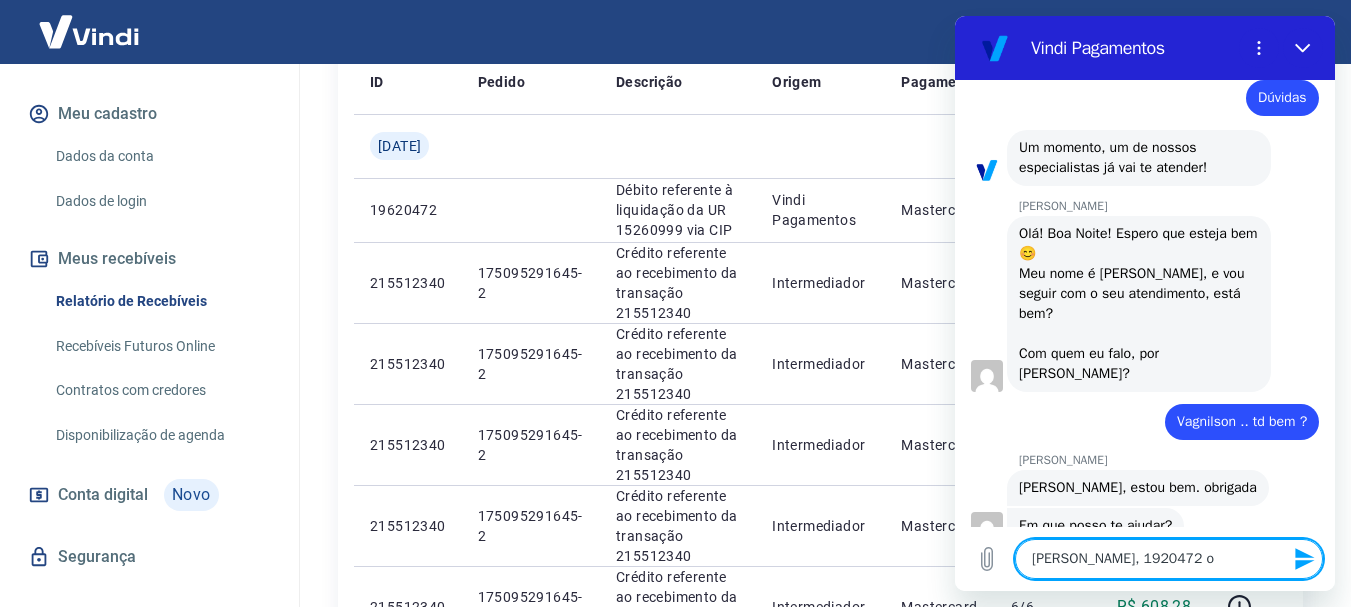 type on "[PERSON_NAME], 1920472 o" 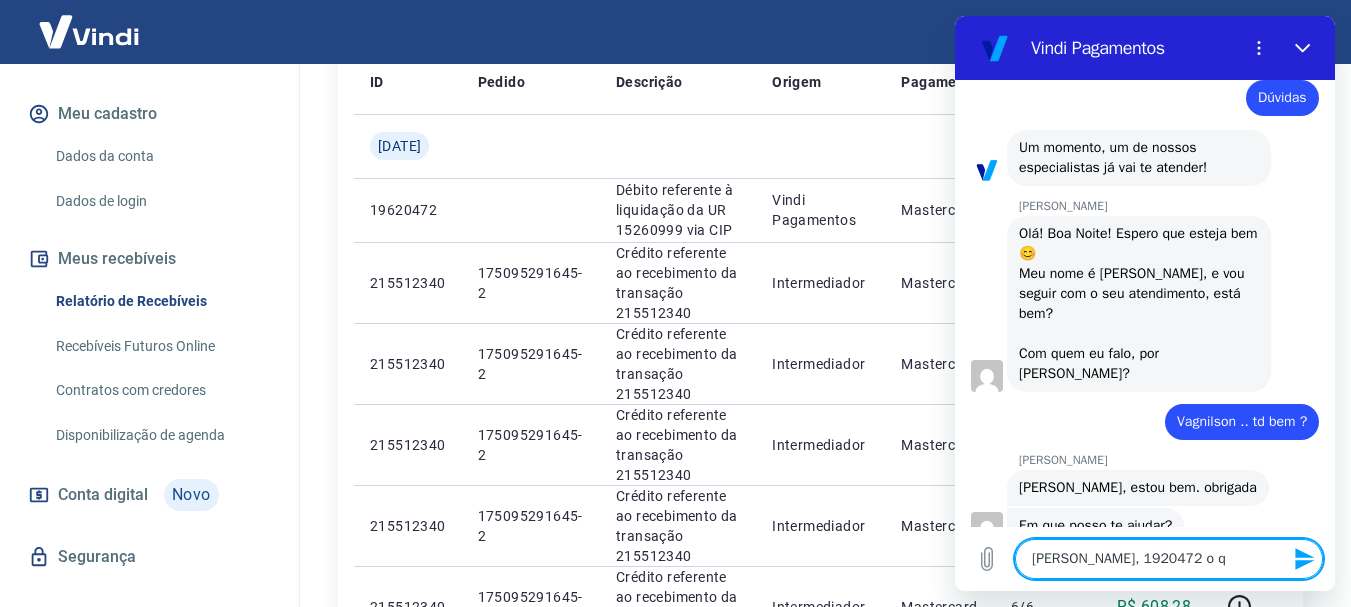 type on "x" 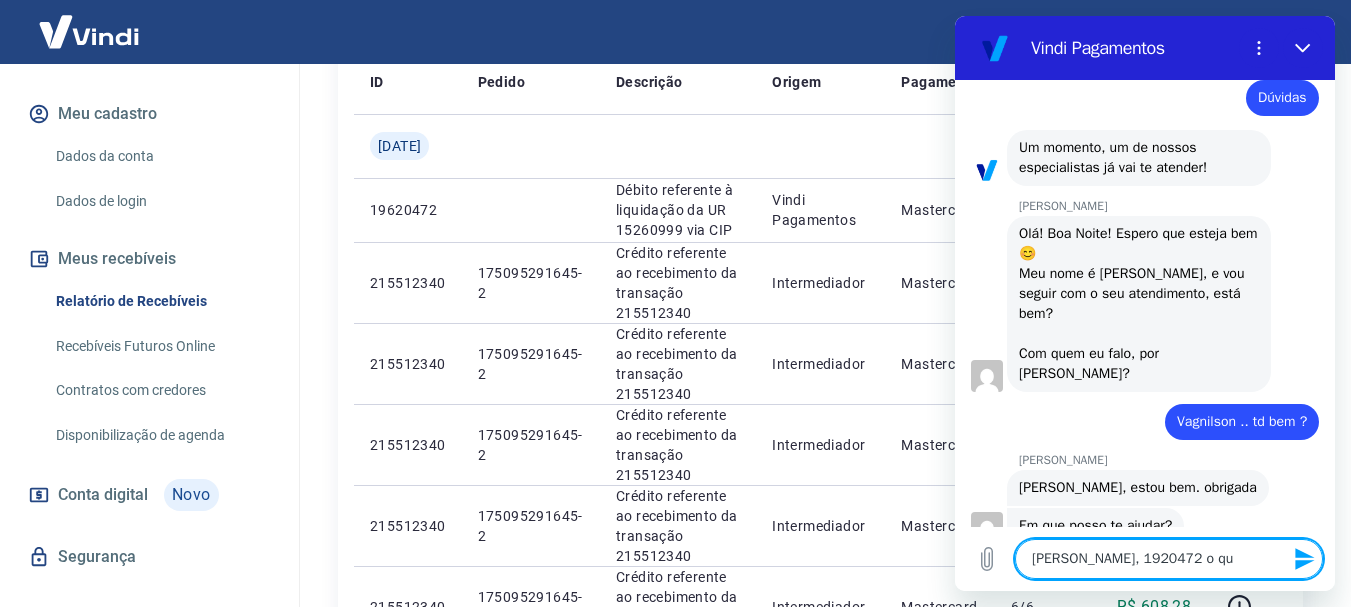 type on "[PERSON_NAME], 1920472 o que" 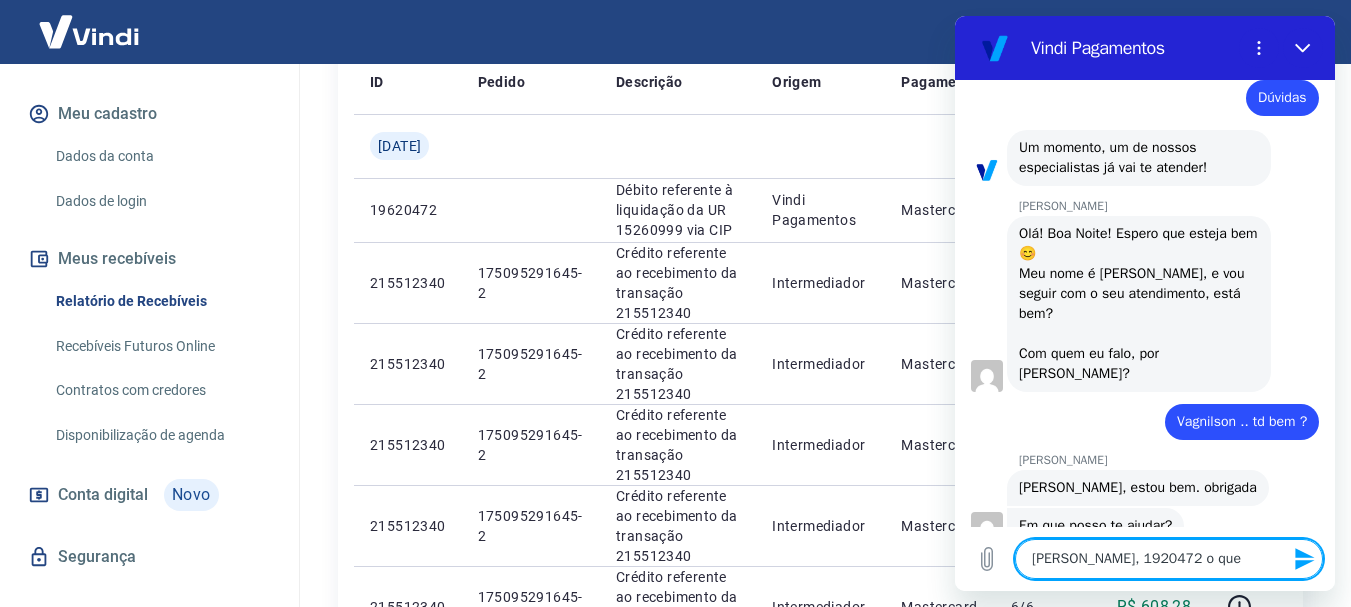 type on "[PERSON_NAME], 1920472 o que" 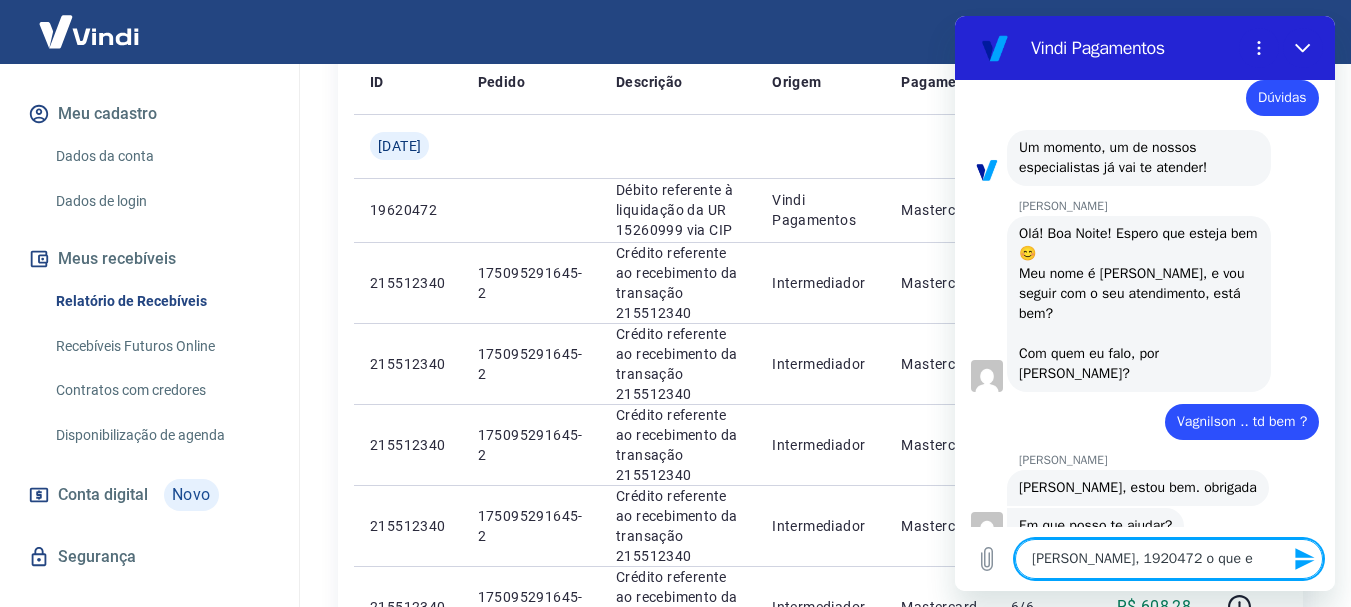type on "[PERSON_NAME], 1920472 o que es" 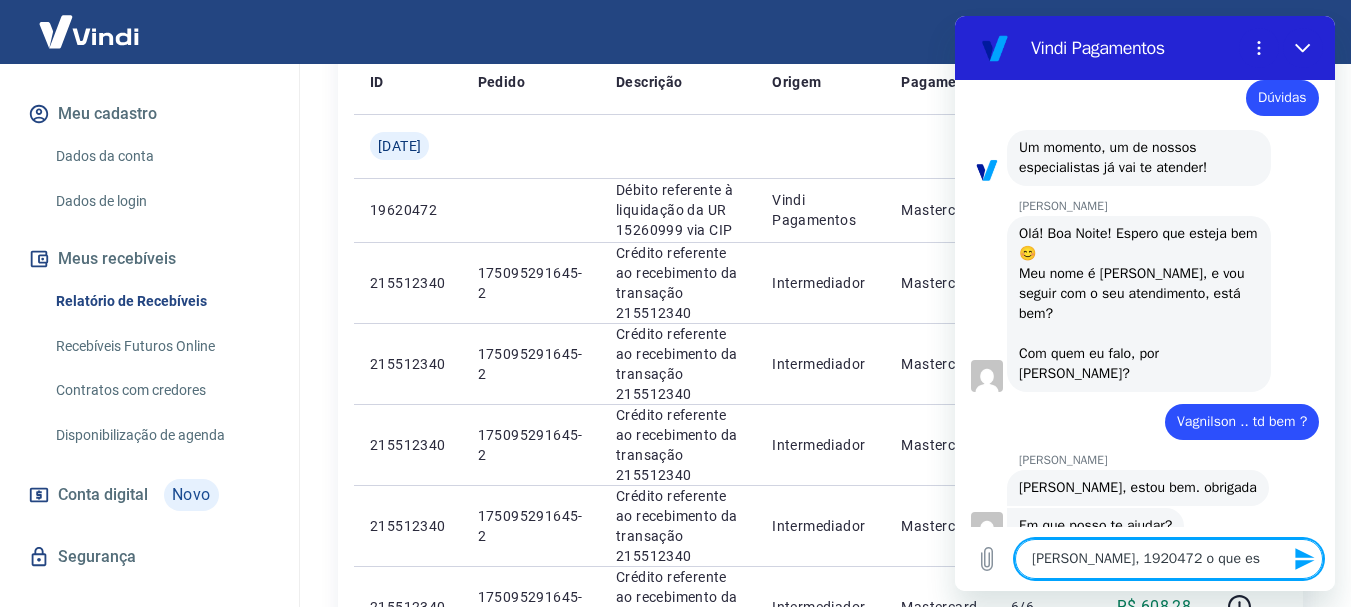 type on "[PERSON_NAME], 1920472 o que ess" 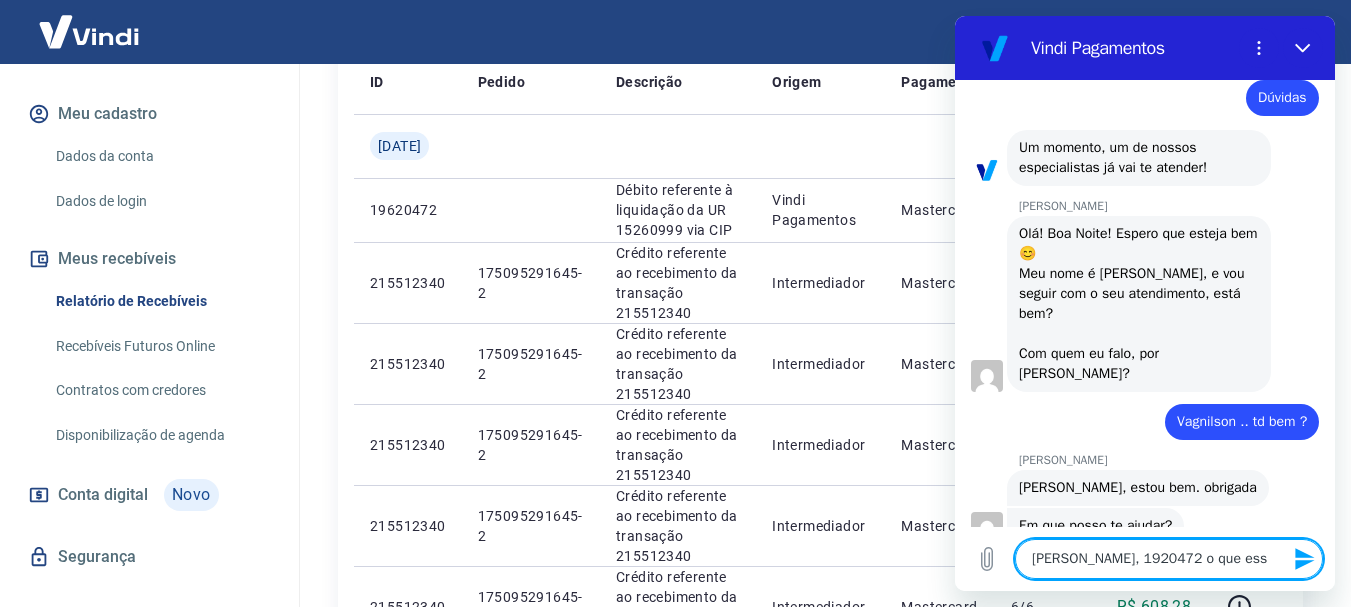 type on "[PERSON_NAME], 1920472 o que esse" 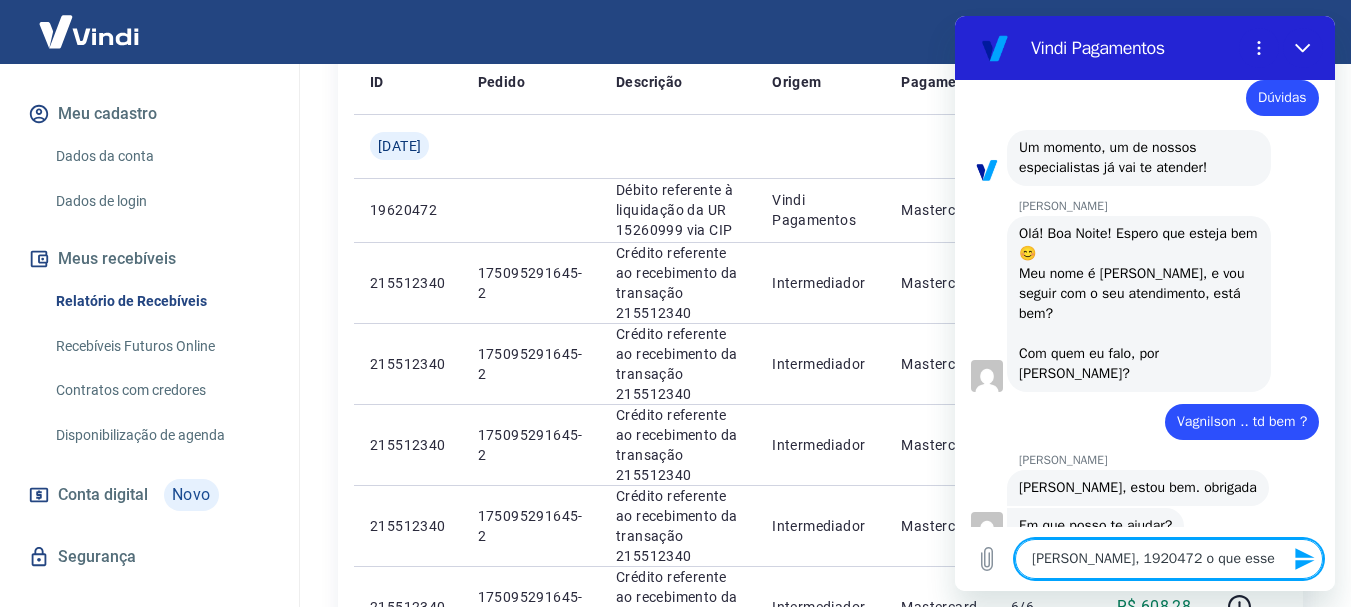 type on "[PERSON_NAME], 1920472 o que esse" 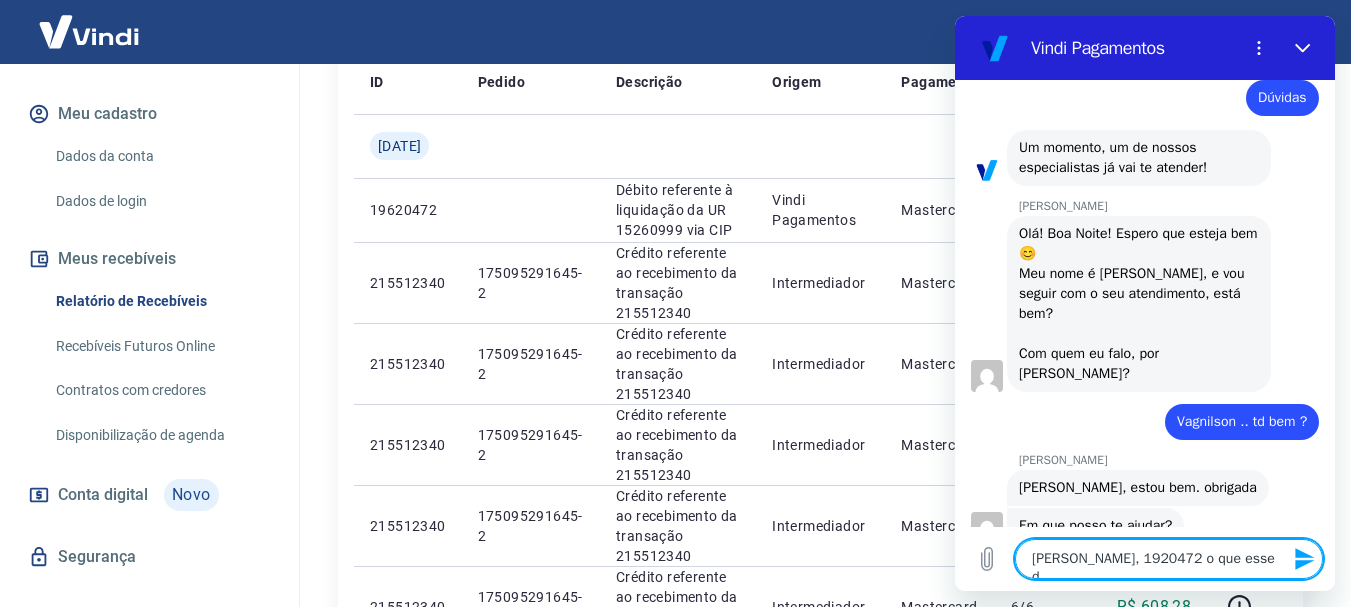 type on "[PERSON_NAME], 1920472 o que esse de" 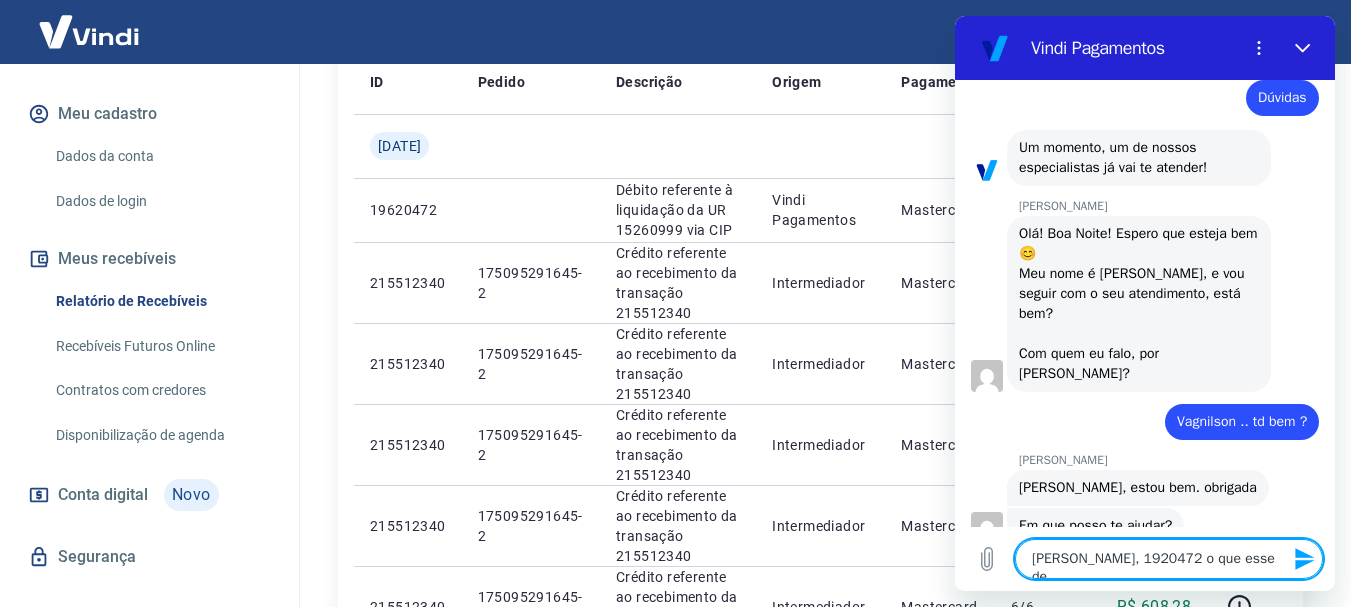 type on "[PERSON_NAME], 1920472 o que esse deb" 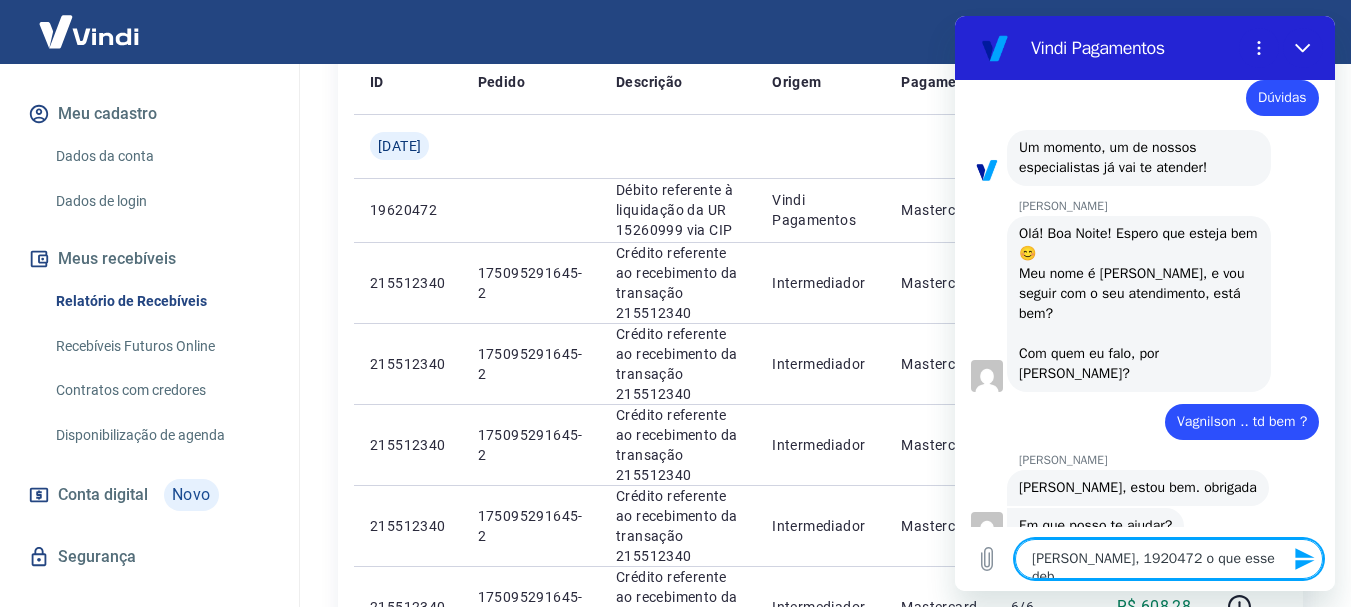 type on "[PERSON_NAME], 1920472 o que esse debi" 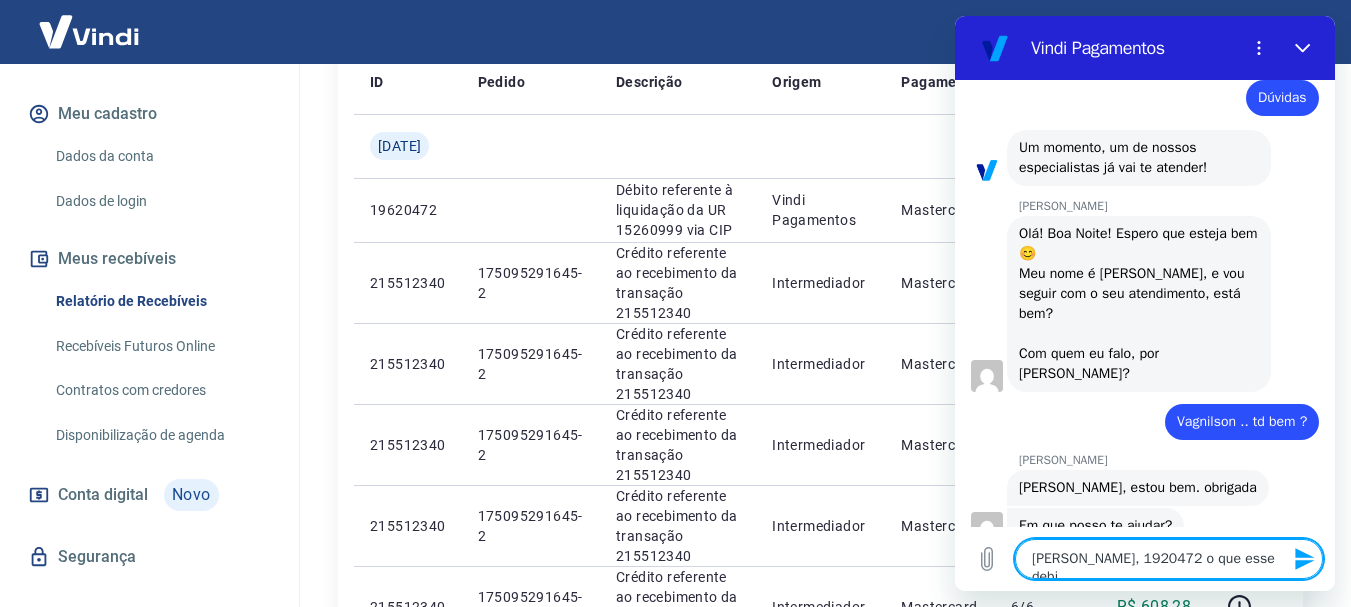 type on "[PERSON_NAME], 1920472 o que esse debit" 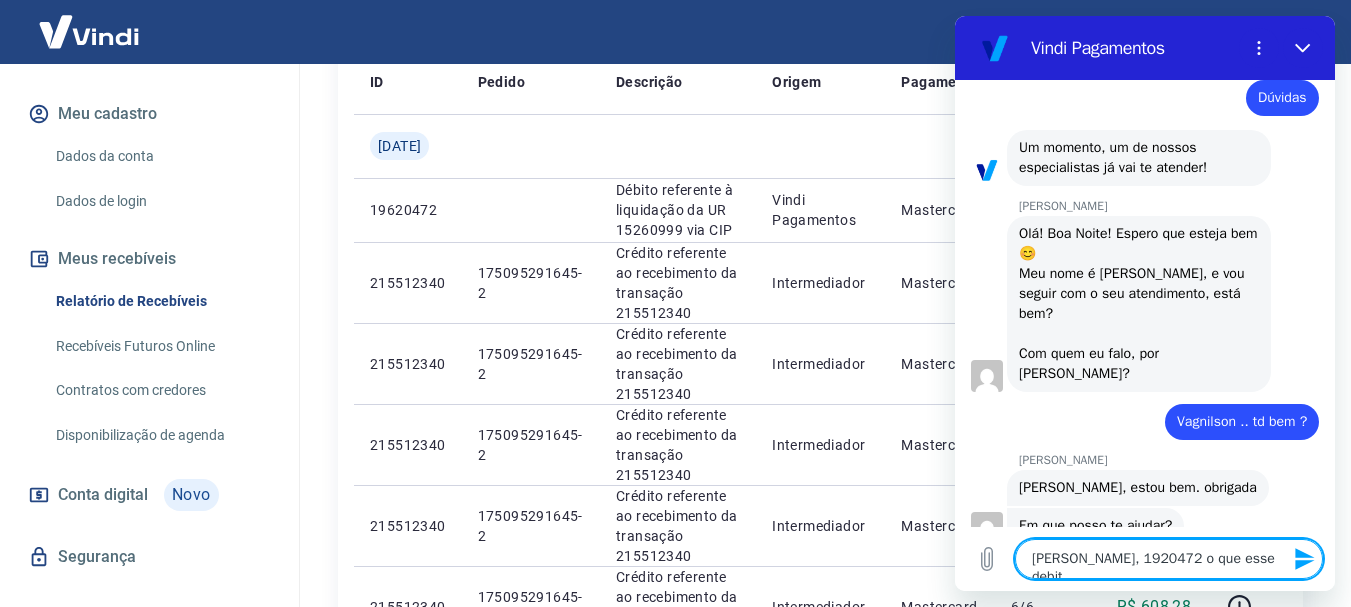 type on "x" 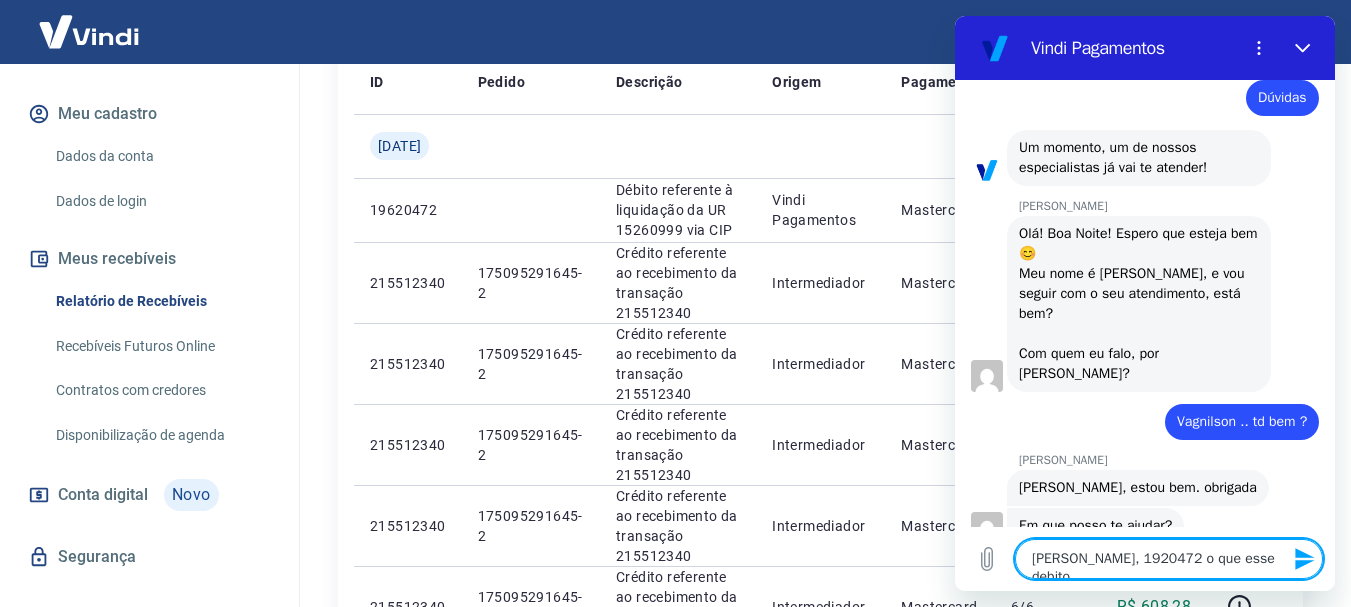 type on "x" 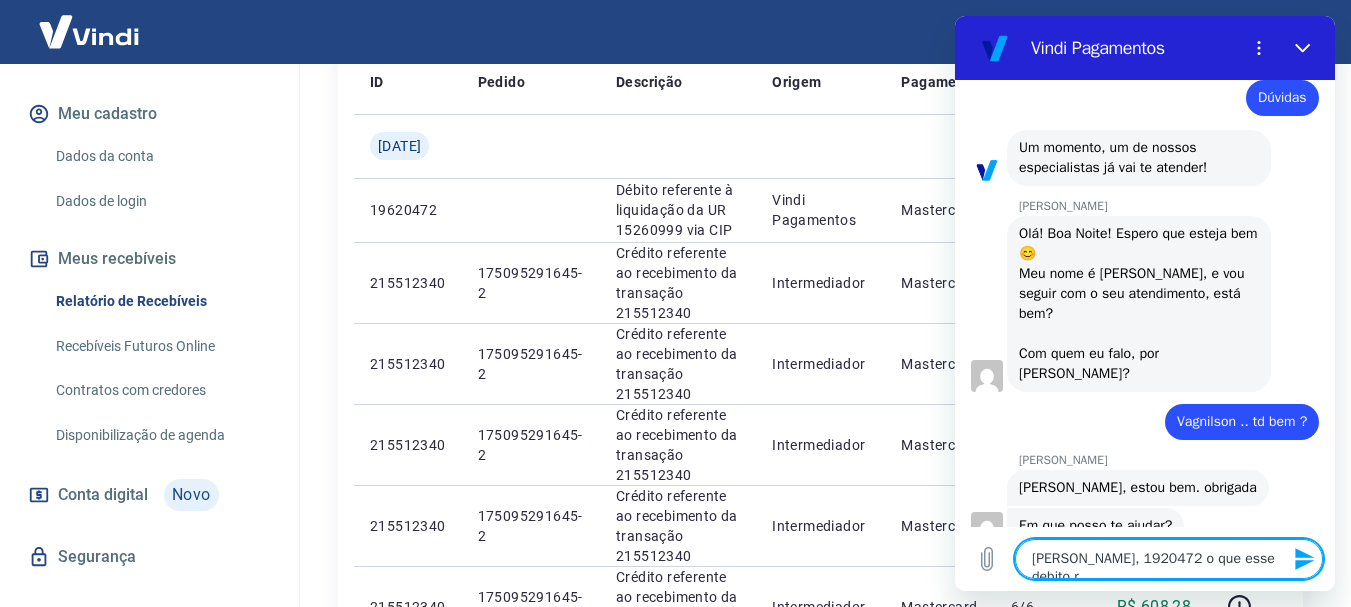 type on "x" 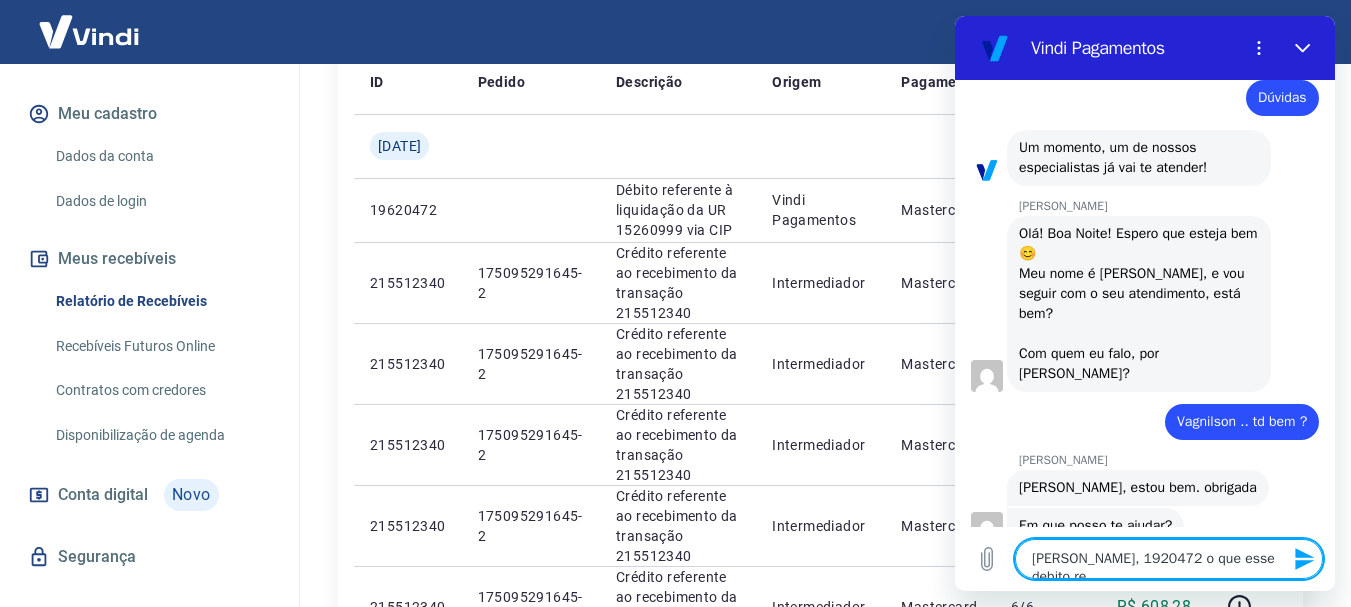 type on "[PERSON_NAME], 1920472 o que esse debito ref" 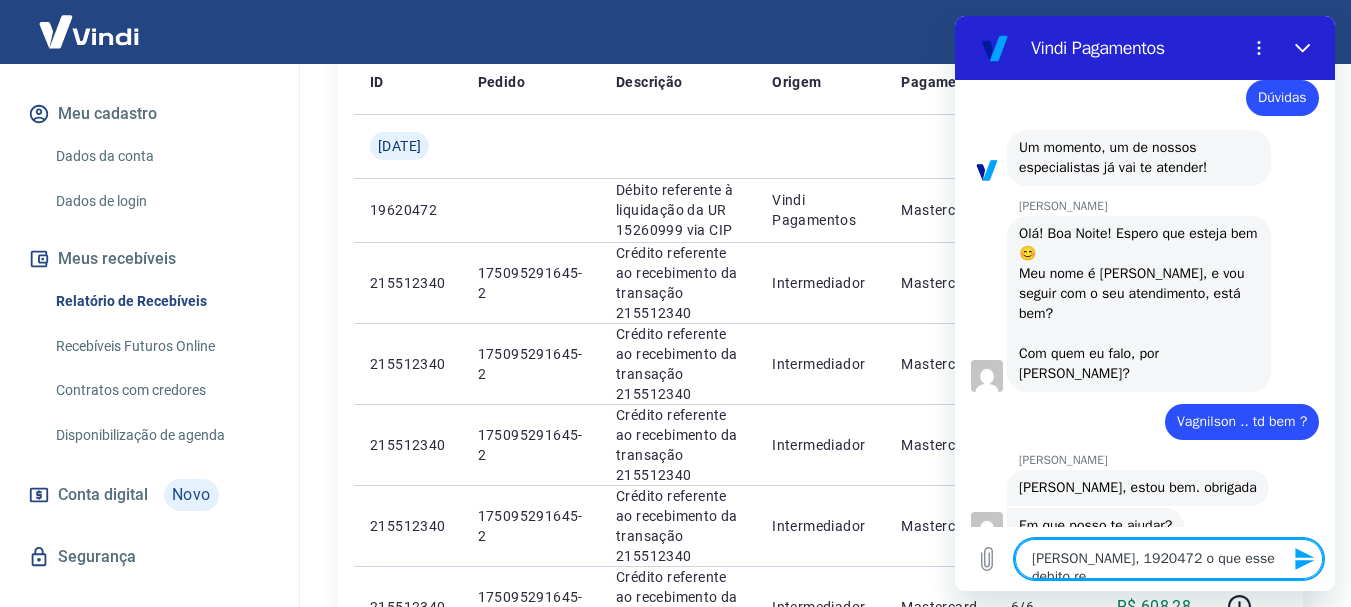type on "x" 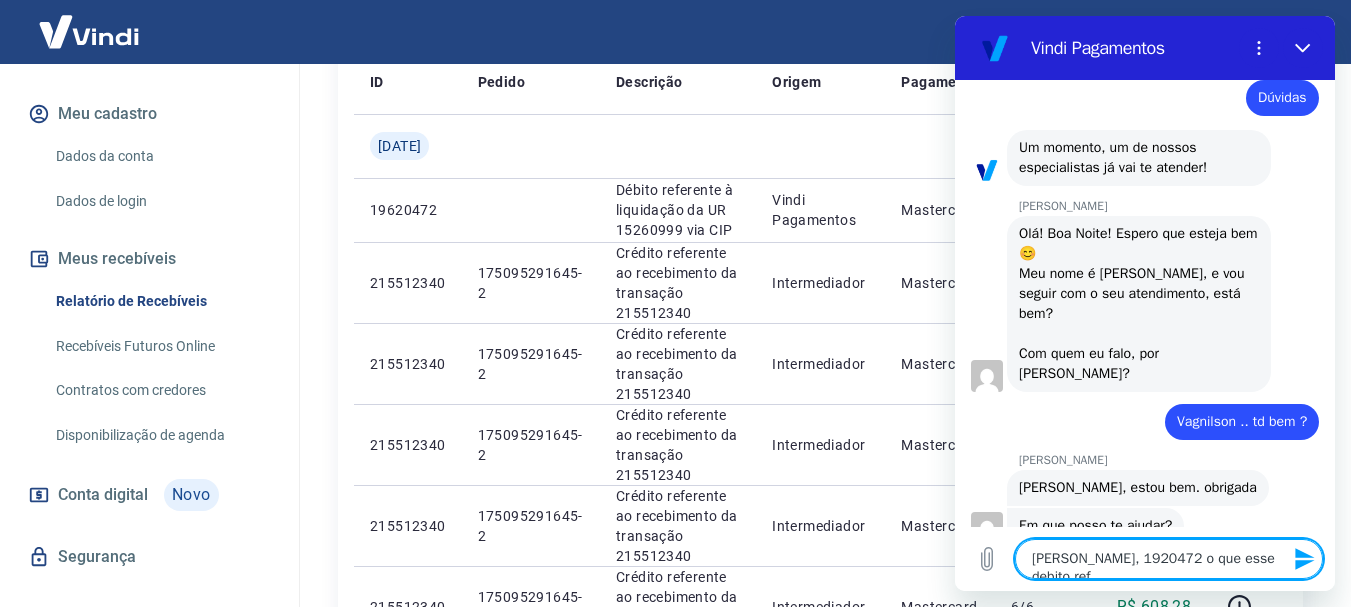type on "[PERSON_NAME], 1920472 o que esse debito refe" 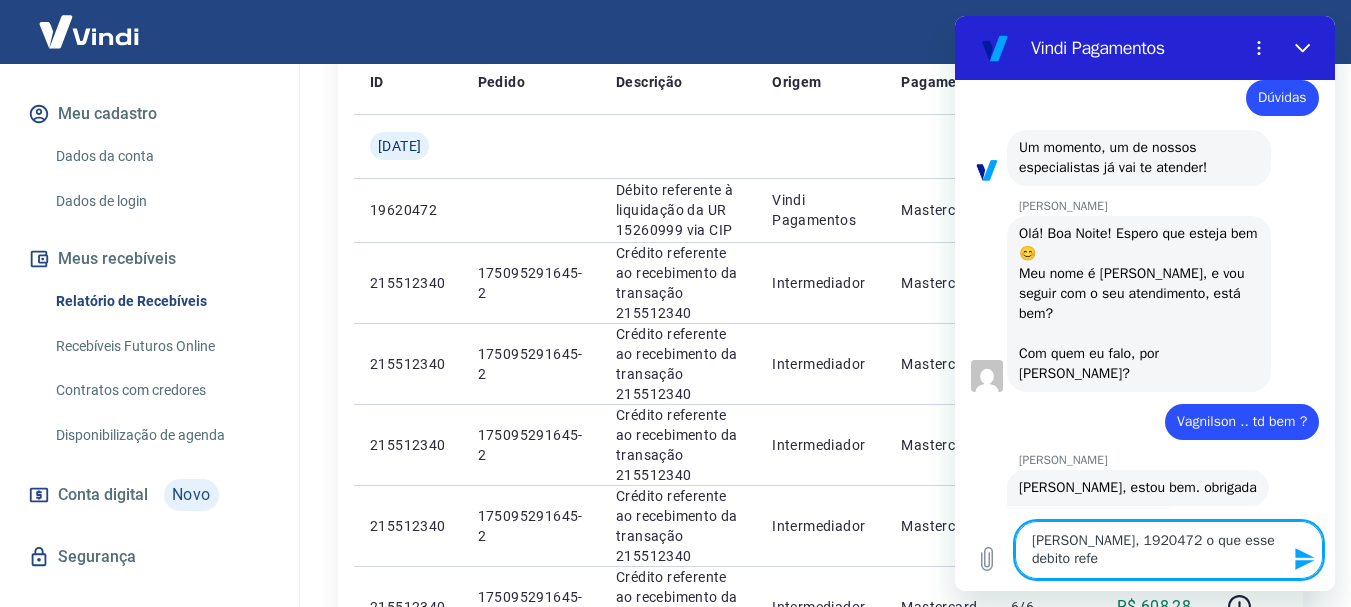 type on "[PERSON_NAME], 1920472 o que esse debito refen" 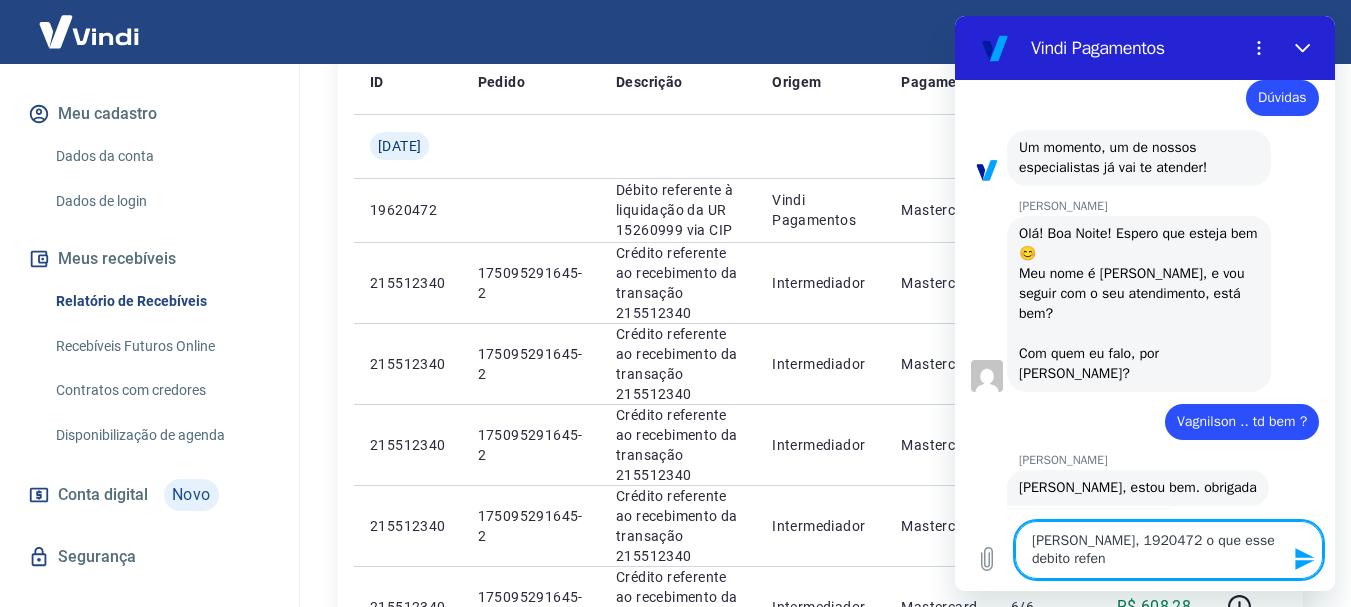 type on "x" 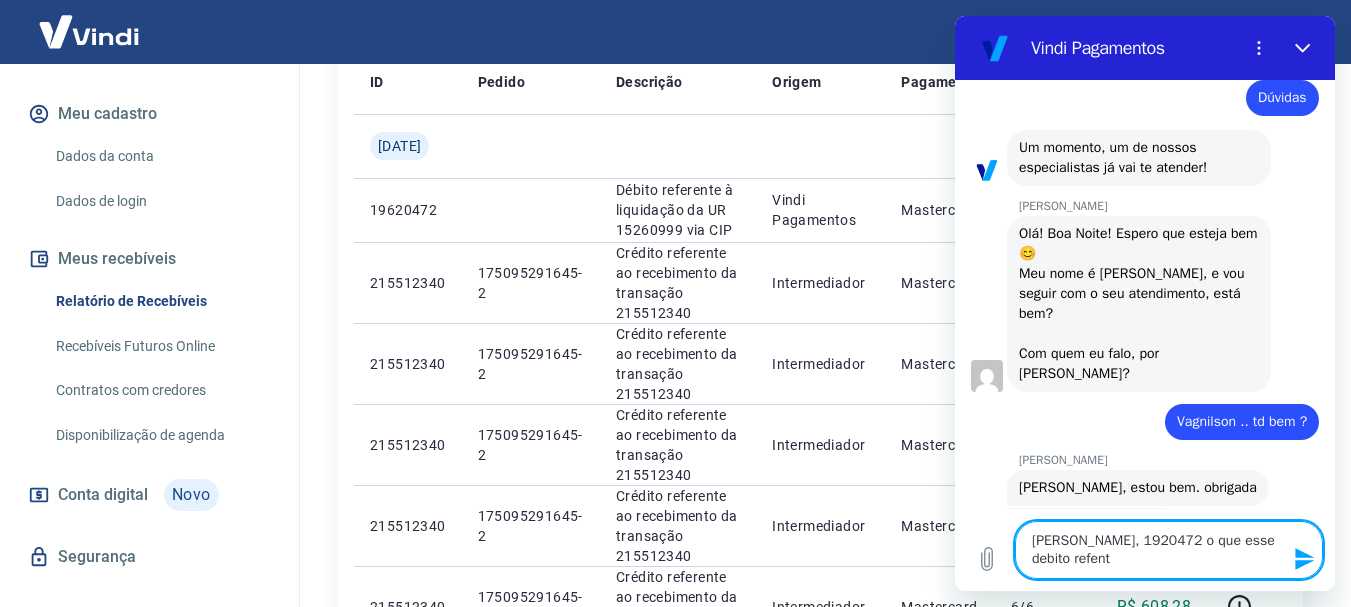 type on "[PERSON_NAME], 1920472 o que esse debito refentr" 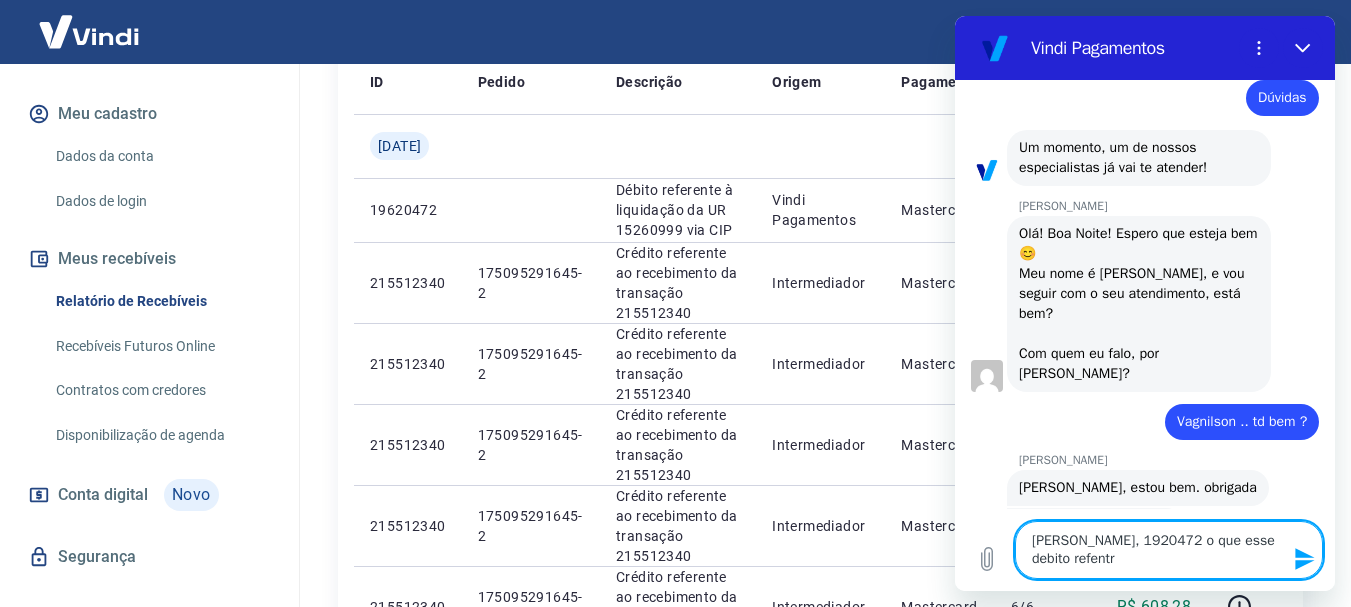 type on "[PERSON_NAME], 1920472 o que esse debito refentra" 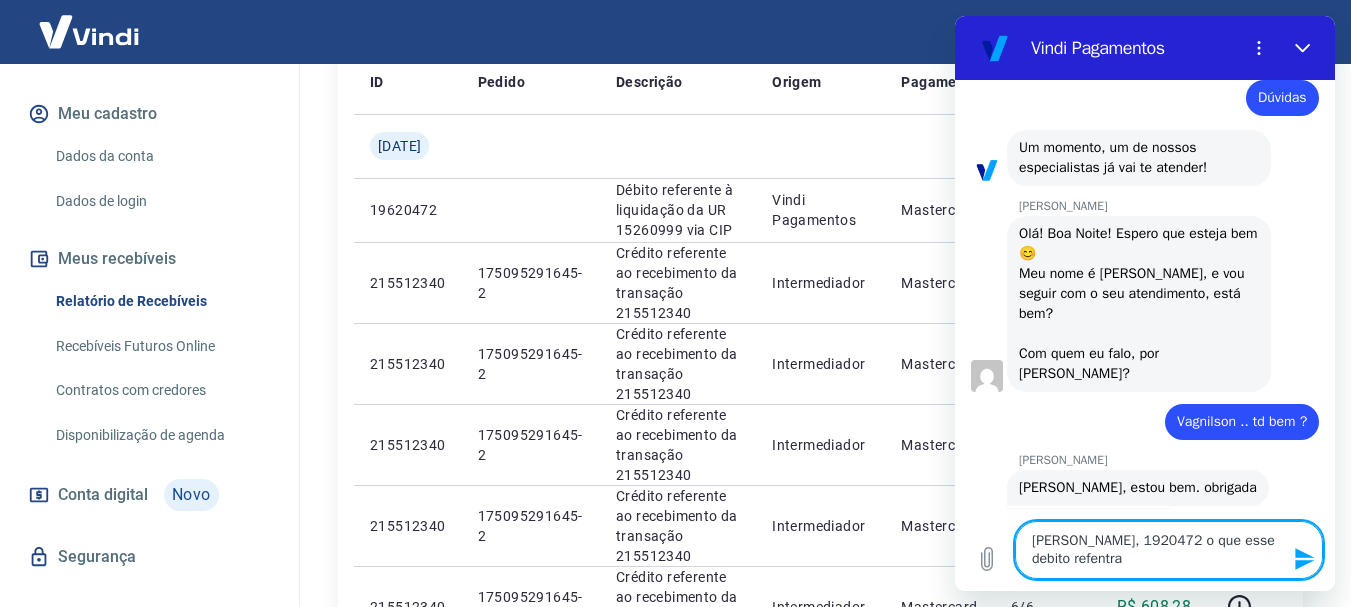type on "[PERSON_NAME], 1920472 o que esse debito refentran" 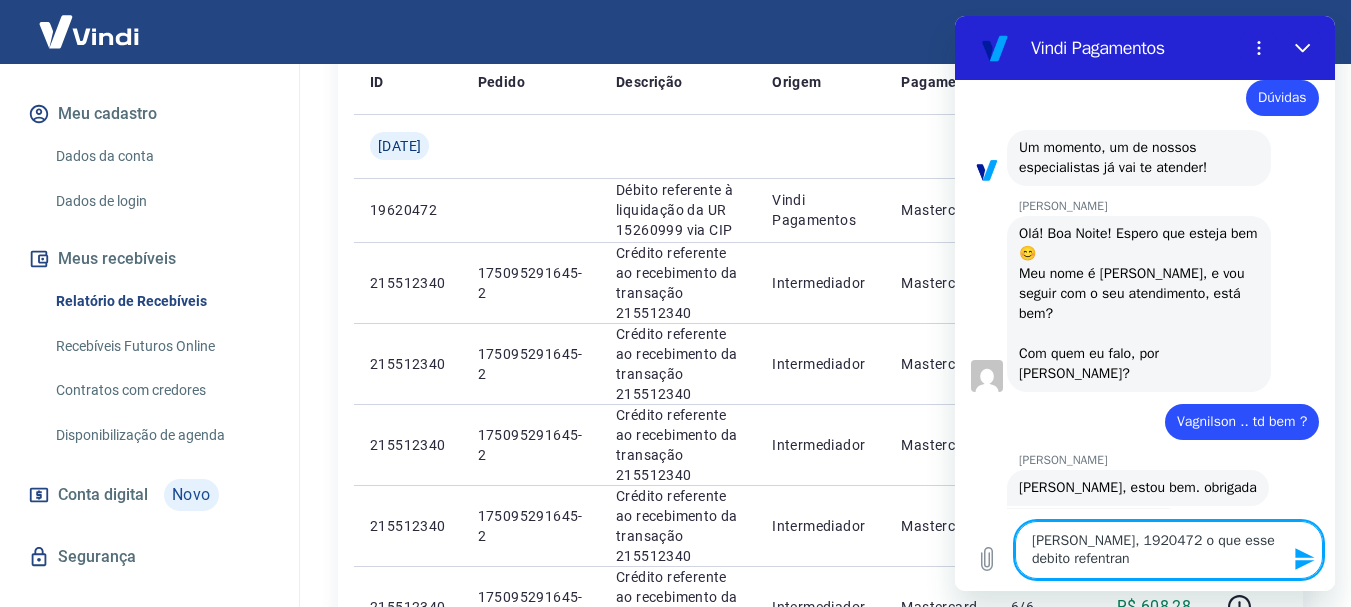 type on "[PERSON_NAME], 1920472 o que esse debito refentrant" 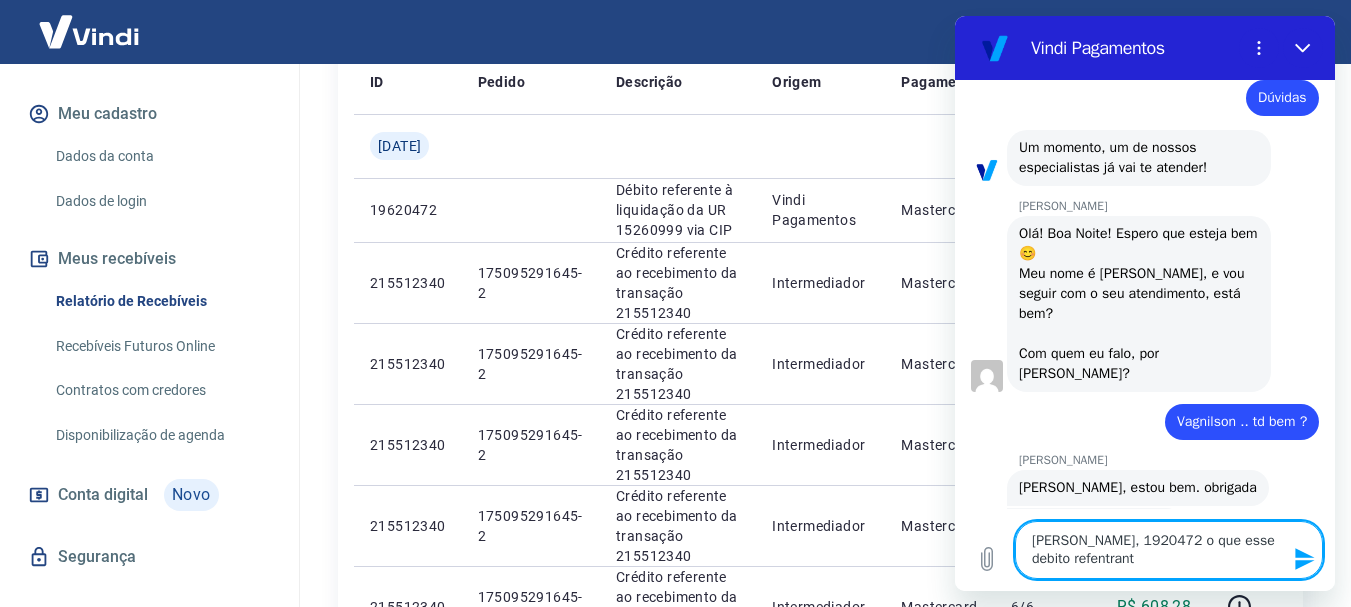 type on "[PERSON_NAME], 1920472 o que esse debito refentran" 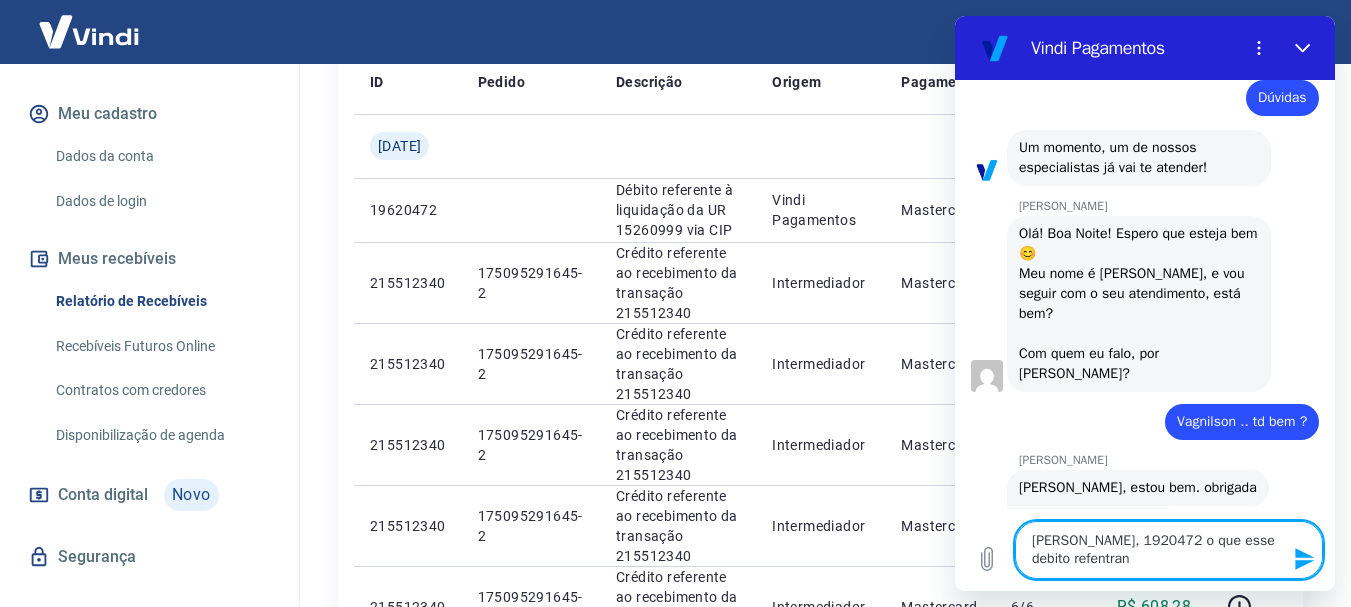 type on "[PERSON_NAME], 1920472 o que esse debito refentra" 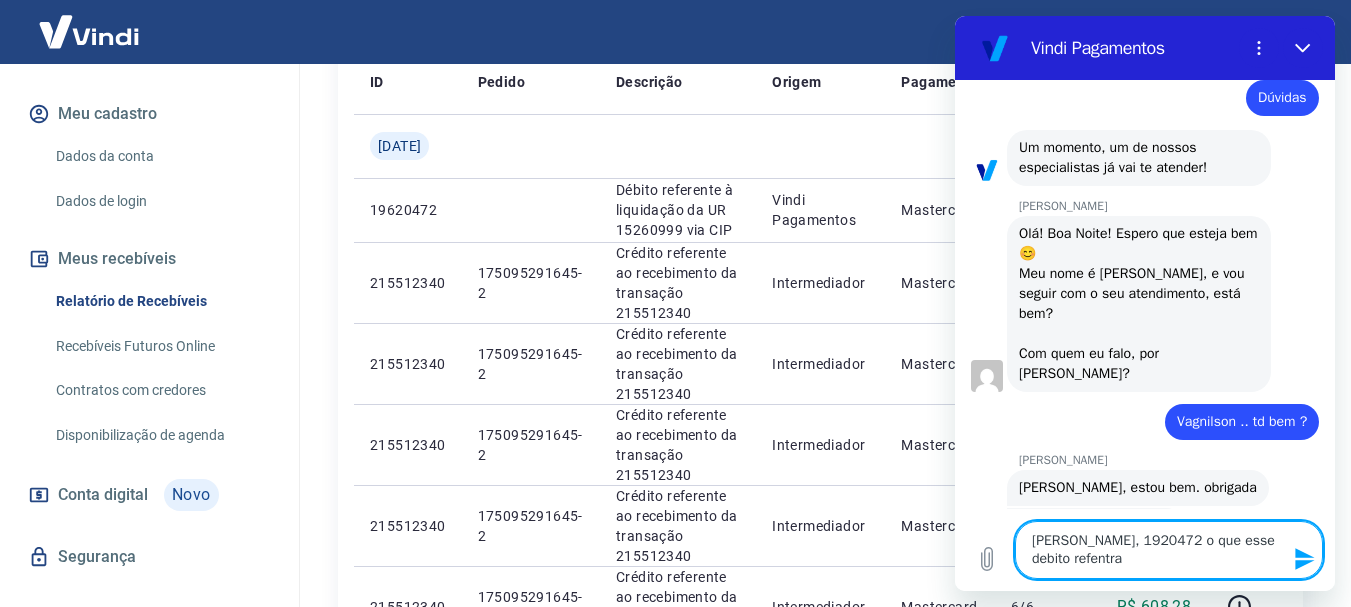 type on "[PERSON_NAME], 1920472 o que esse debito refentr" 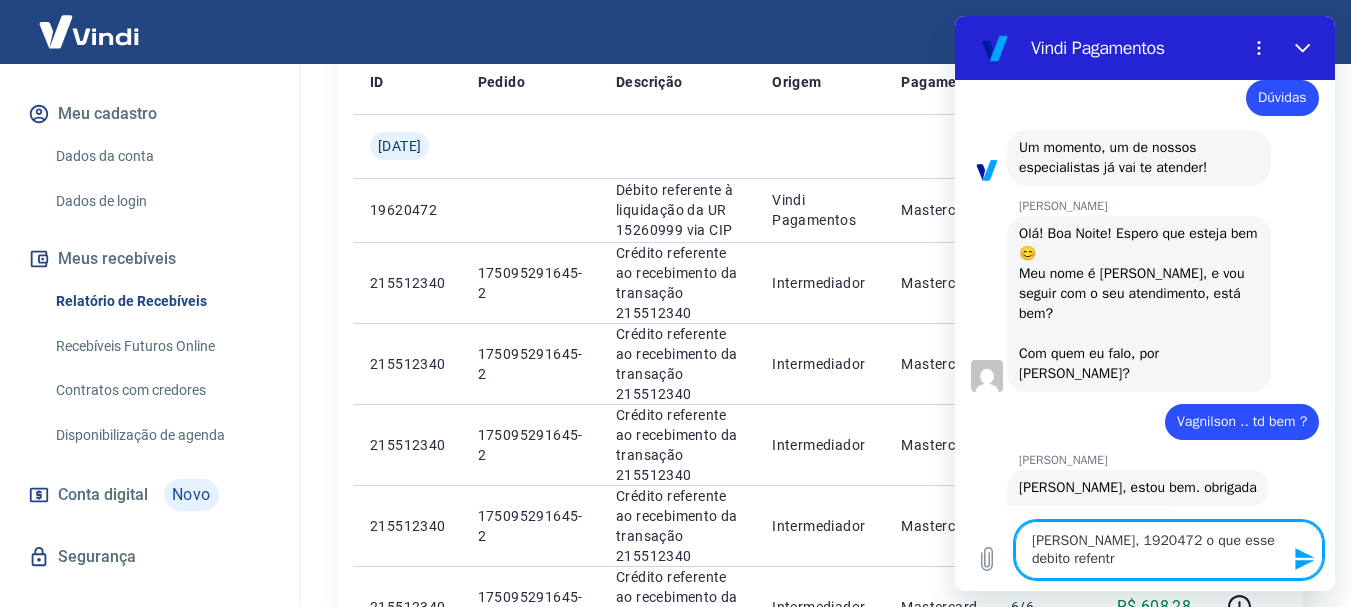type on "[PERSON_NAME], 1920472 o que esse debito refent" 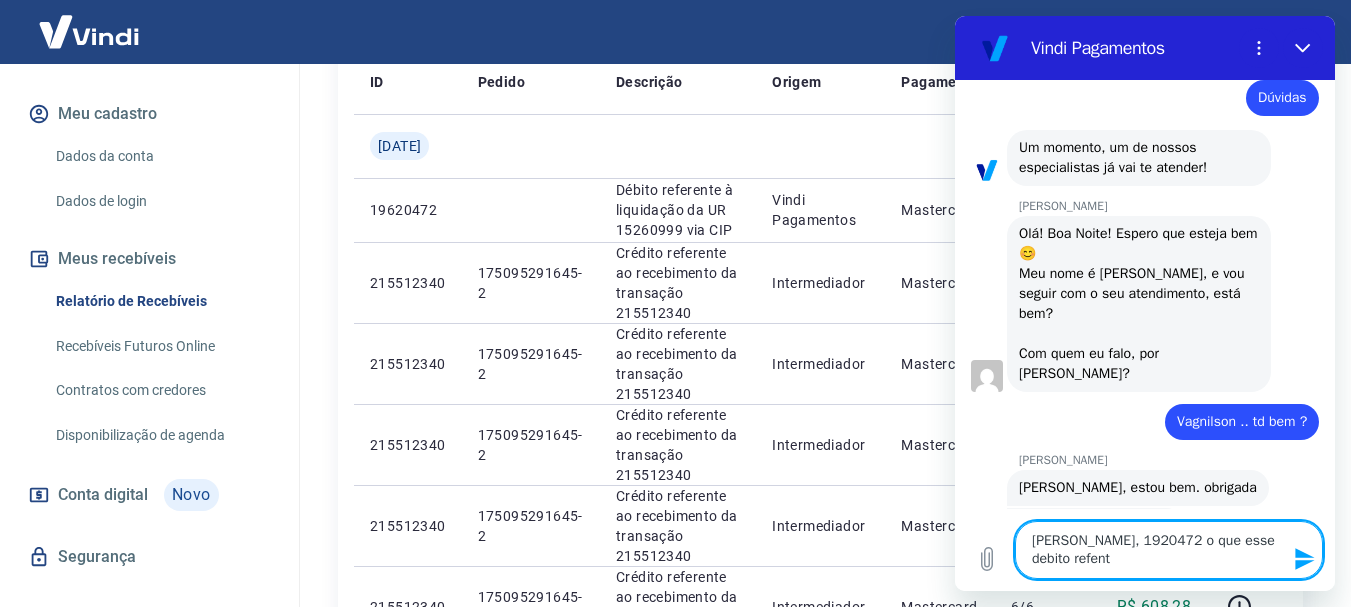type on "[PERSON_NAME], 1920472 o que esse debito refen" 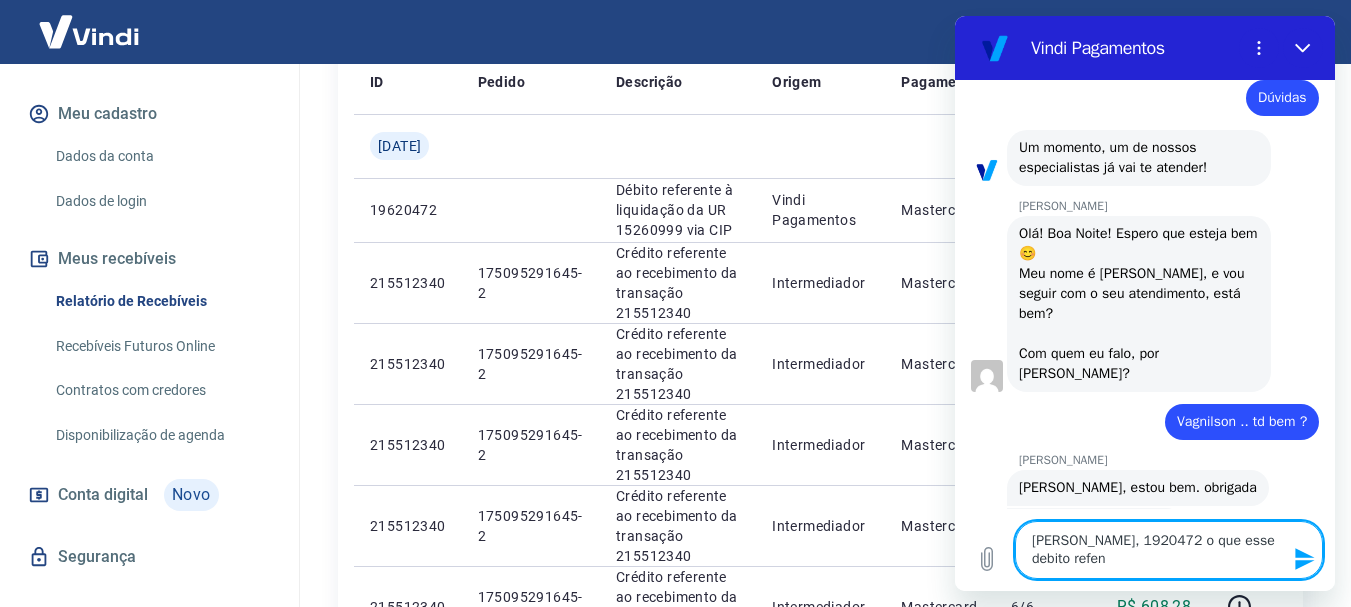 type on "[PERSON_NAME], 1920472 o que esse debito refe" 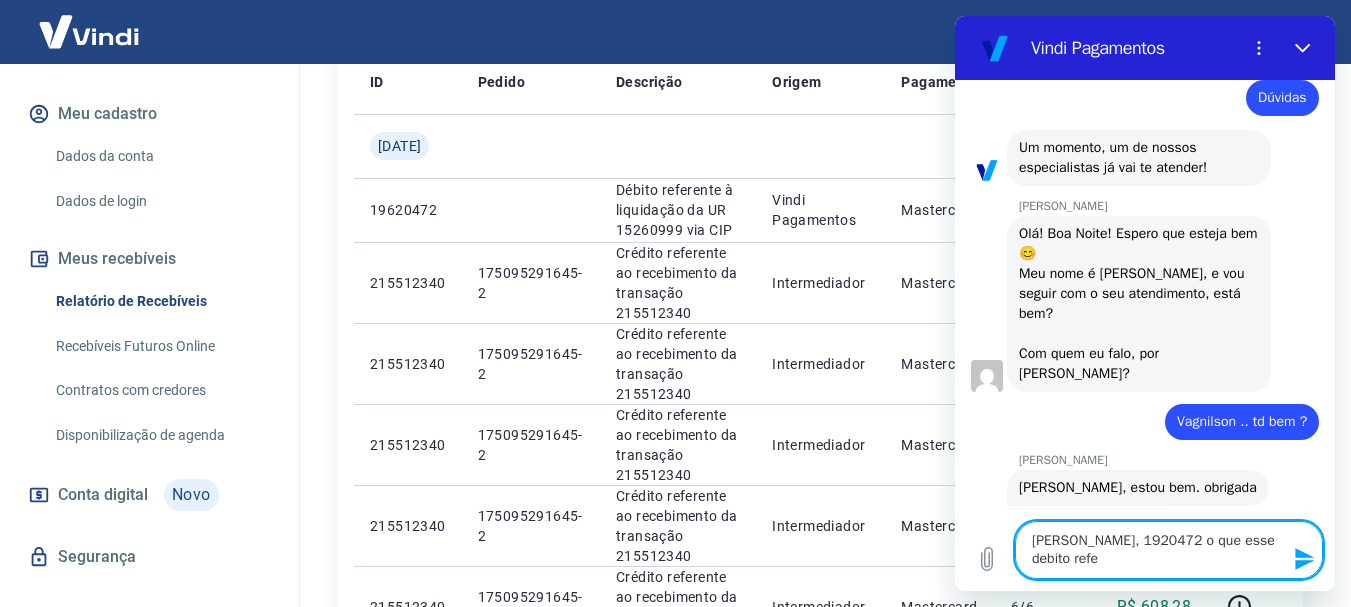 type on "[PERSON_NAME], 1920472 o que esse debito ref" 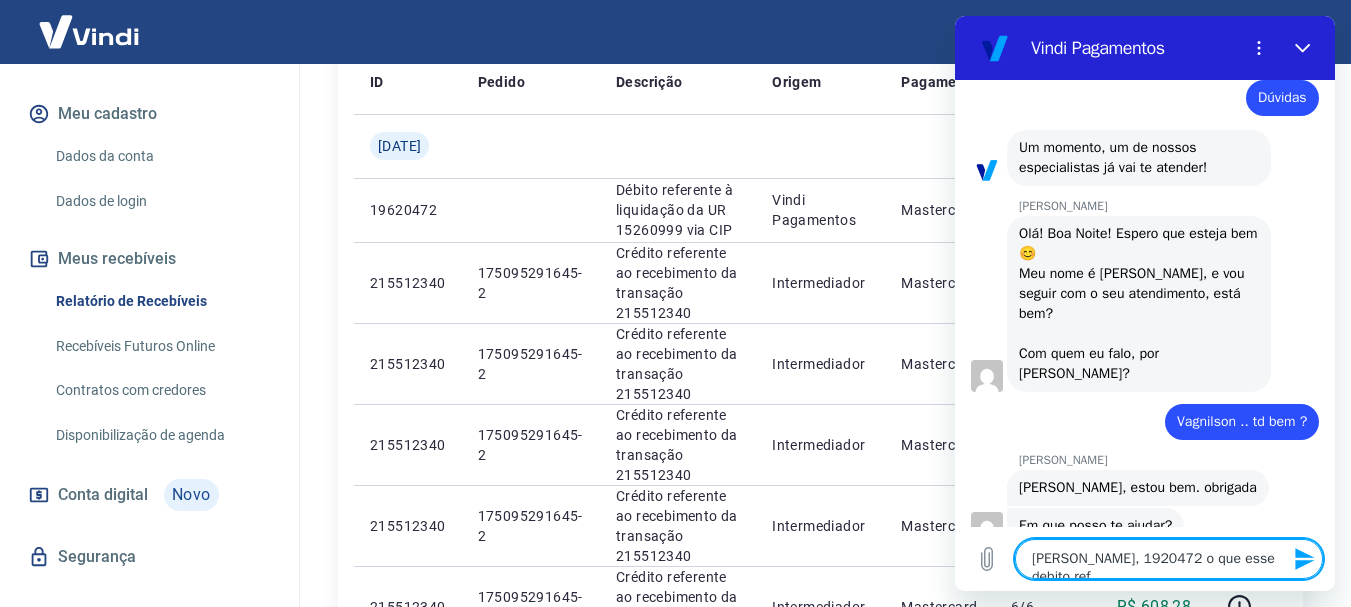 type on "[PERSON_NAME], 1920472 o que esse debito re" 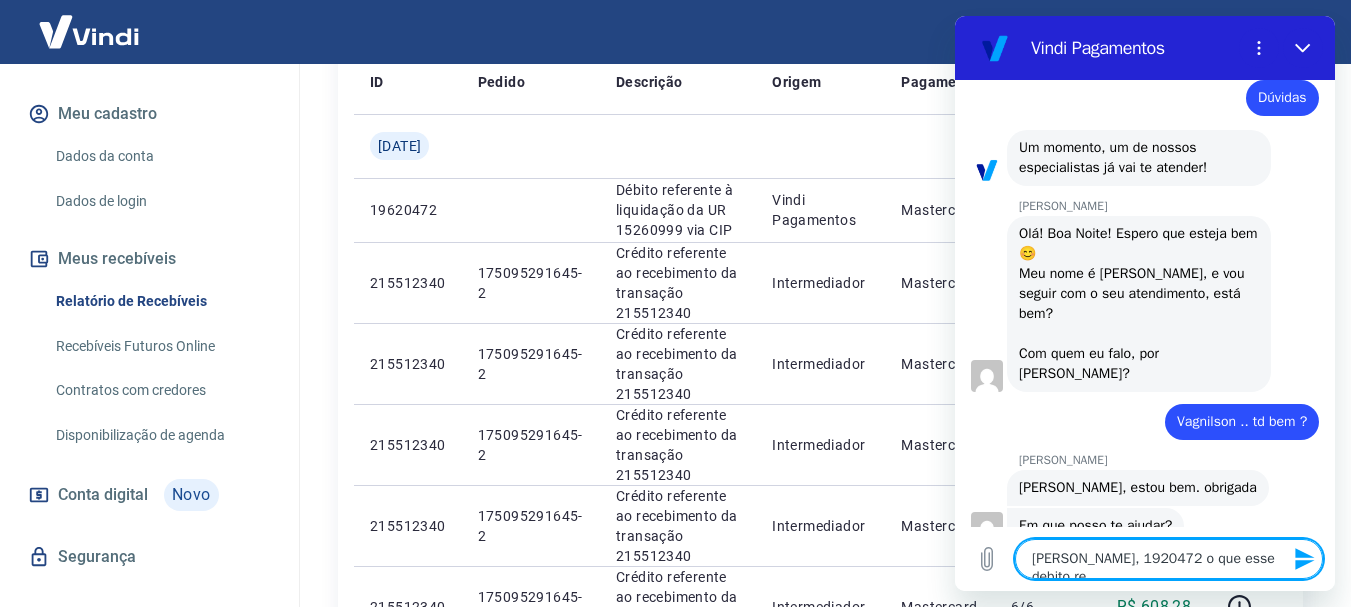 type on "x" 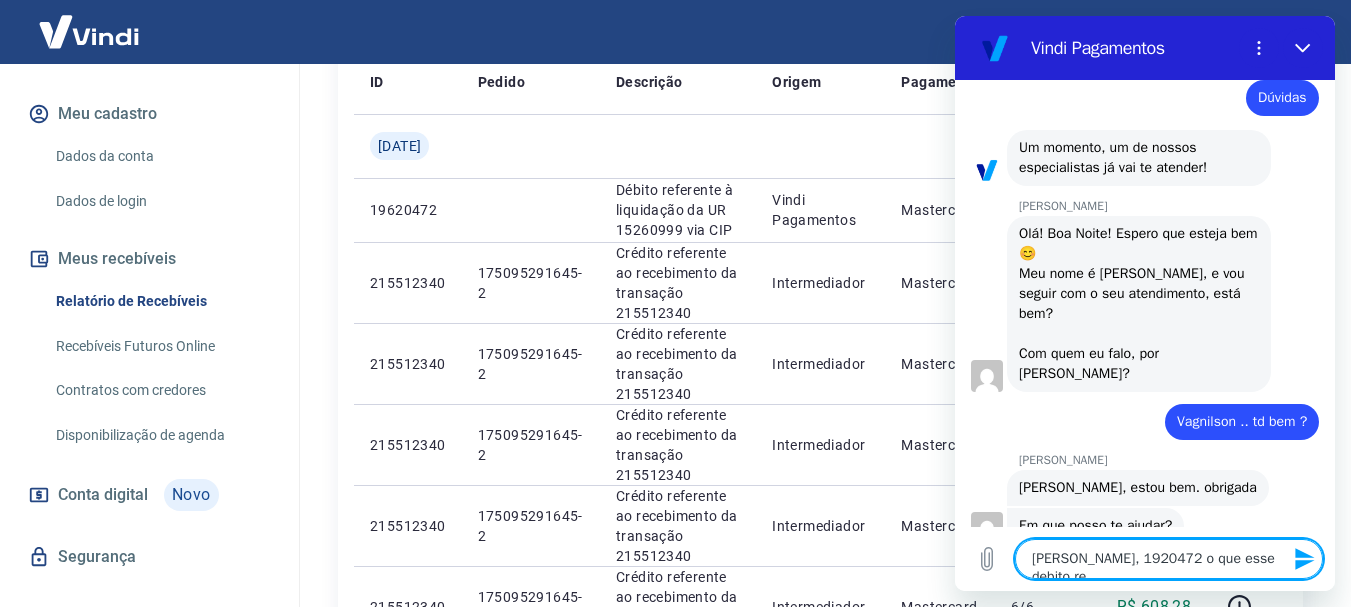 type on "[PERSON_NAME], 1920472 o que esse debito ref" 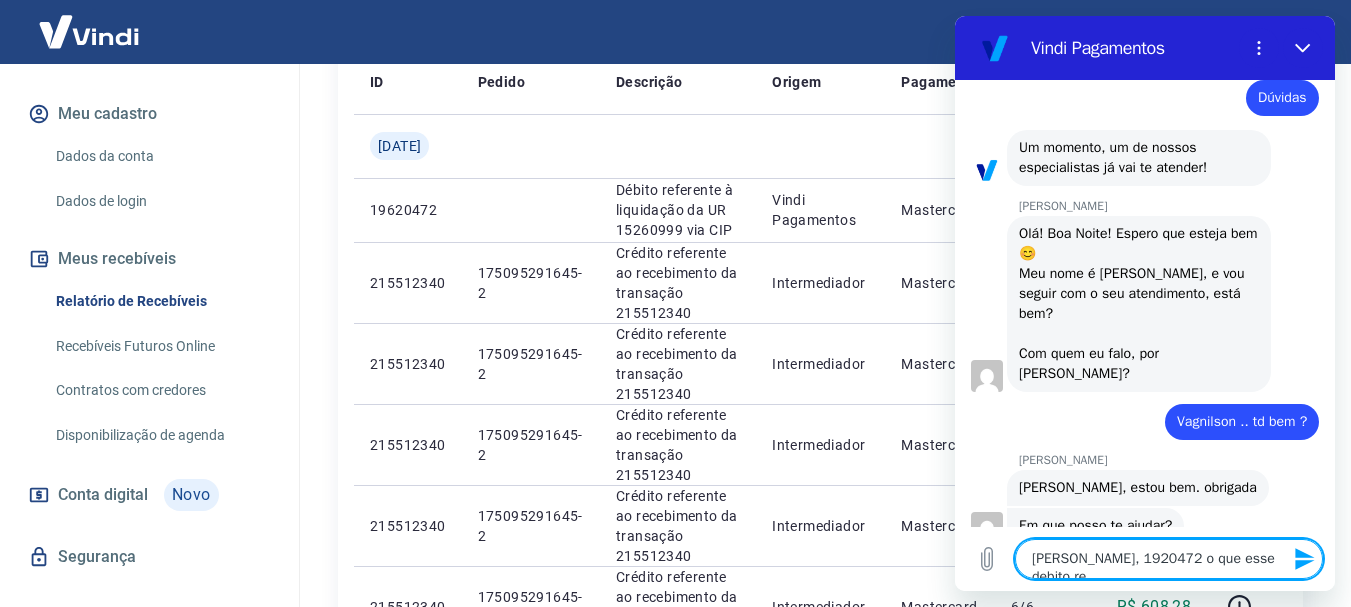 type on "x" 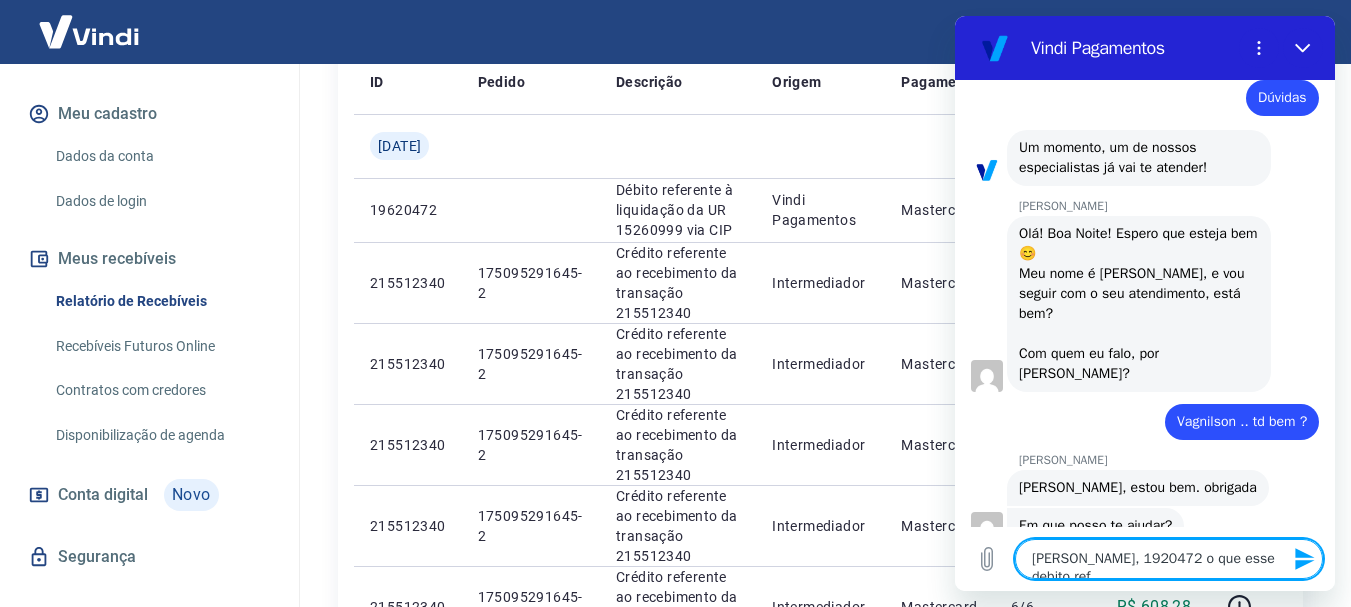 type on "[PERSON_NAME], 1920472 o que esse debito refe" 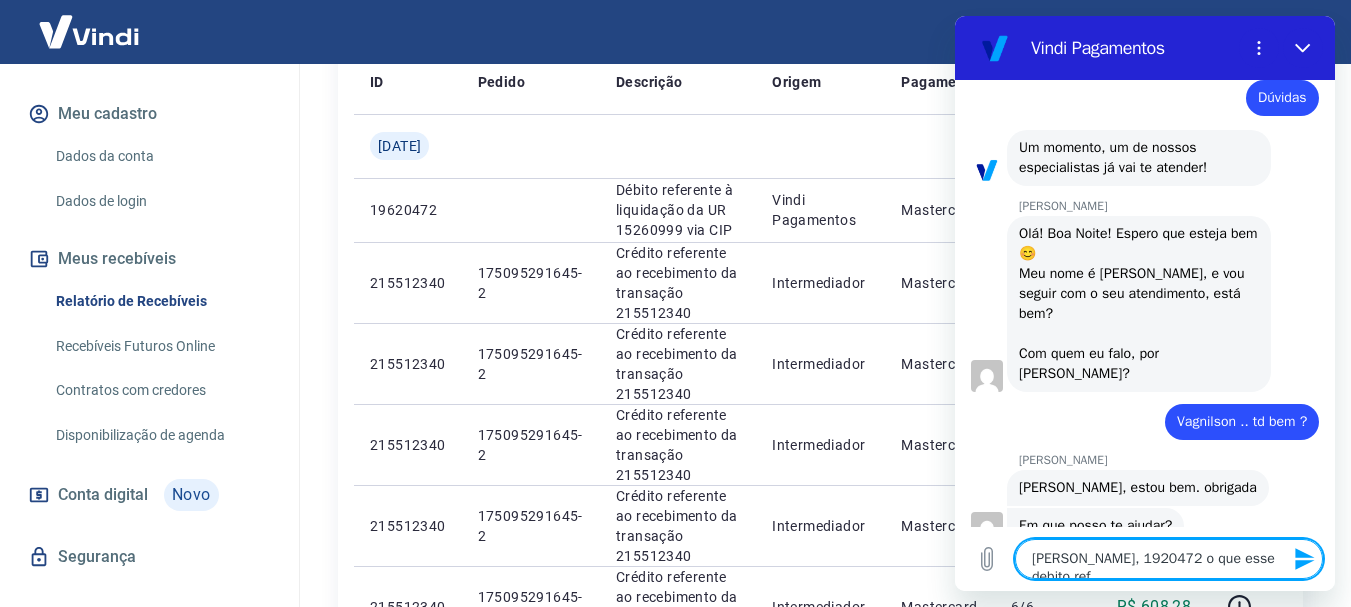 type on "x" 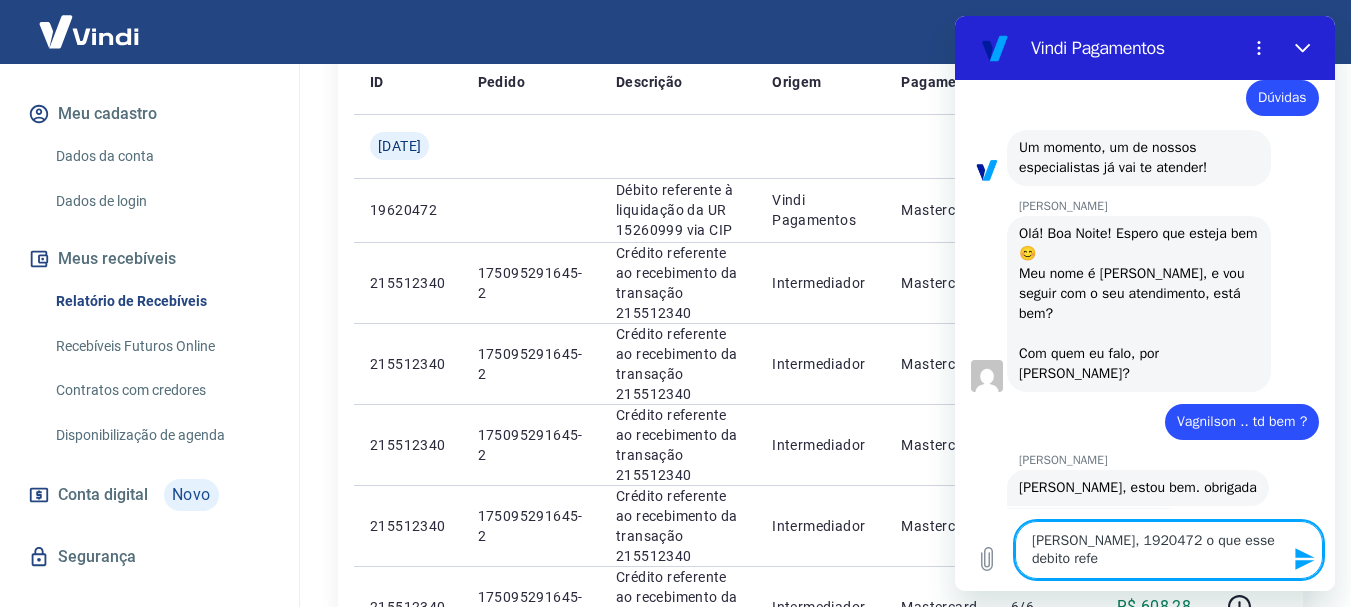 type on "[PERSON_NAME], 1920472 o que esse debito refer" 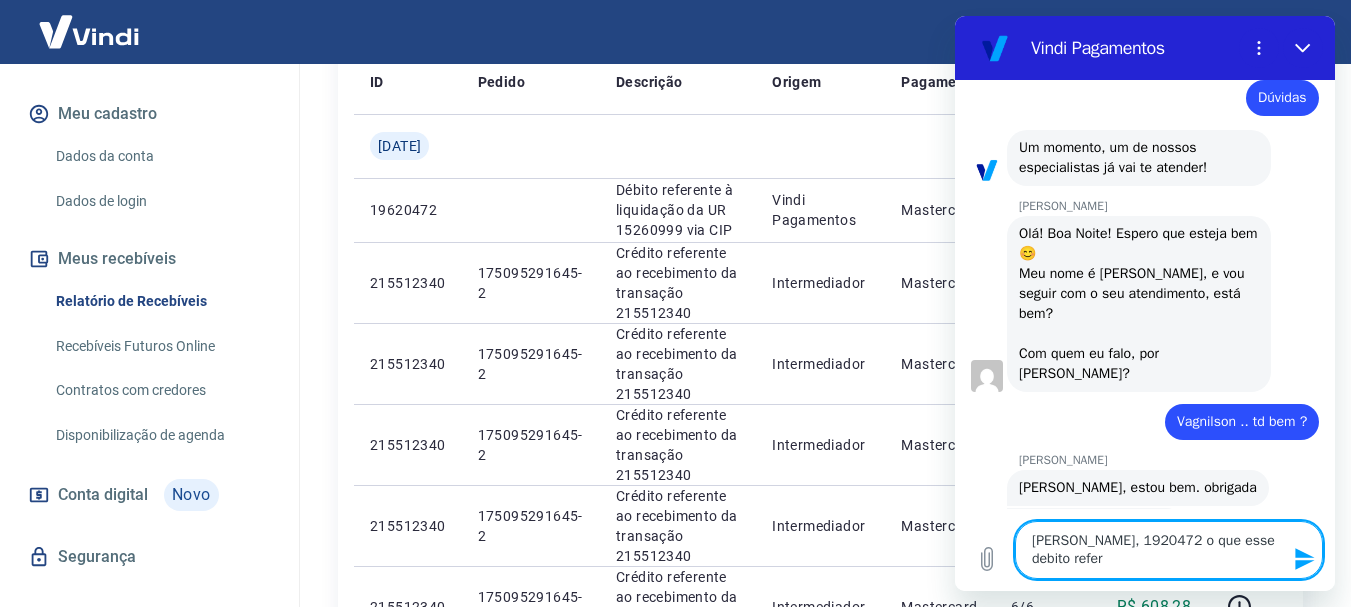 type on "[PERSON_NAME], 1920472 o que esse debito refere" 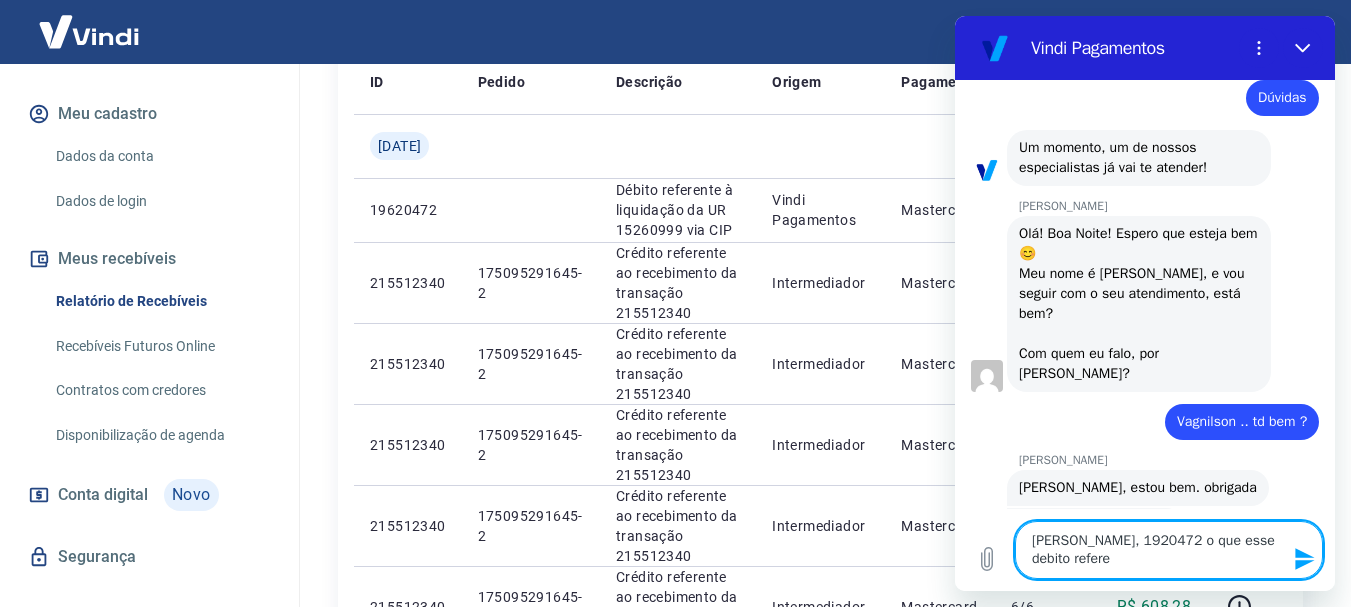 type on "[PERSON_NAME], 1920472 o que esse debito referen" 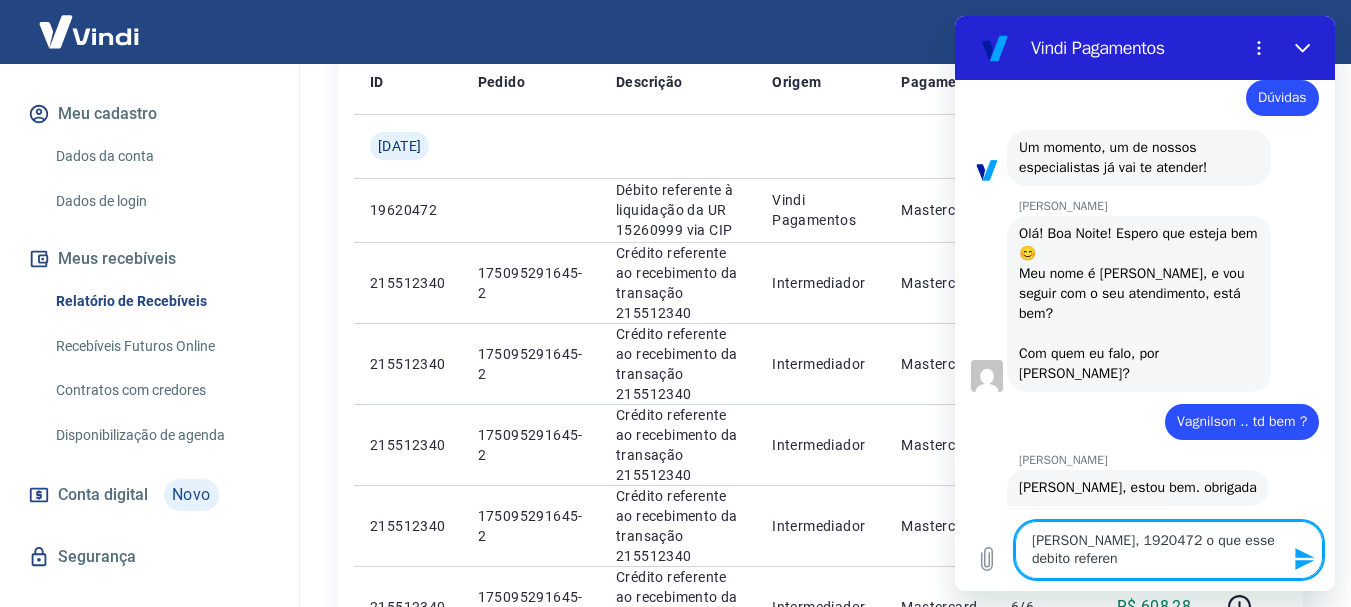 type on "[PERSON_NAME], 1920472 o que esse debito referent" 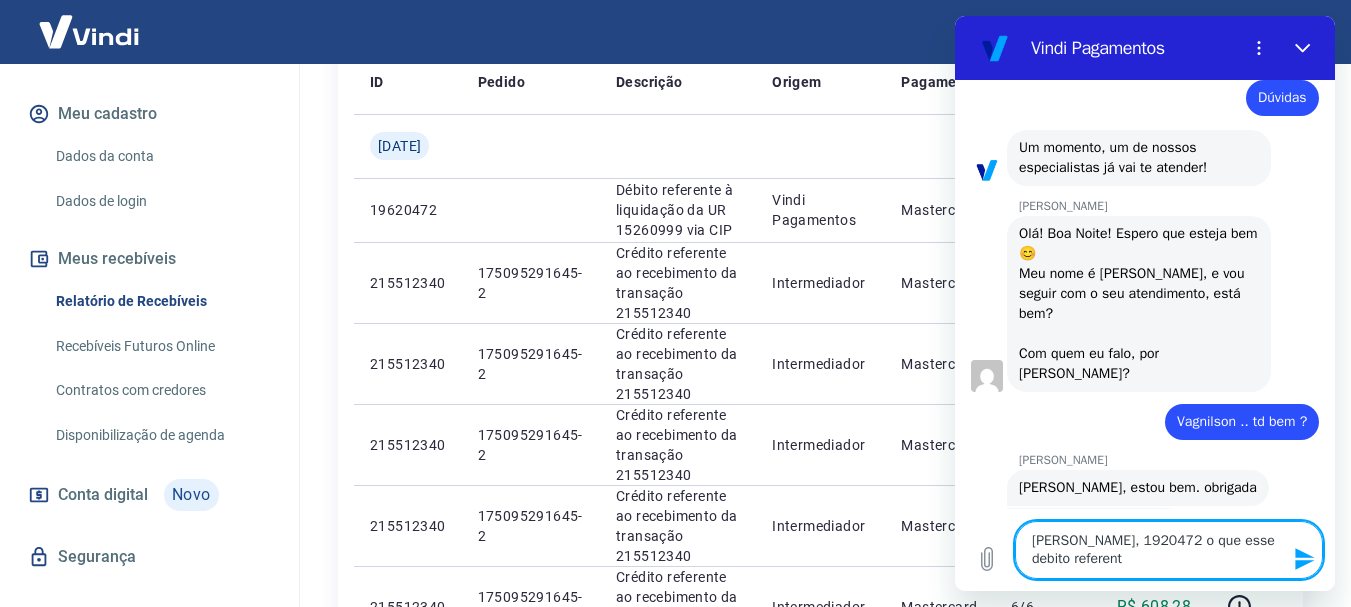 type on "[PERSON_NAME], 1920472 o que esse debito referente" 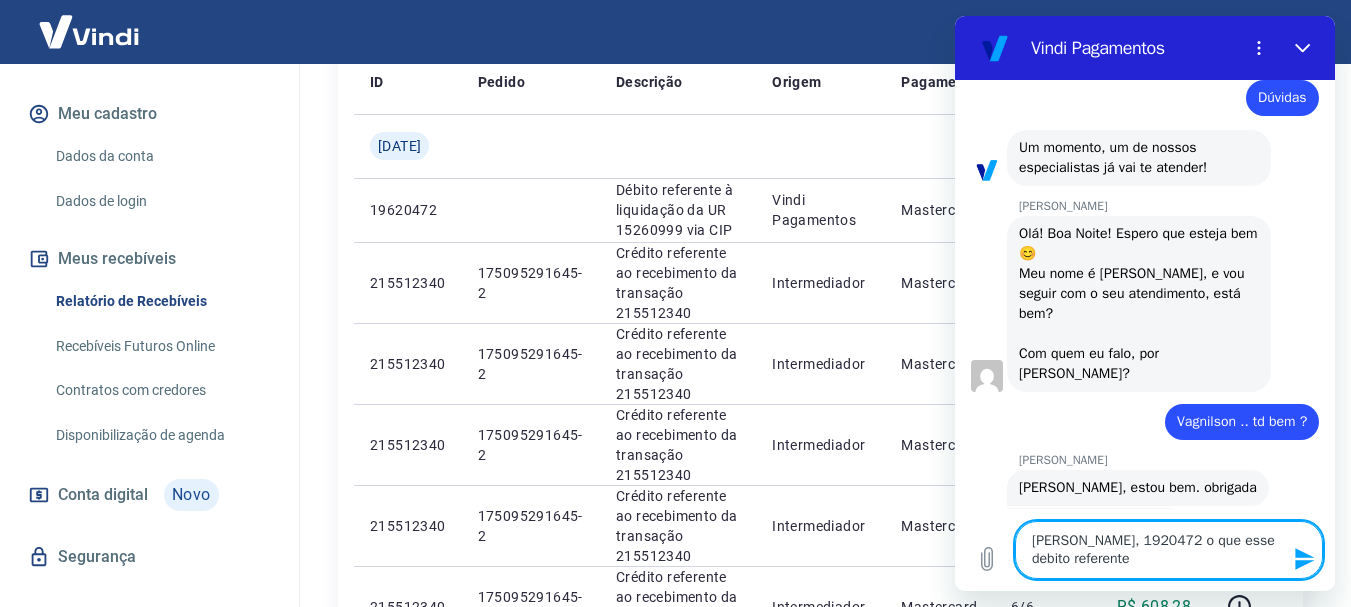 type on "[PERSON_NAME], 1920472 o que esse debito referente" 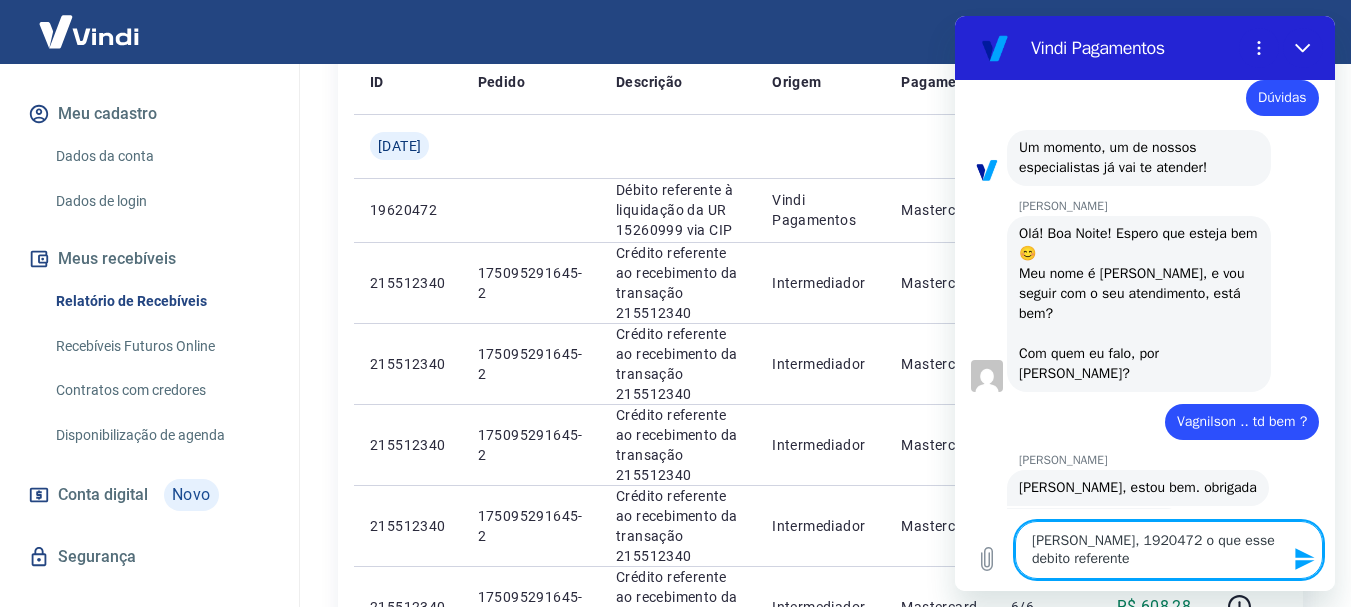 type on "[PERSON_NAME], 1920472 o que esse debito referente L" 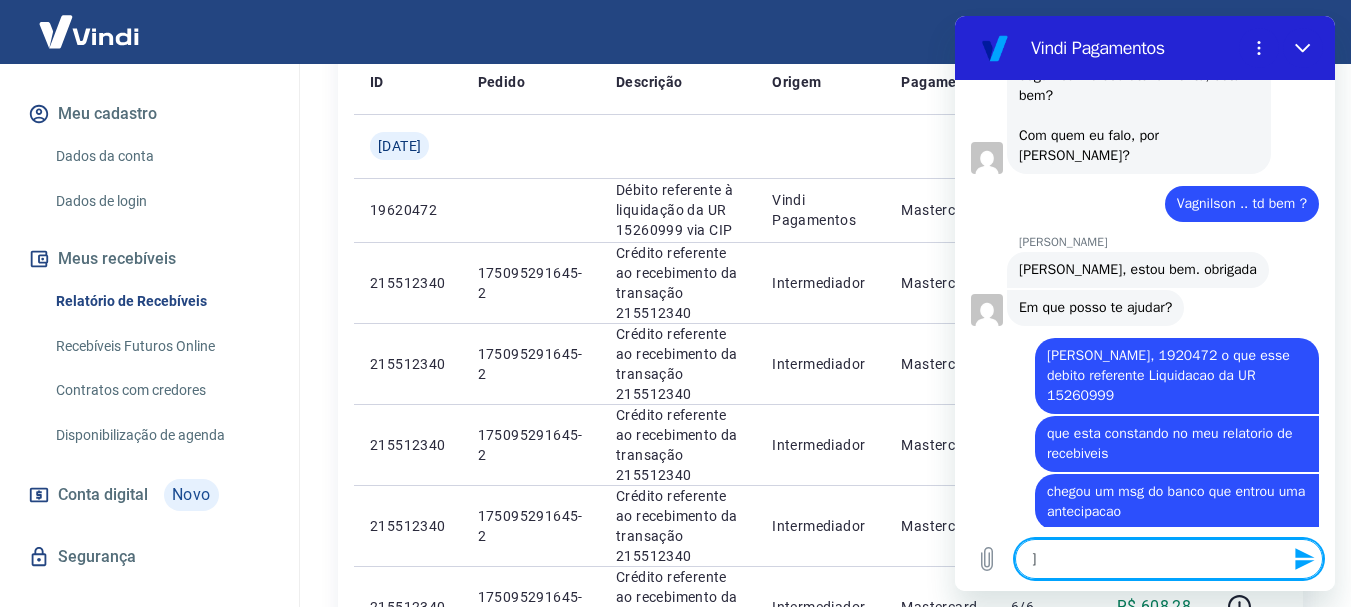 scroll, scrollTop: 688, scrollLeft: 0, axis: vertical 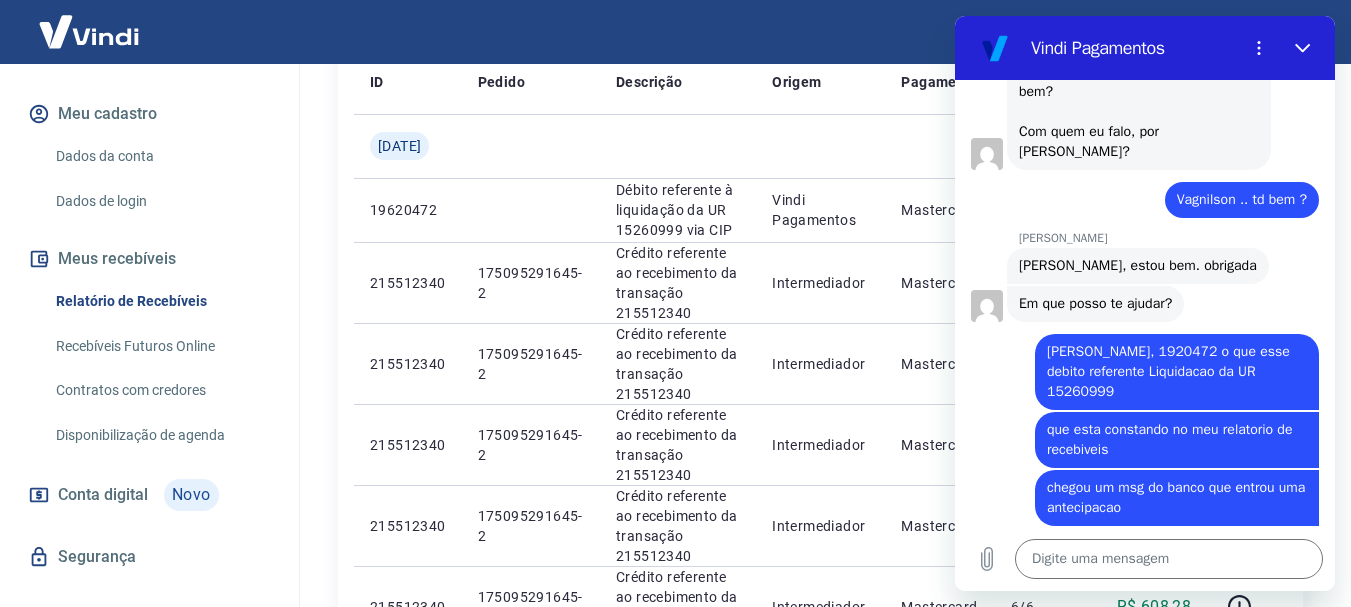 click on "[PERSON_NAME], 1920472 o que esse debito referente Liquidacao da UR 15260999" at bounding box center [1170, 371] 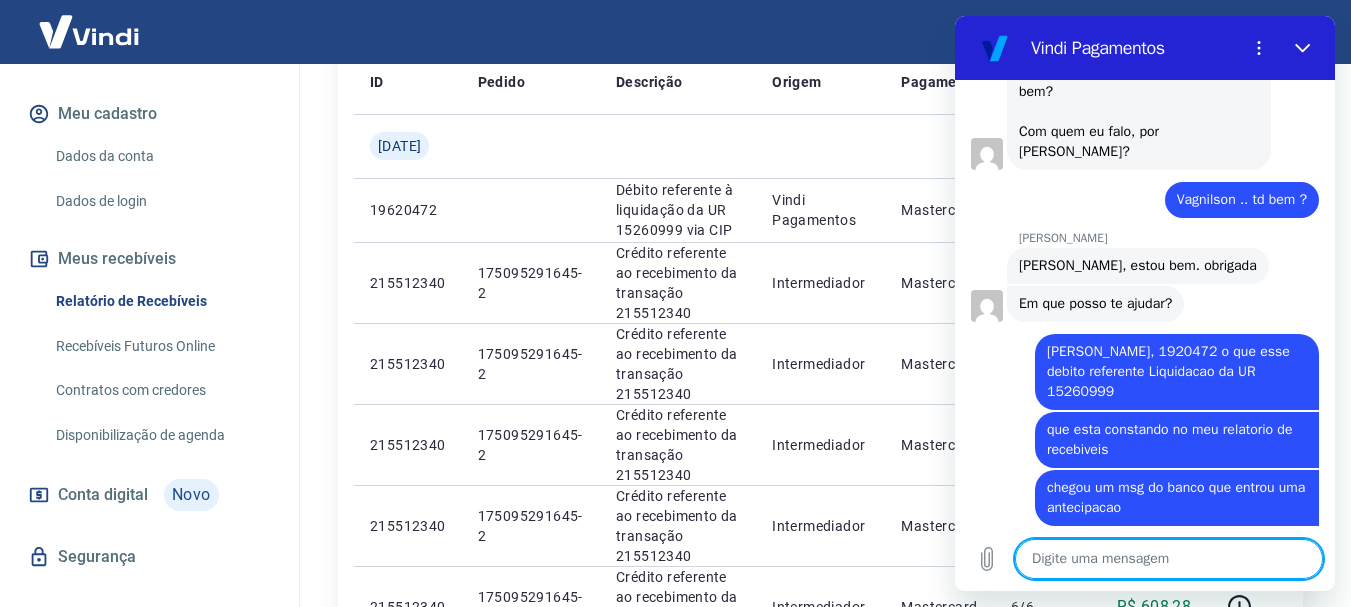click at bounding box center [1169, 559] 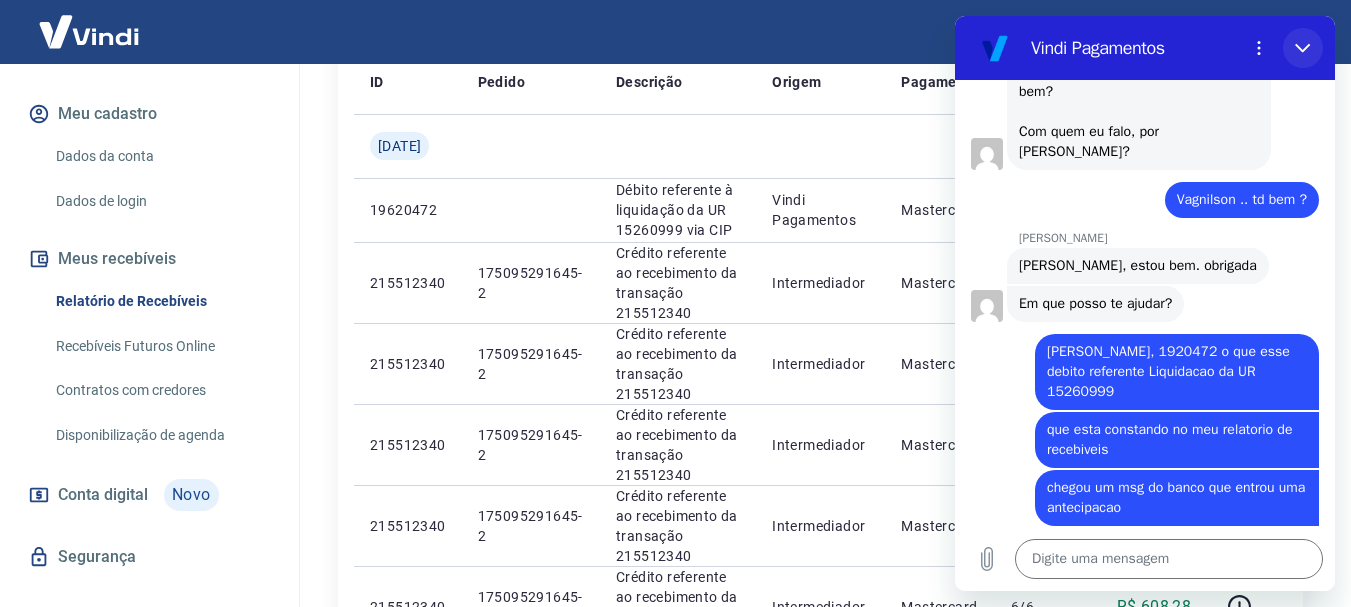 click 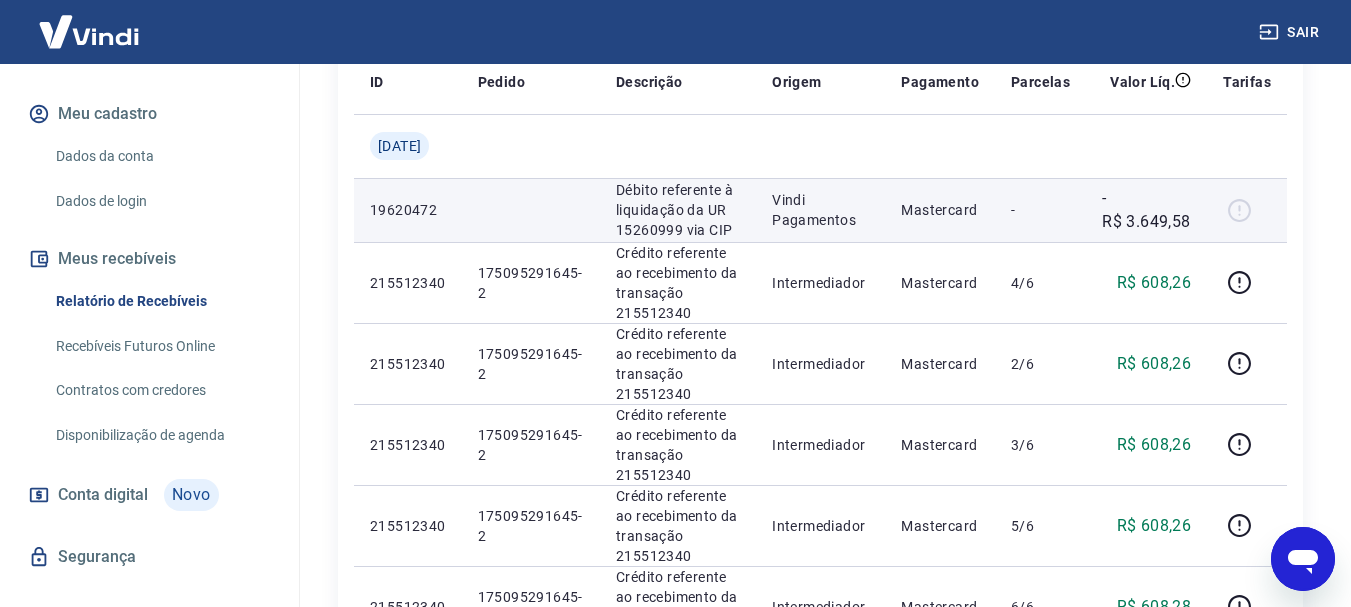 click on "19620472" at bounding box center [408, 210] 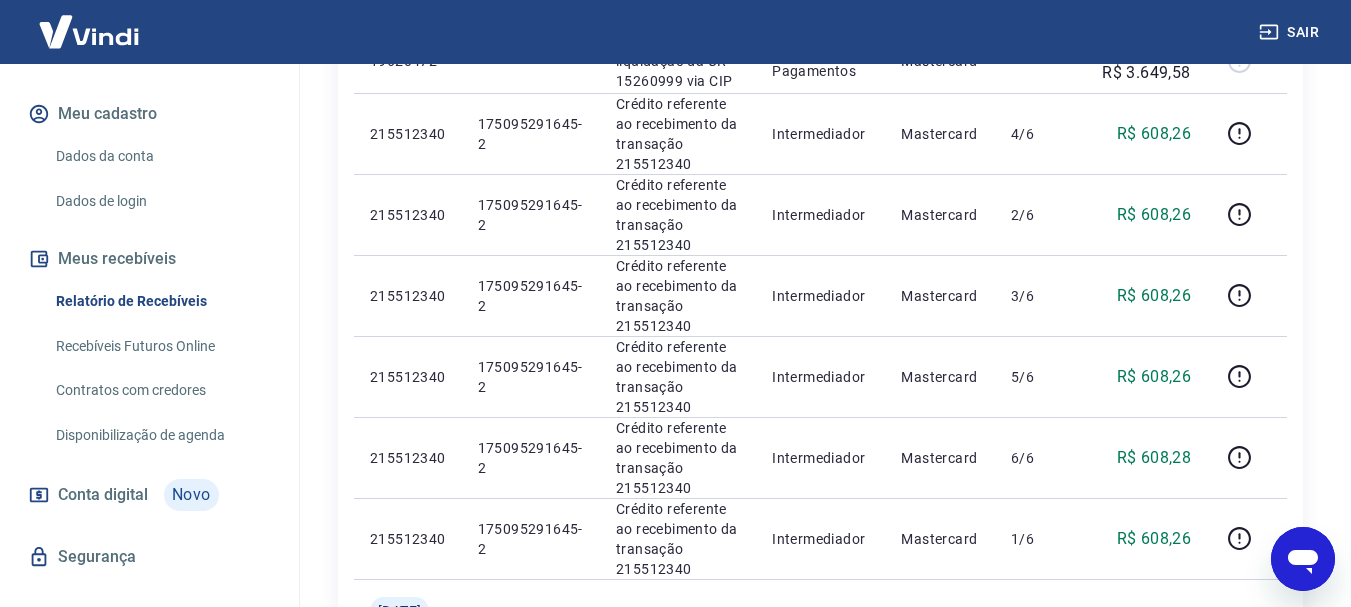 scroll, scrollTop: 455, scrollLeft: 0, axis: vertical 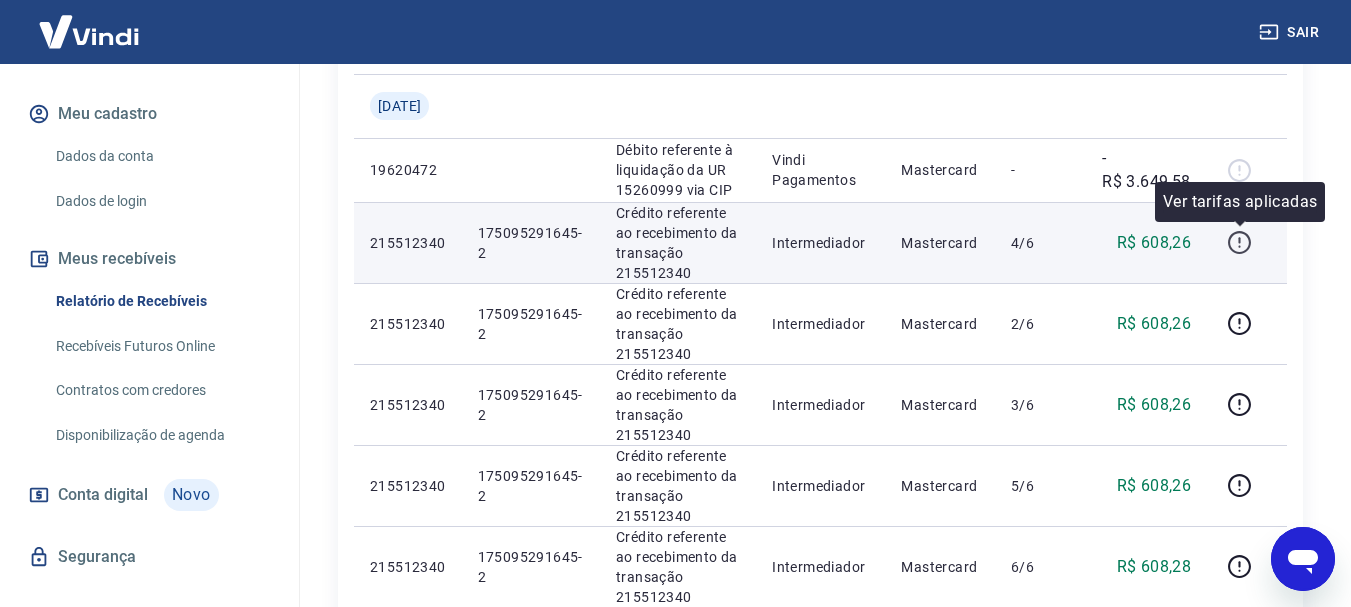 click 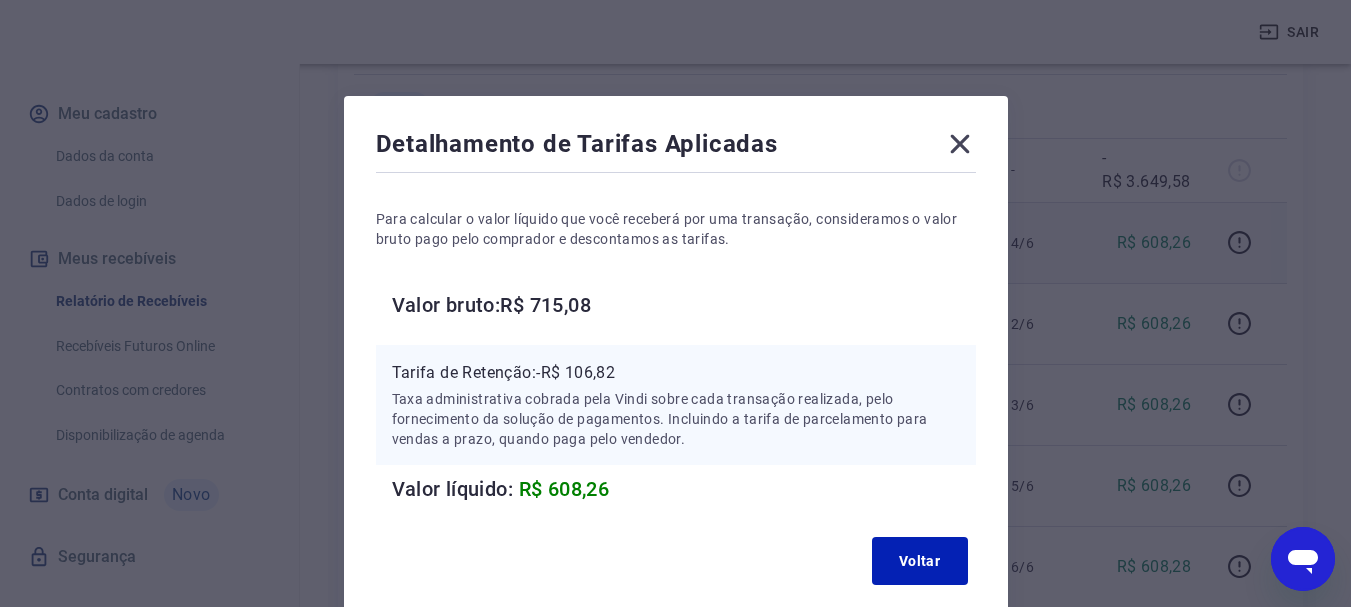 click 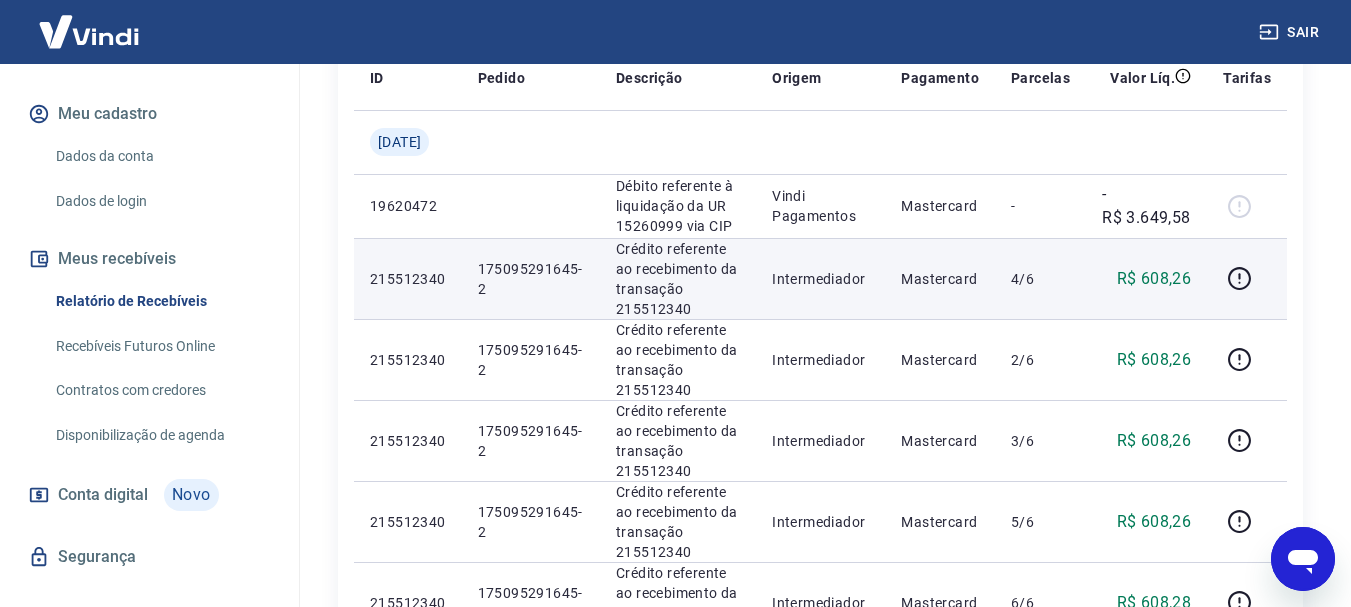 scroll, scrollTop: 295, scrollLeft: 0, axis: vertical 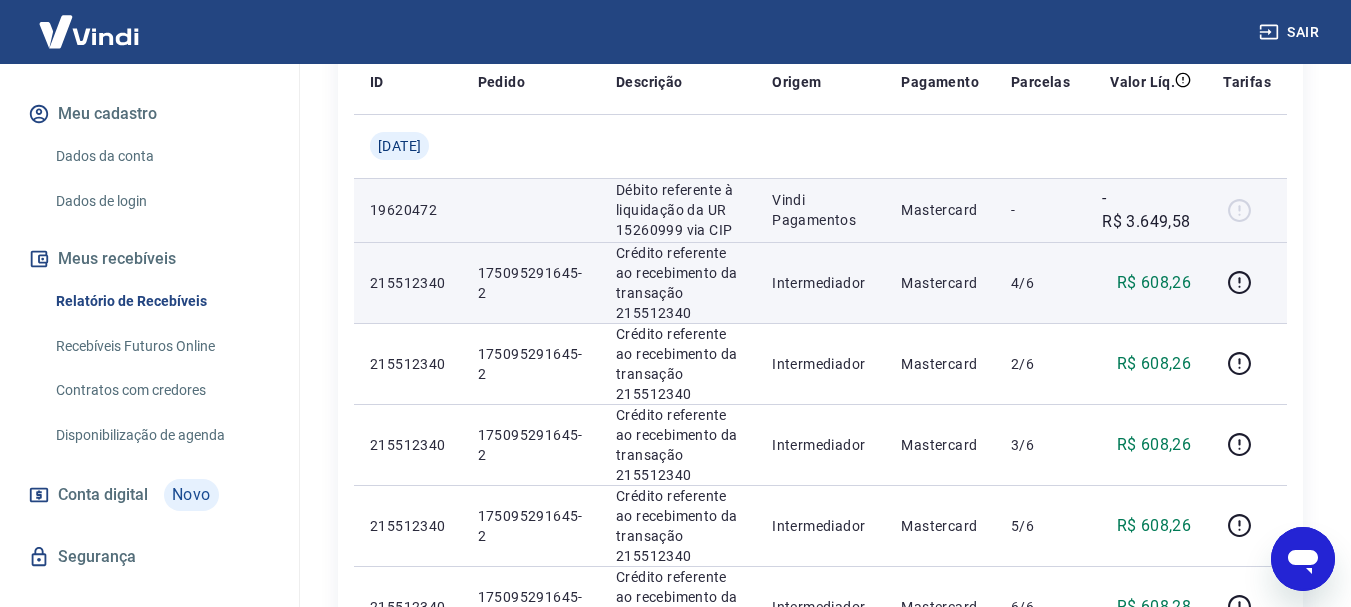 click on "19620472" at bounding box center [408, 210] 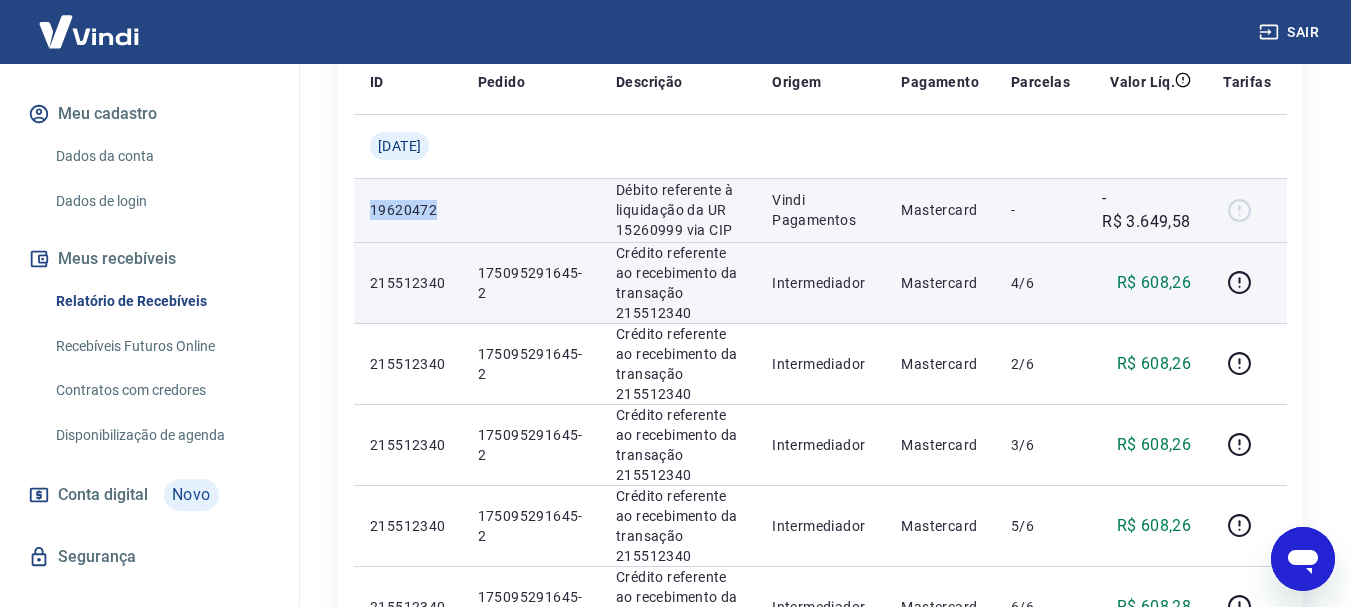 click on "19620472" at bounding box center [408, 210] 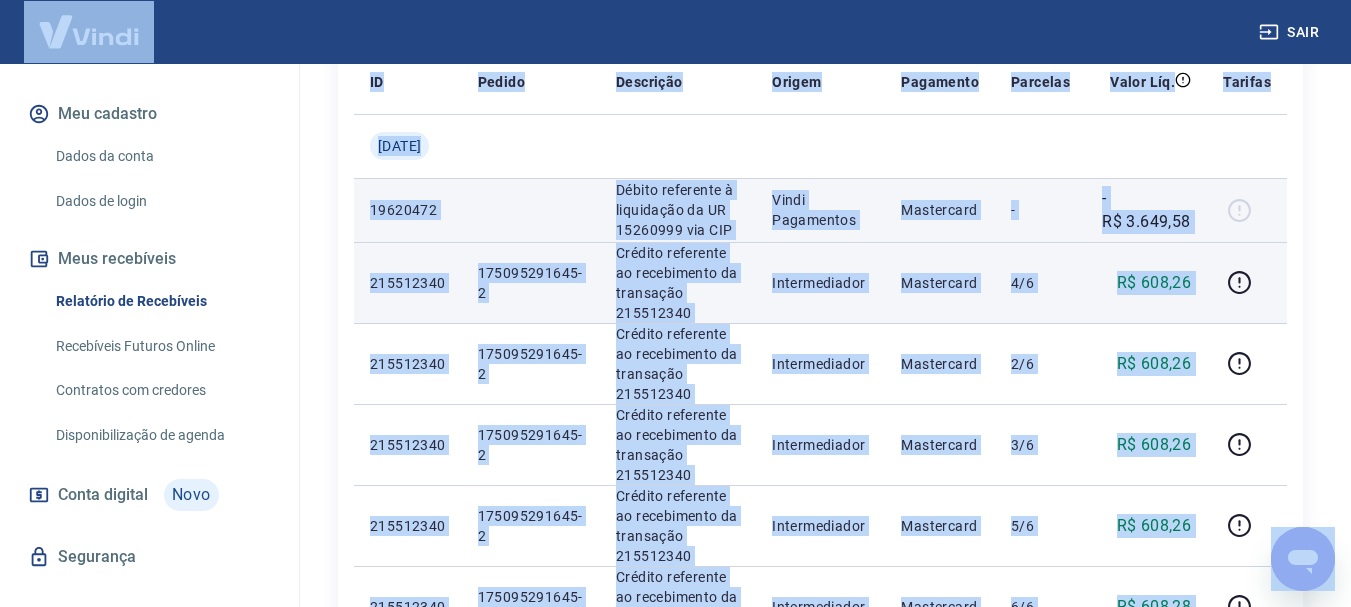 click on "19620472" at bounding box center (408, 210) 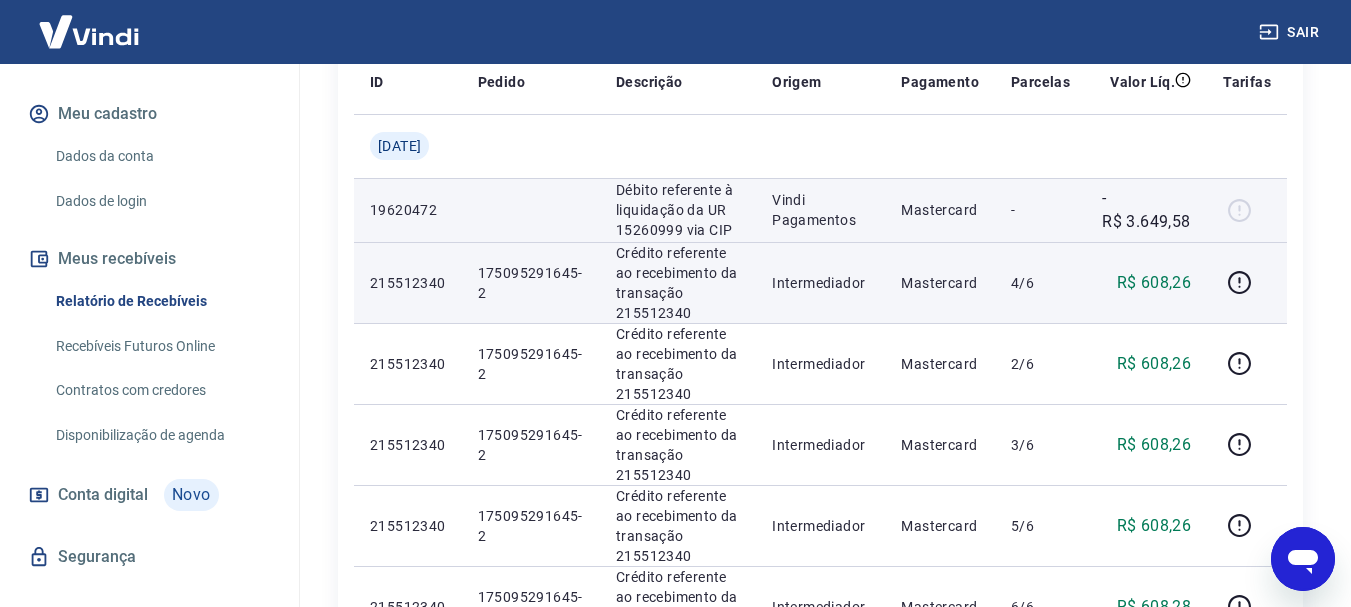 click on "19620472" at bounding box center [408, 210] 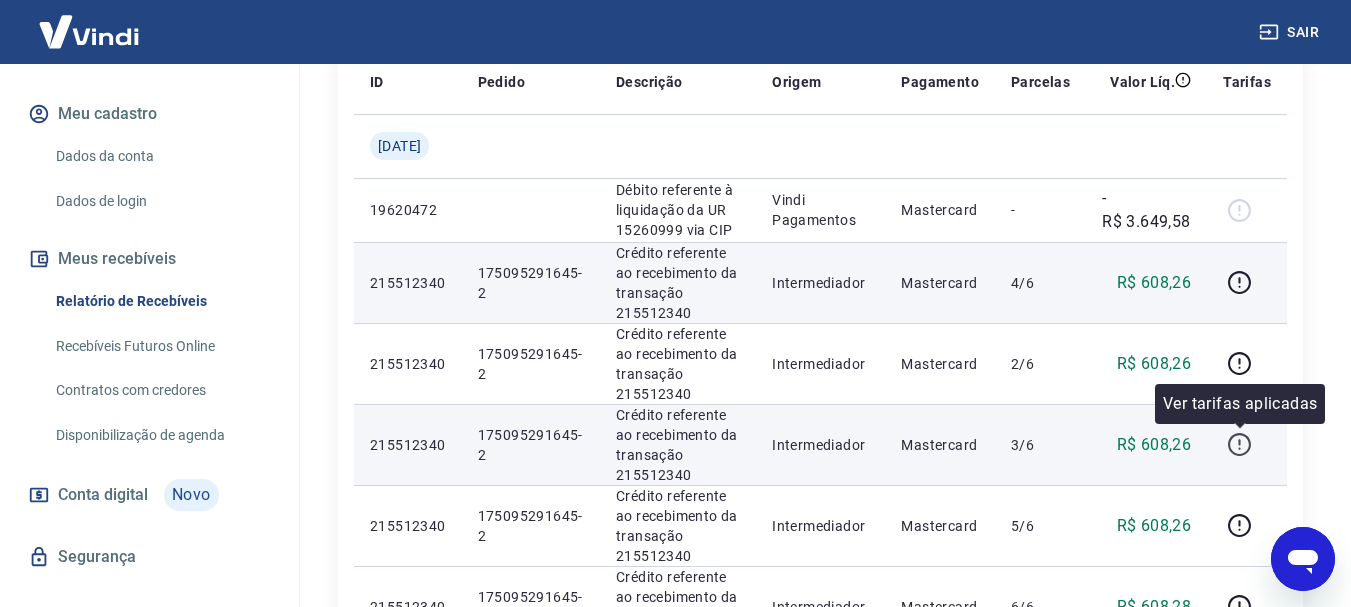 click 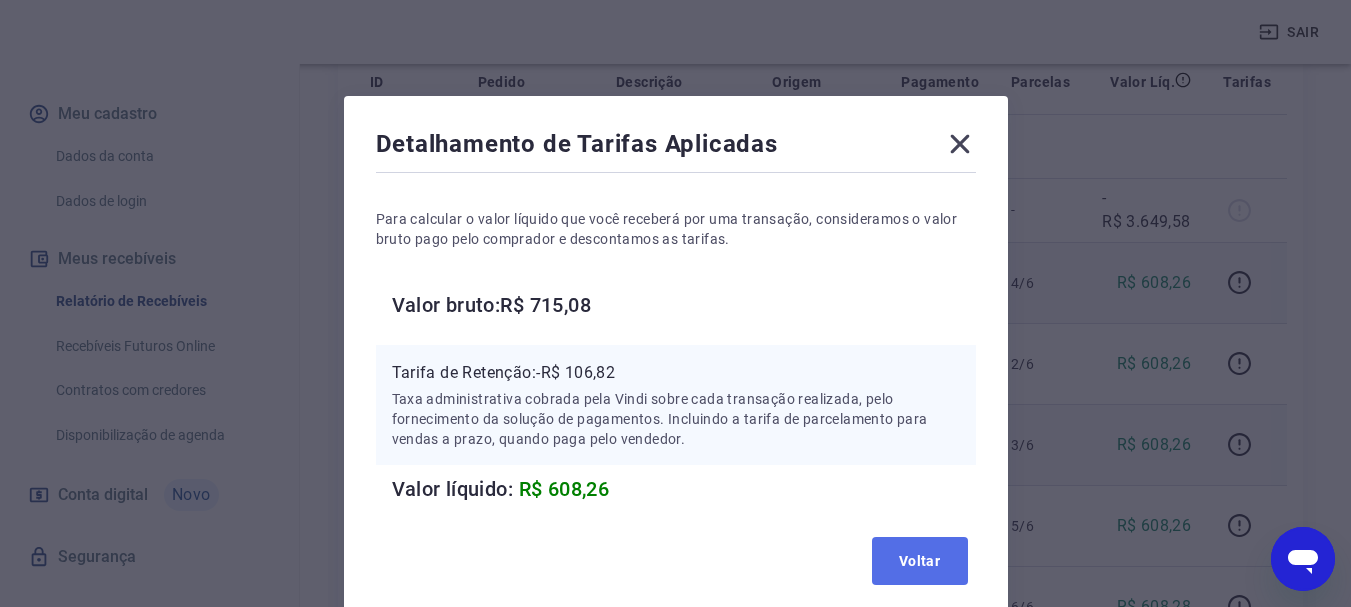 click on "Voltar" at bounding box center [920, 561] 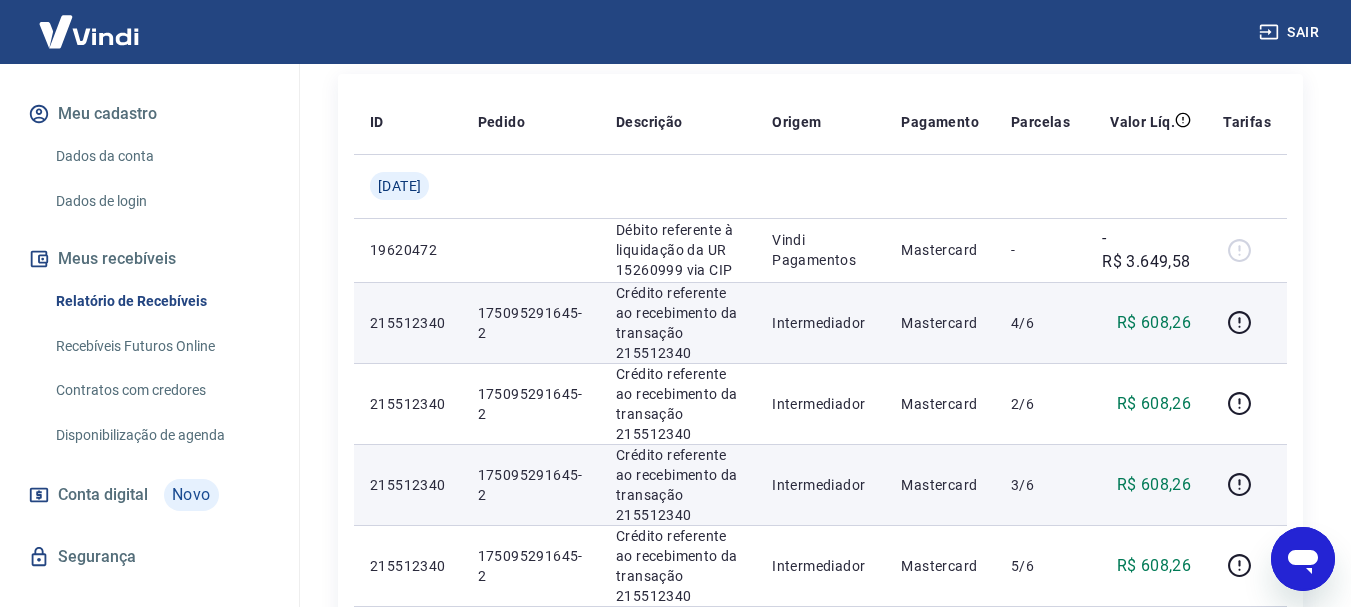 scroll, scrollTop: 215, scrollLeft: 0, axis: vertical 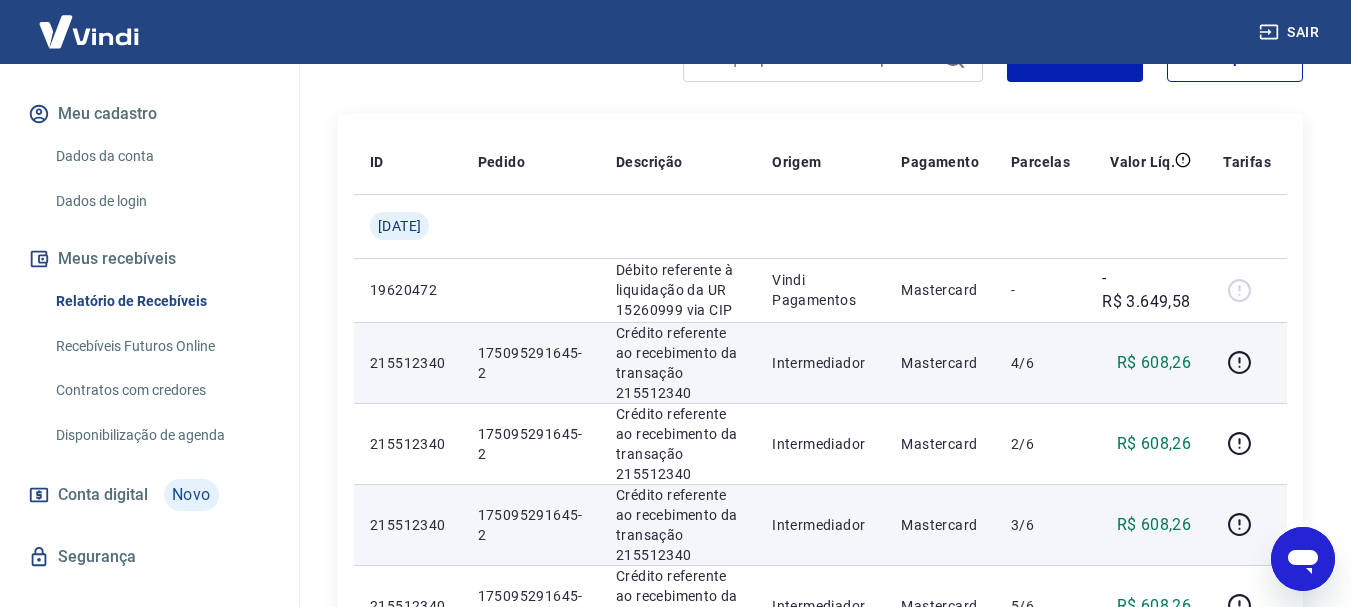 click 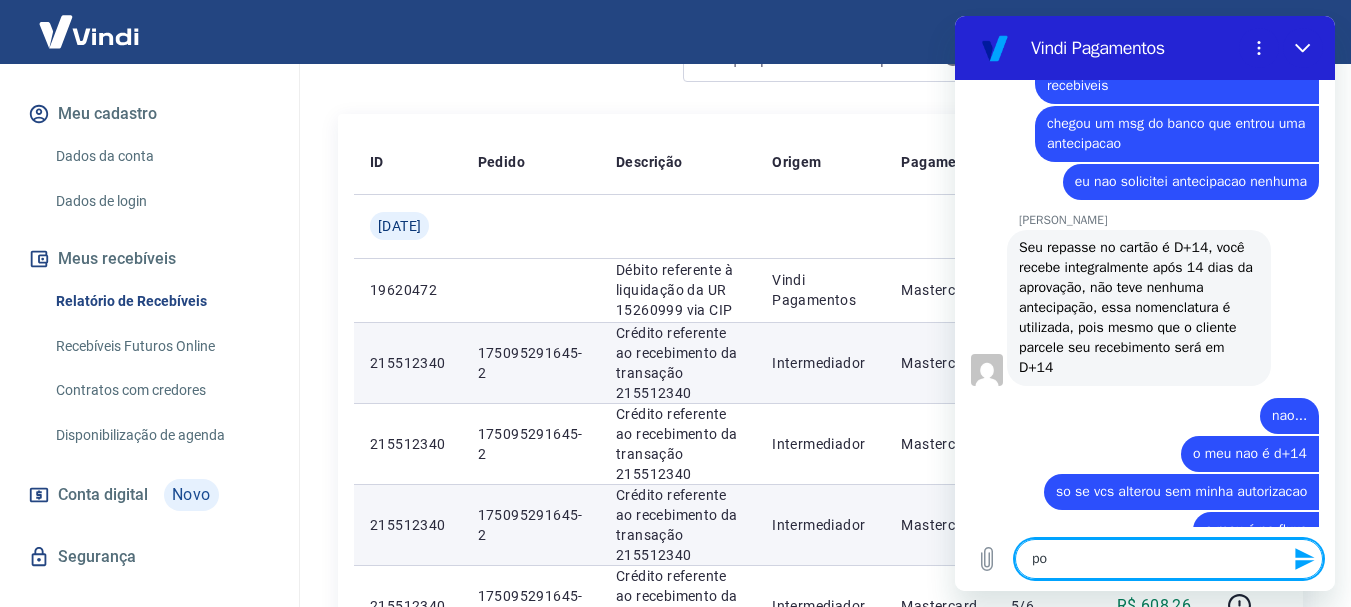 scroll, scrollTop: 1056, scrollLeft: 0, axis: vertical 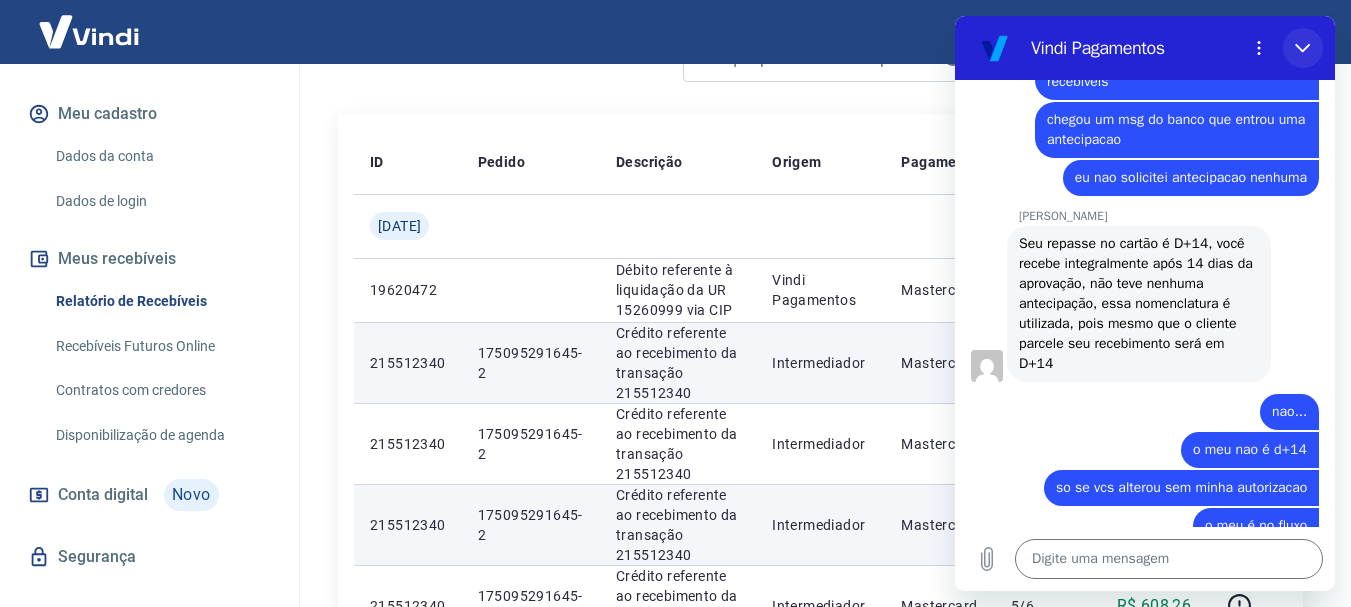 click 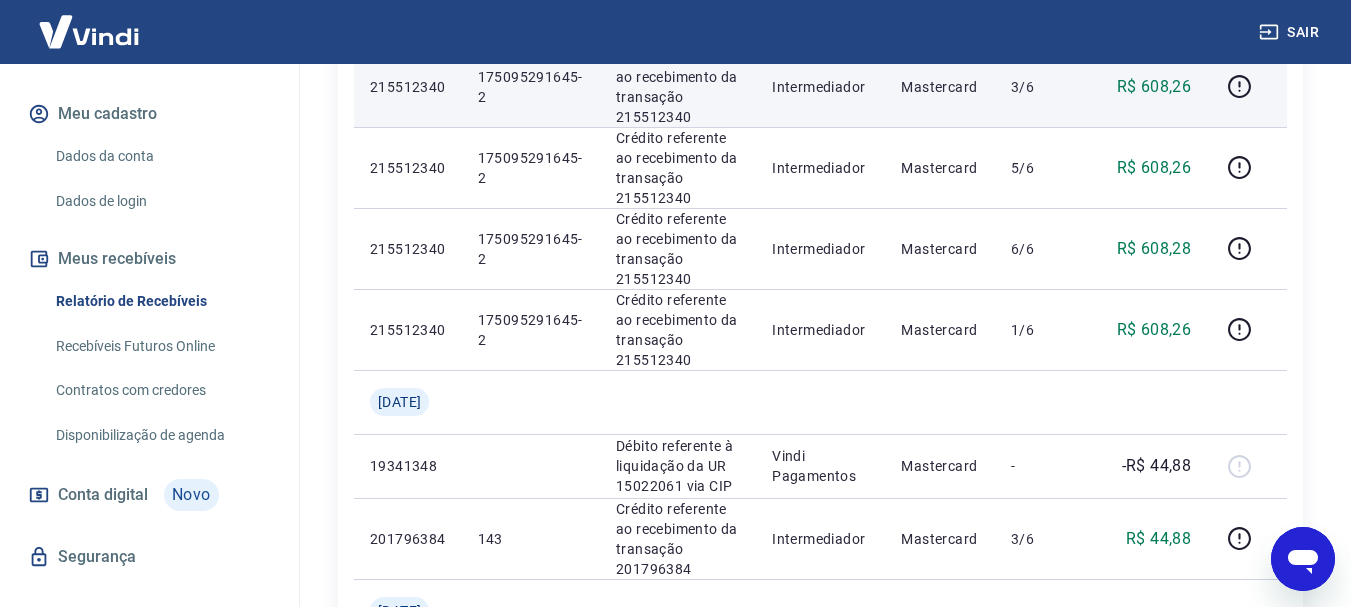 scroll, scrollTop: 655, scrollLeft: 0, axis: vertical 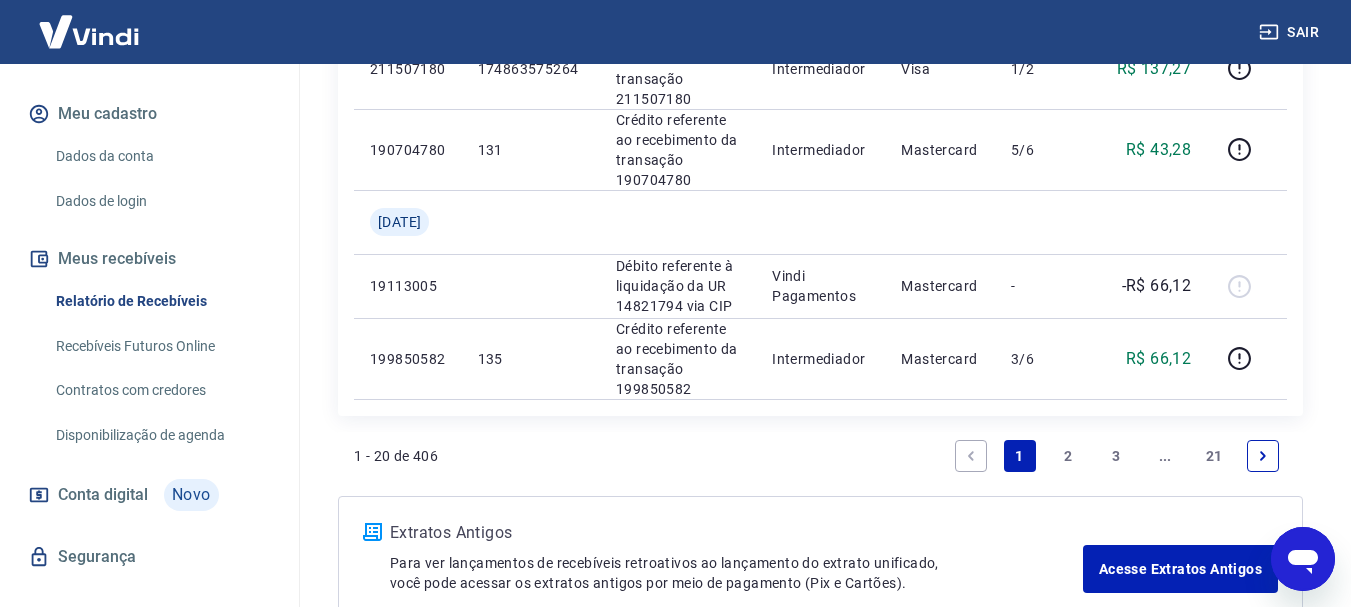 click on "2" at bounding box center (1068, 456) 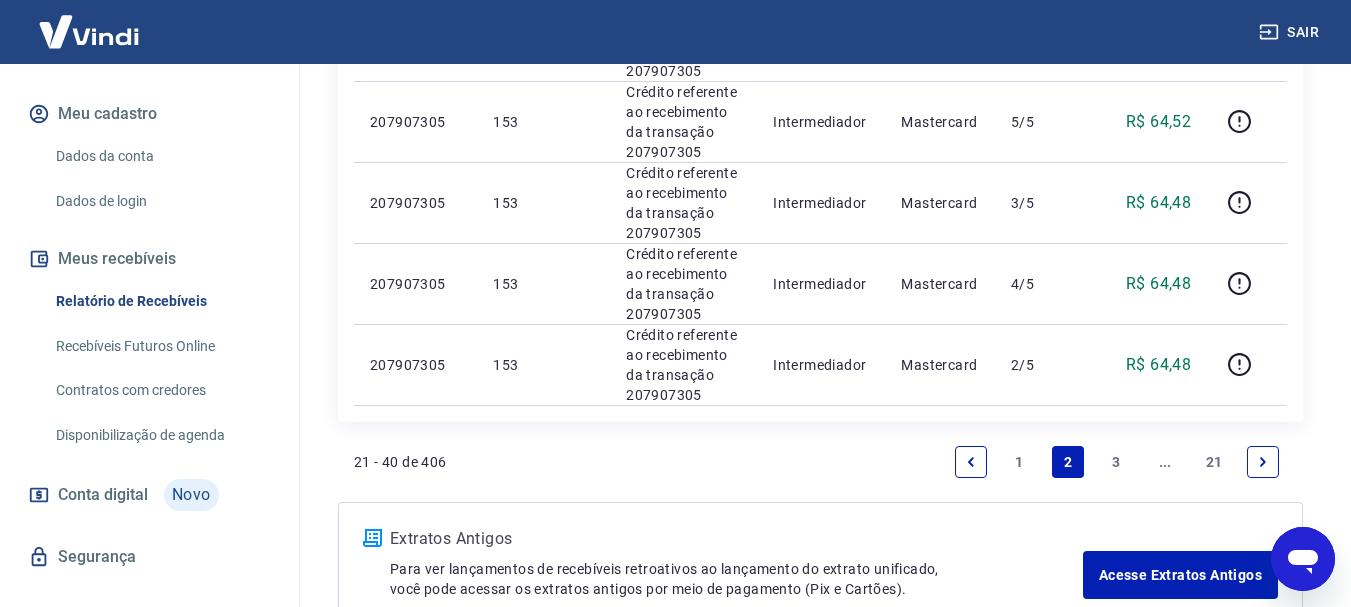 scroll, scrollTop: 2007, scrollLeft: 0, axis: vertical 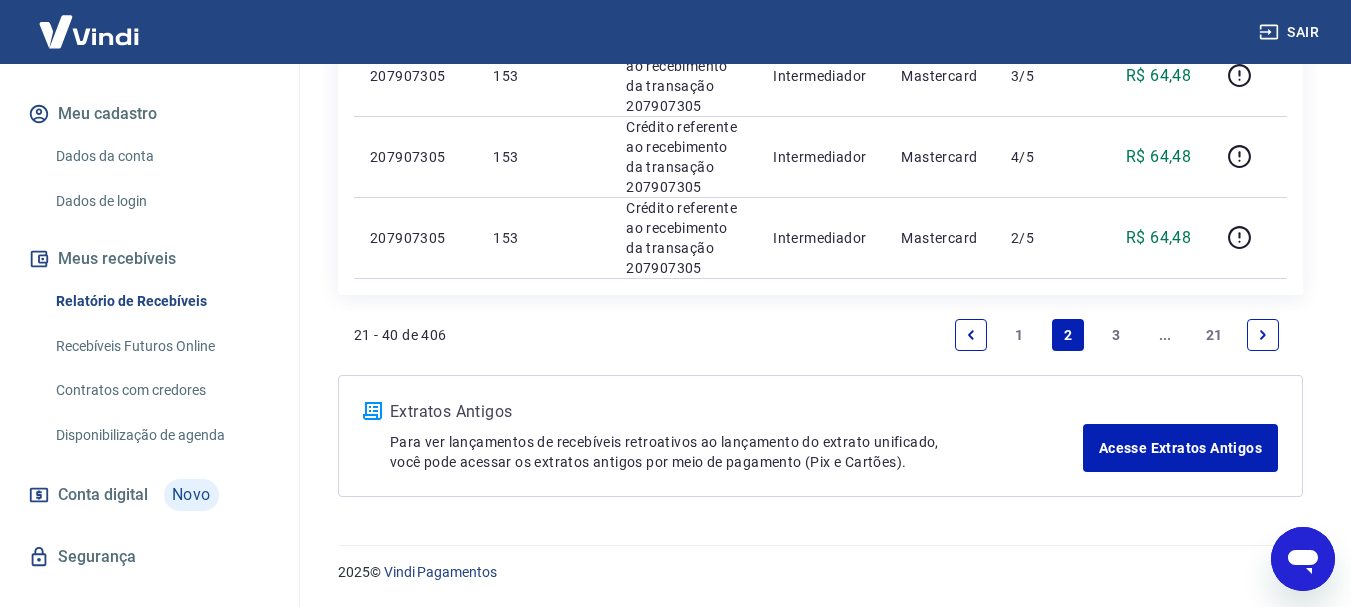 click on "3" at bounding box center [1117, 335] 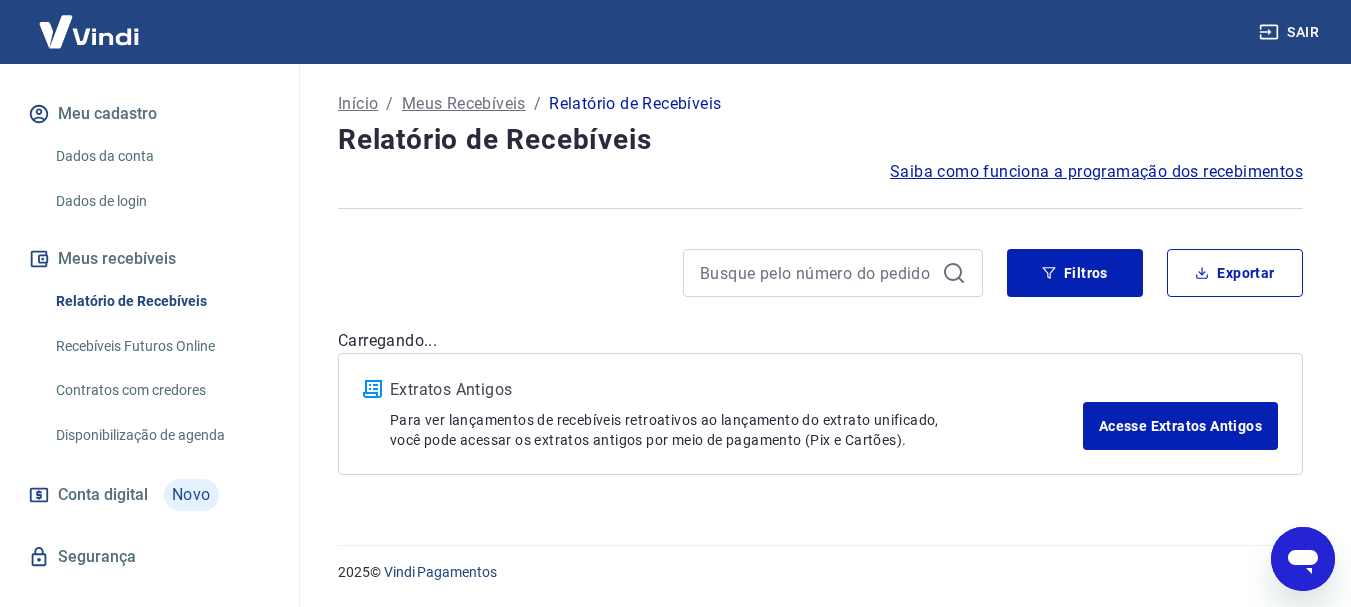 scroll, scrollTop: 0, scrollLeft: 0, axis: both 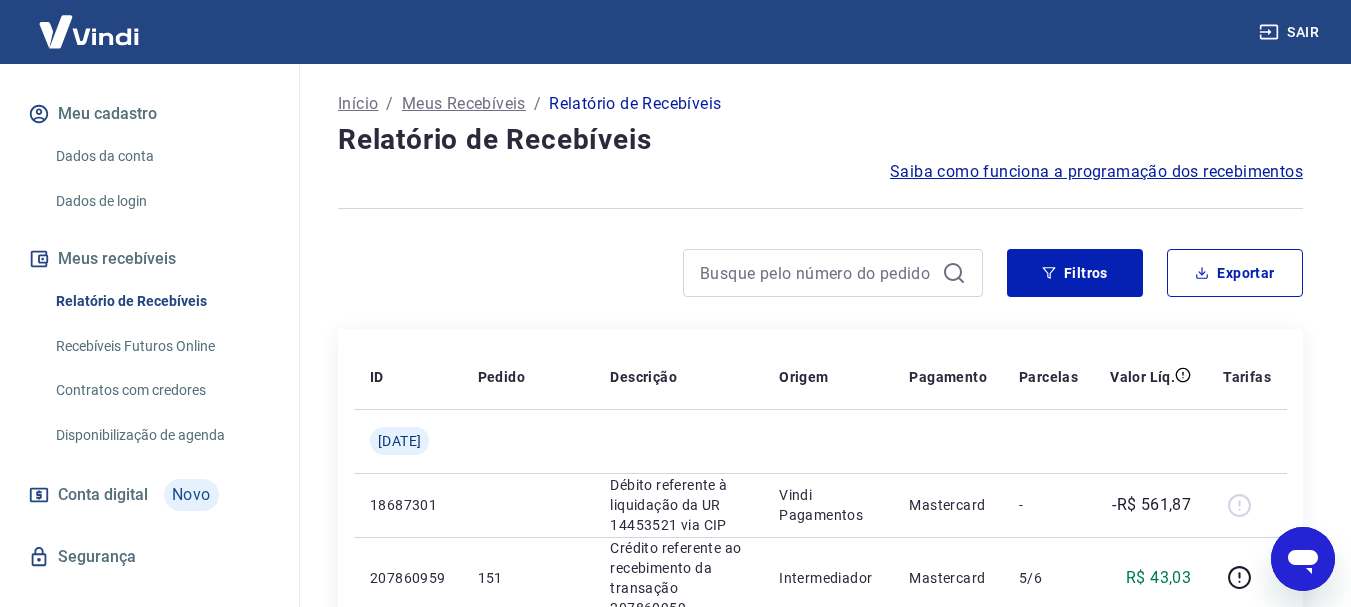 click at bounding box center (1303, 559) 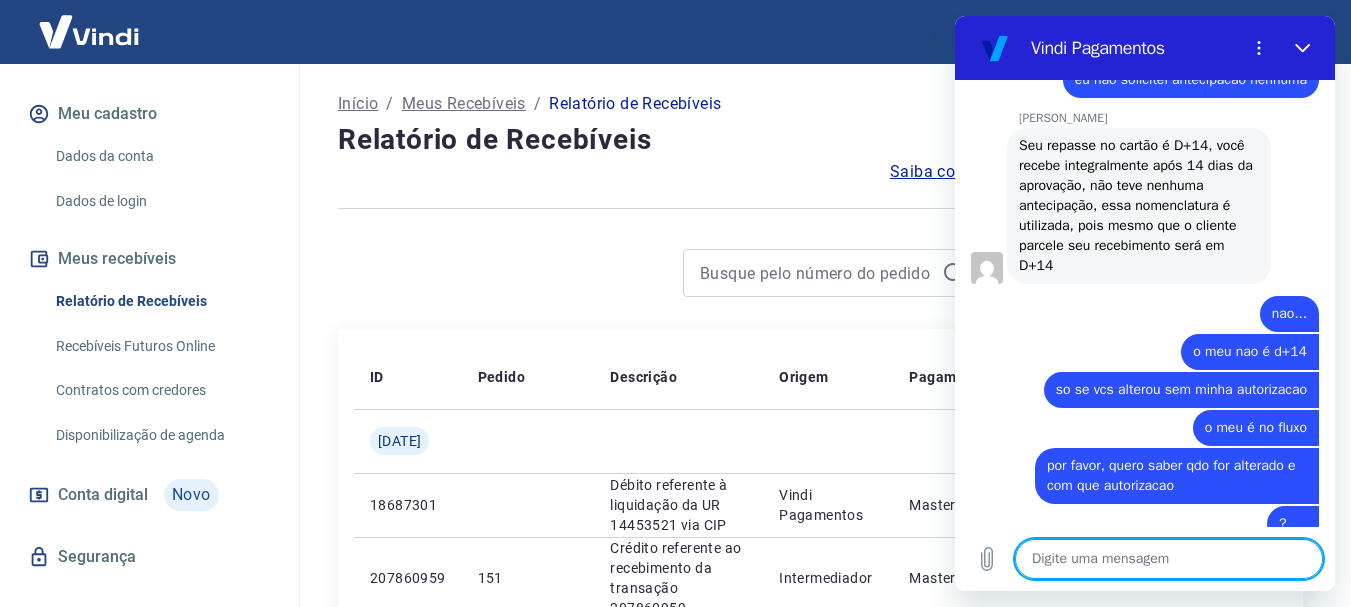scroll, scrollTop: 1152, scrollLeft: 0, axis: vertical 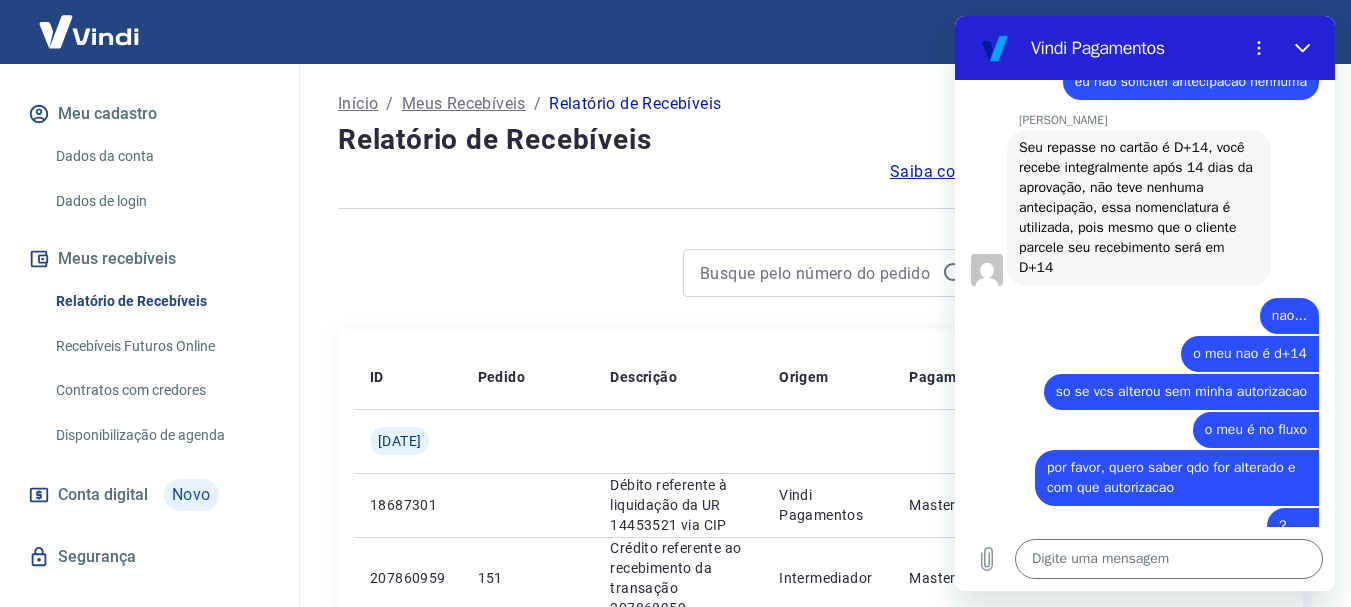 click on "Vindi Pagamentos" at bounding box center (1145, 48) 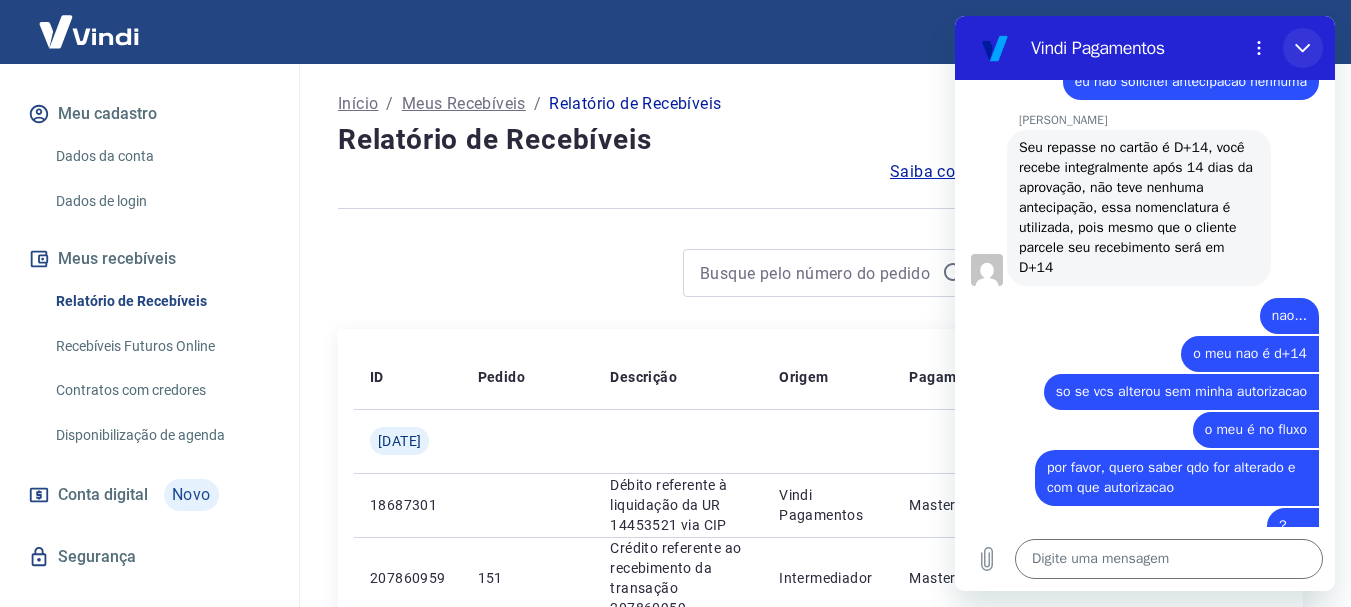click 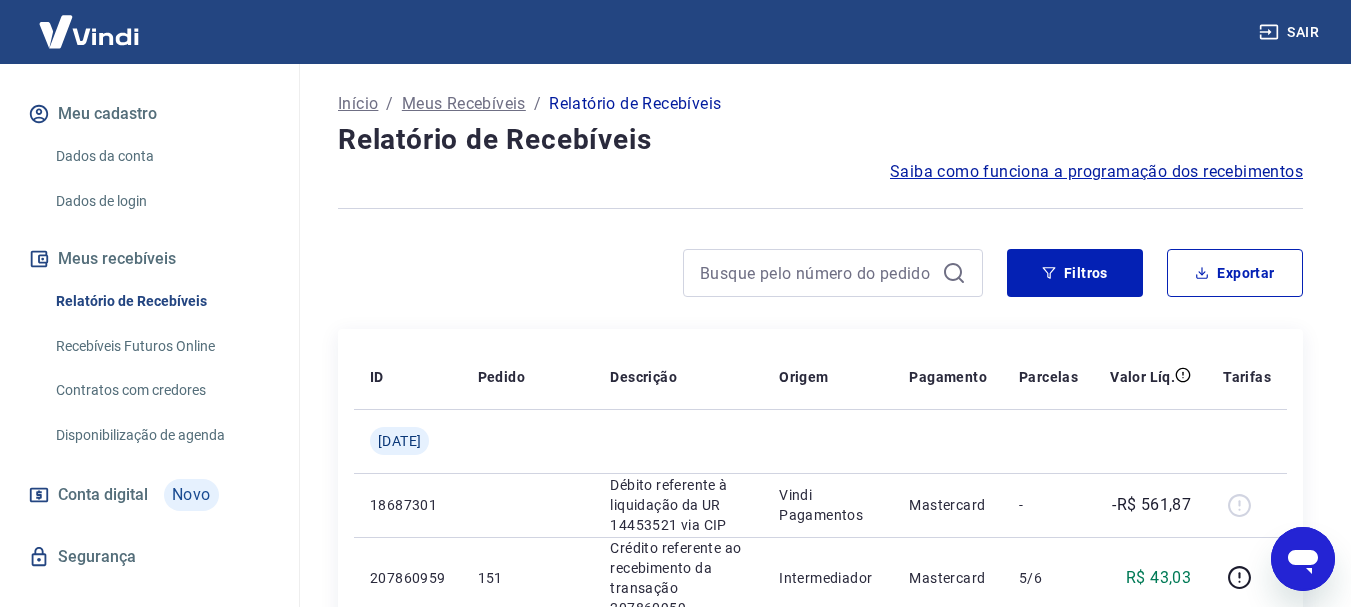 scroll, scrollTop: 1154, scrollLeft: 0, axis: vertical 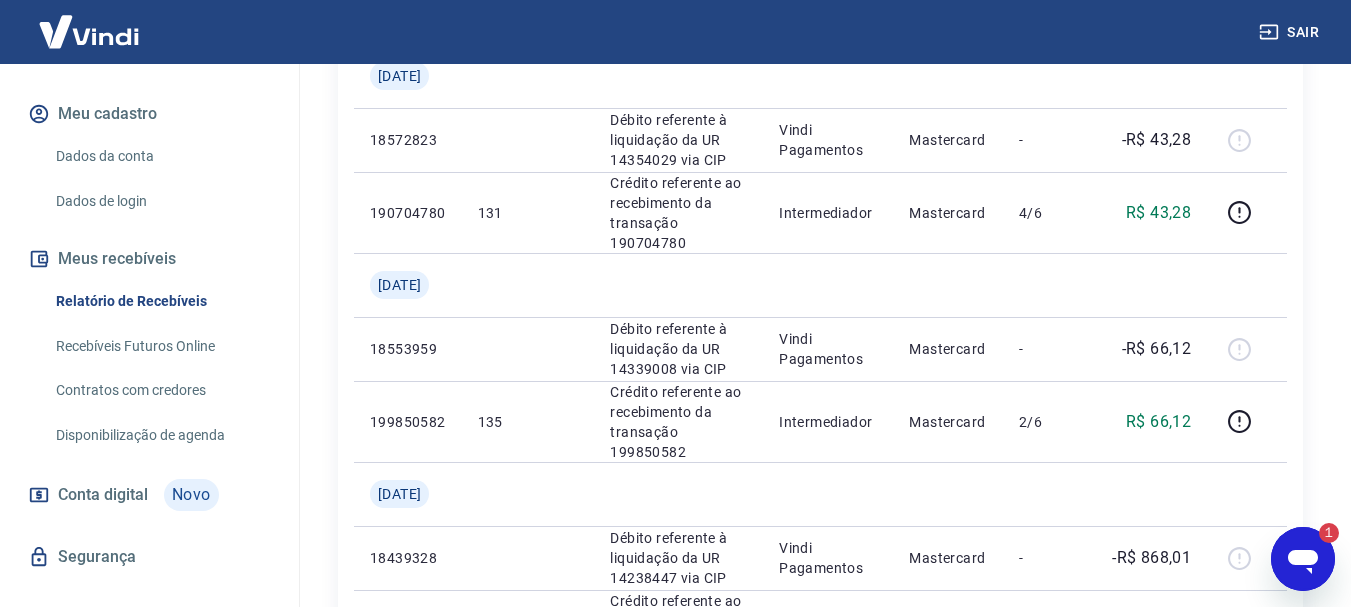 click 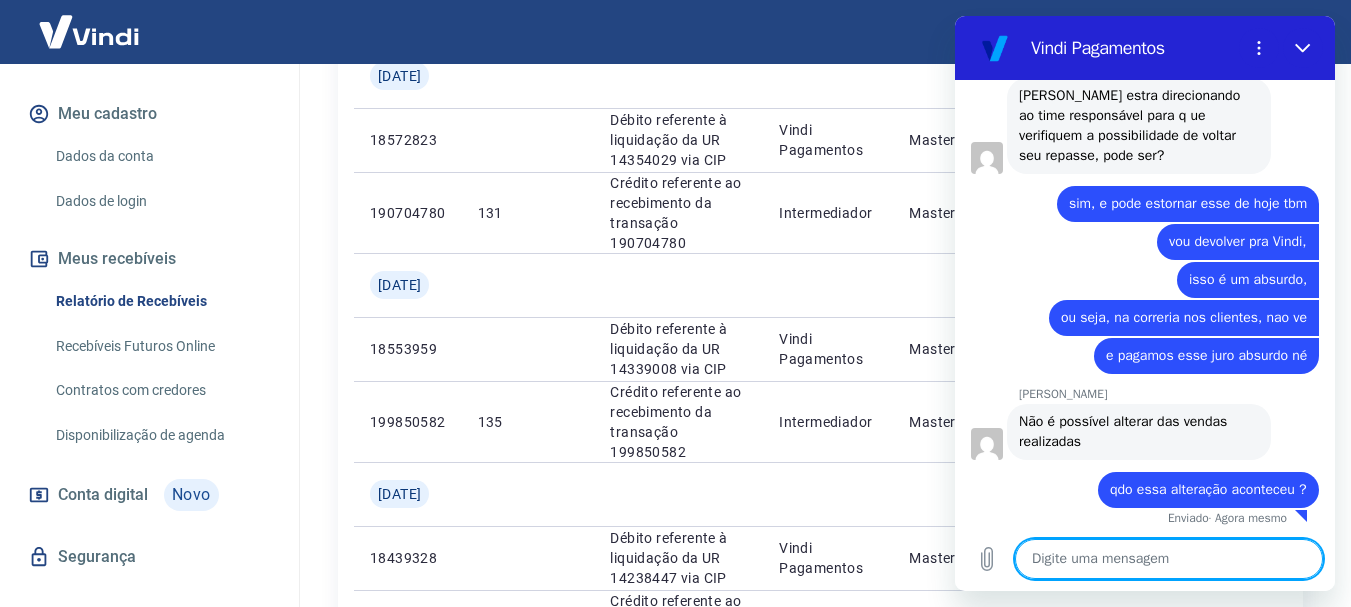 scroll, scrollTop: 2440, scrollLeft: 0, axis: vertical 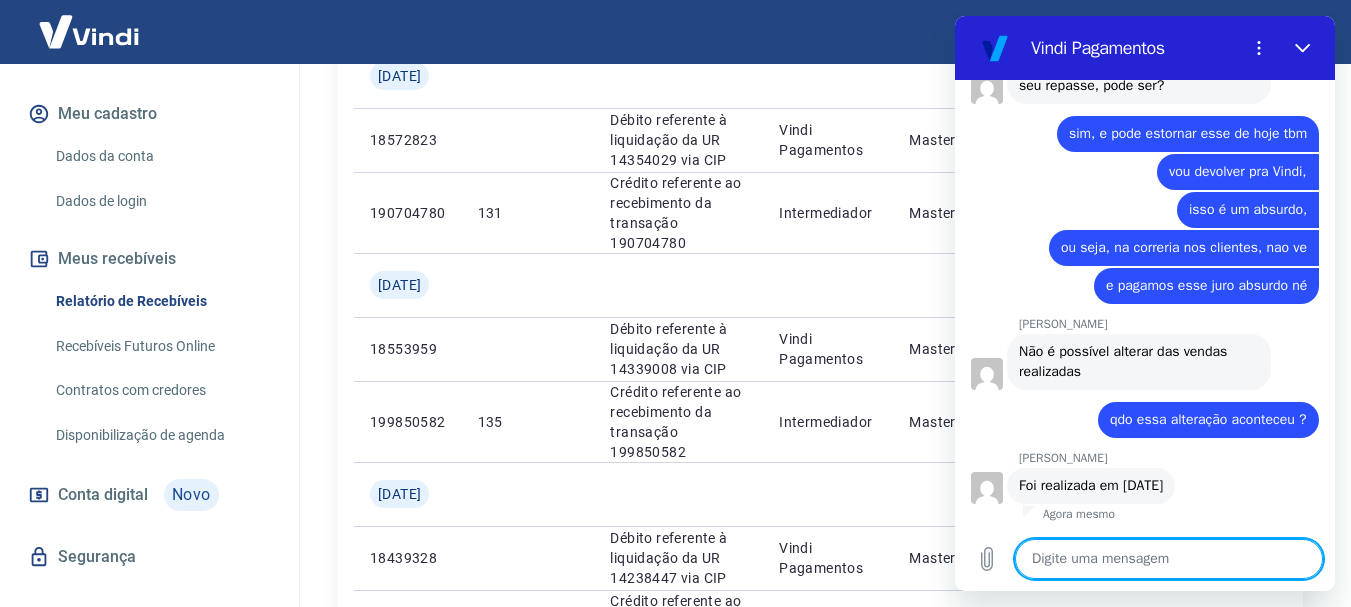 click at bounding box center [1169, 559] 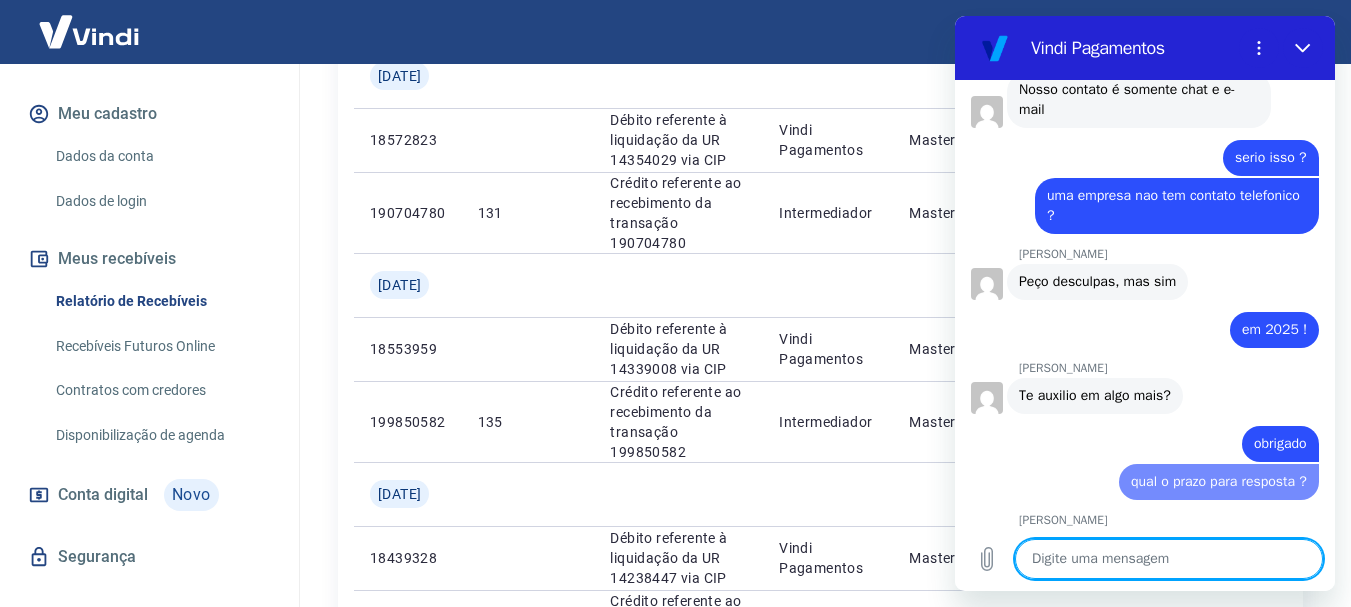 scroll, scrollTop: 3912, scrollLeft: 0, axis: vertical 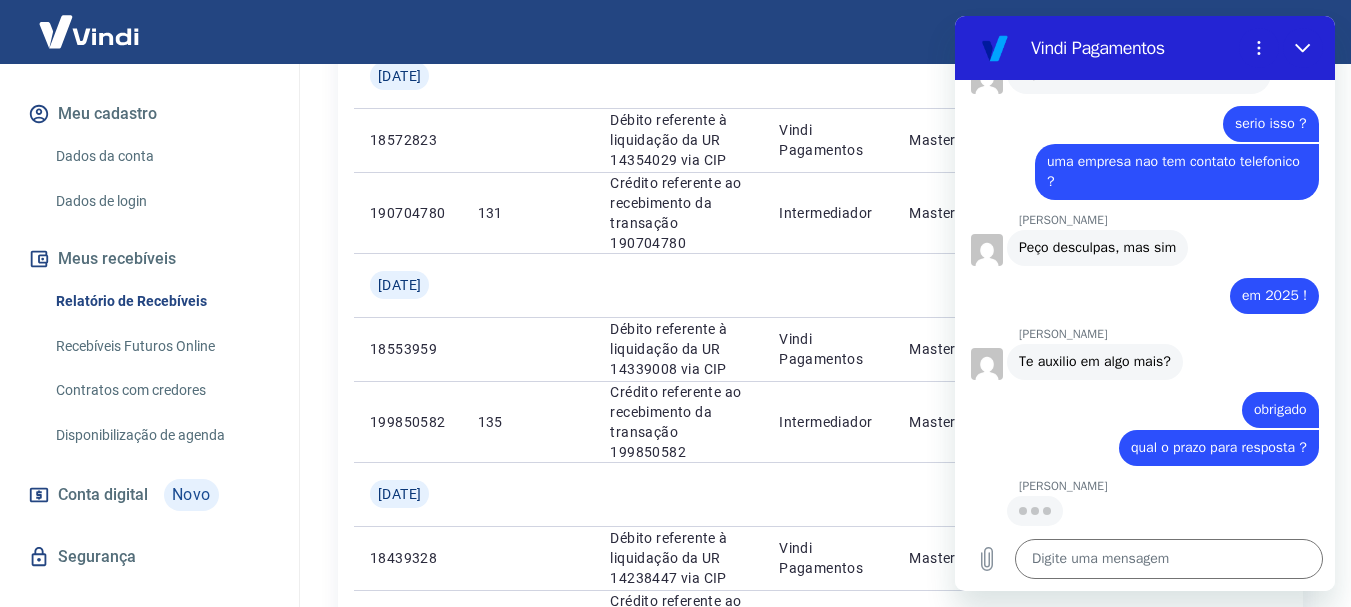 click on "Recebíveis Futuros Online" at bounding box center (161, 346) 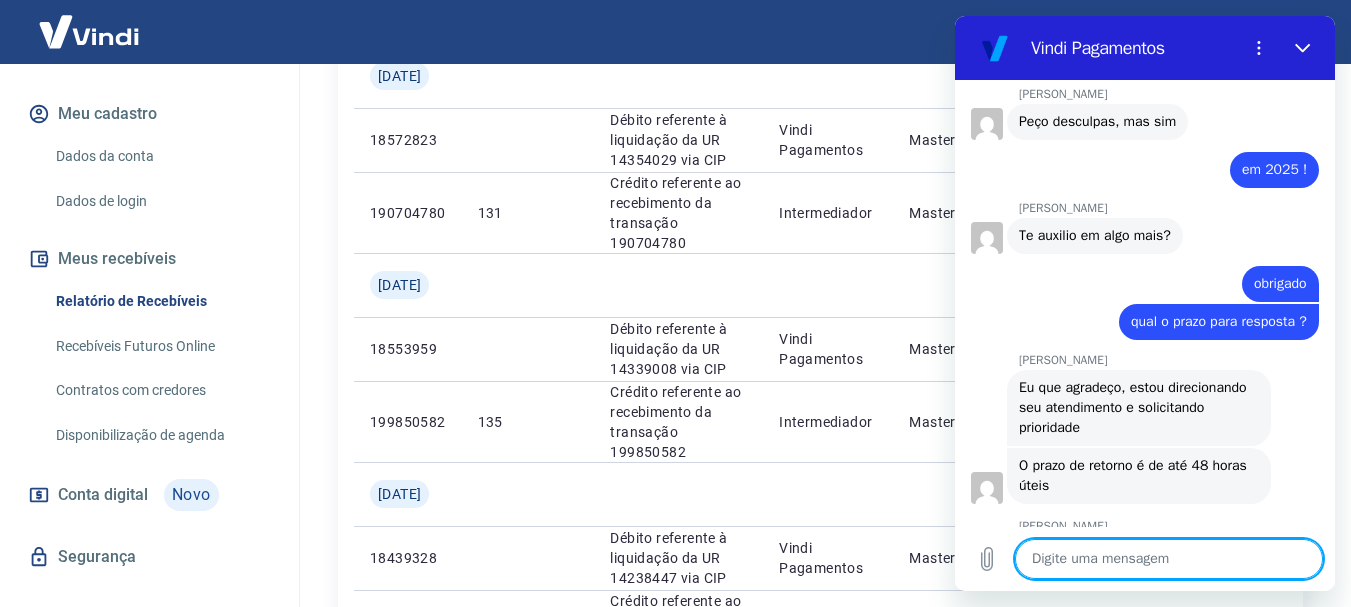 scroll, scrollTop: 4078, scrollLeft: 0, axis: vertical 